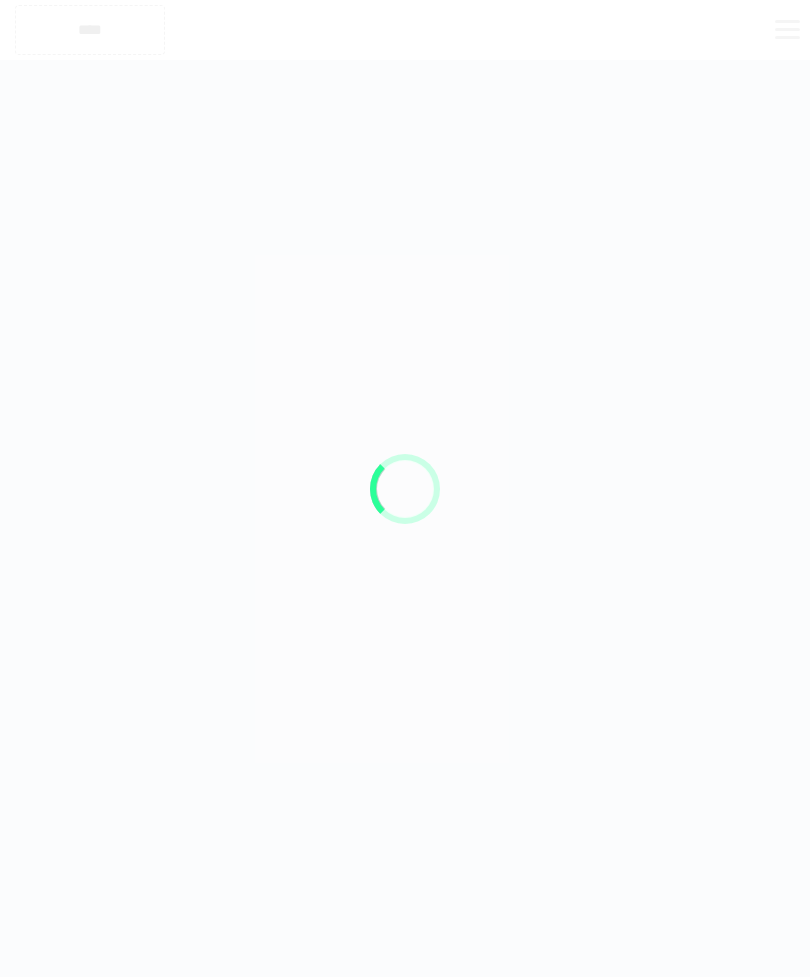 scroll, scrollTop: 64, scrollLeft: 0, axis: vertical 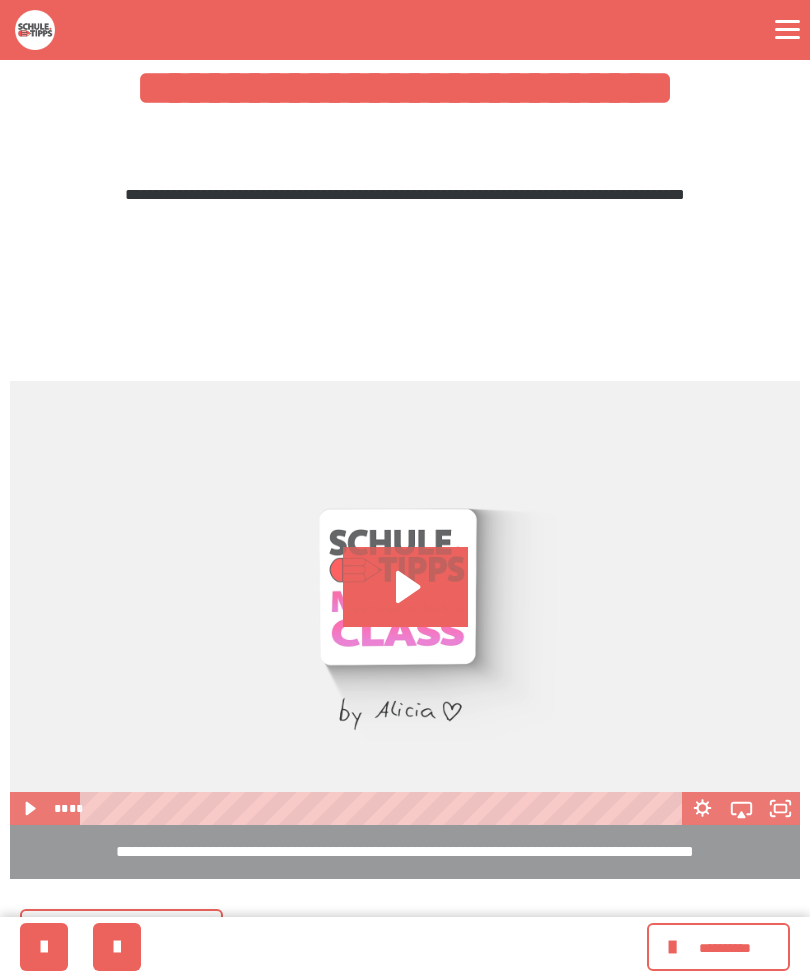 click 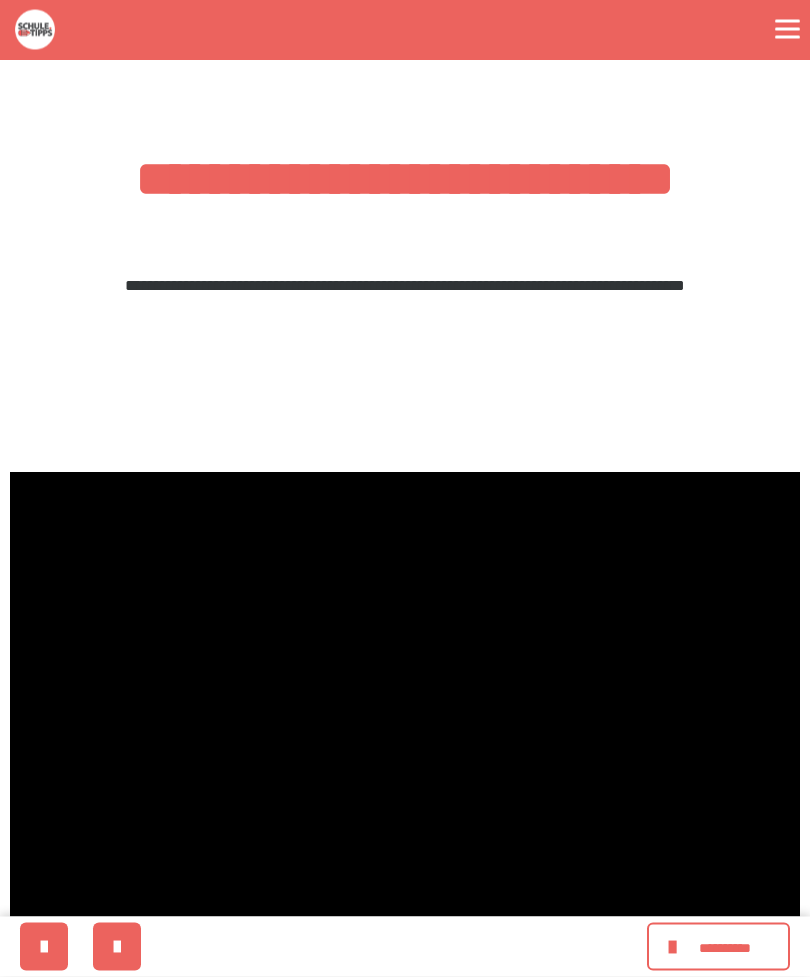 scroll, scrollTop: 292, scrollLeft: 0, axis: vertical 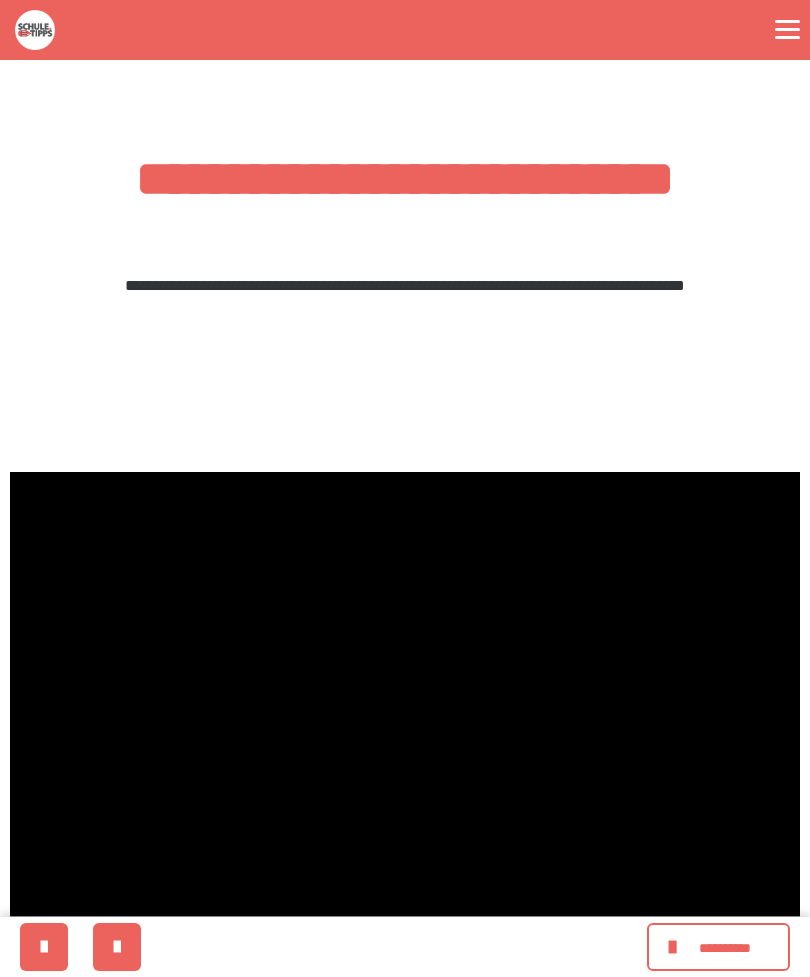click on "**********" at bounding box center (725, 948) 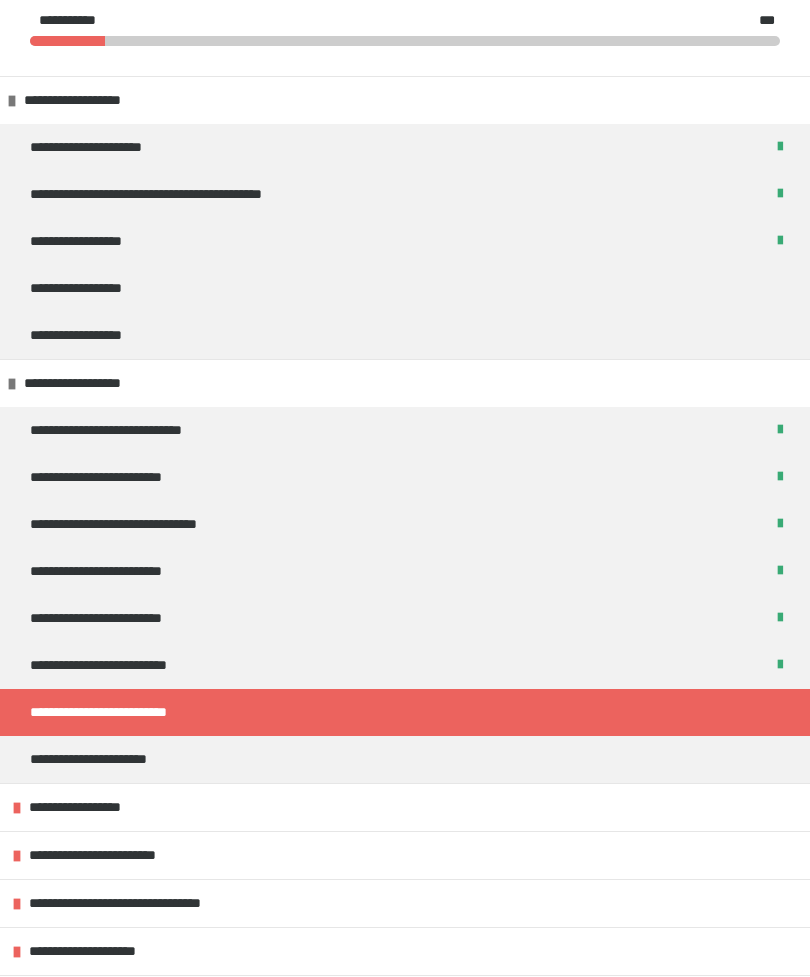 scroll, scrollTop: 68, scrollLeft: 0, axis: vertical 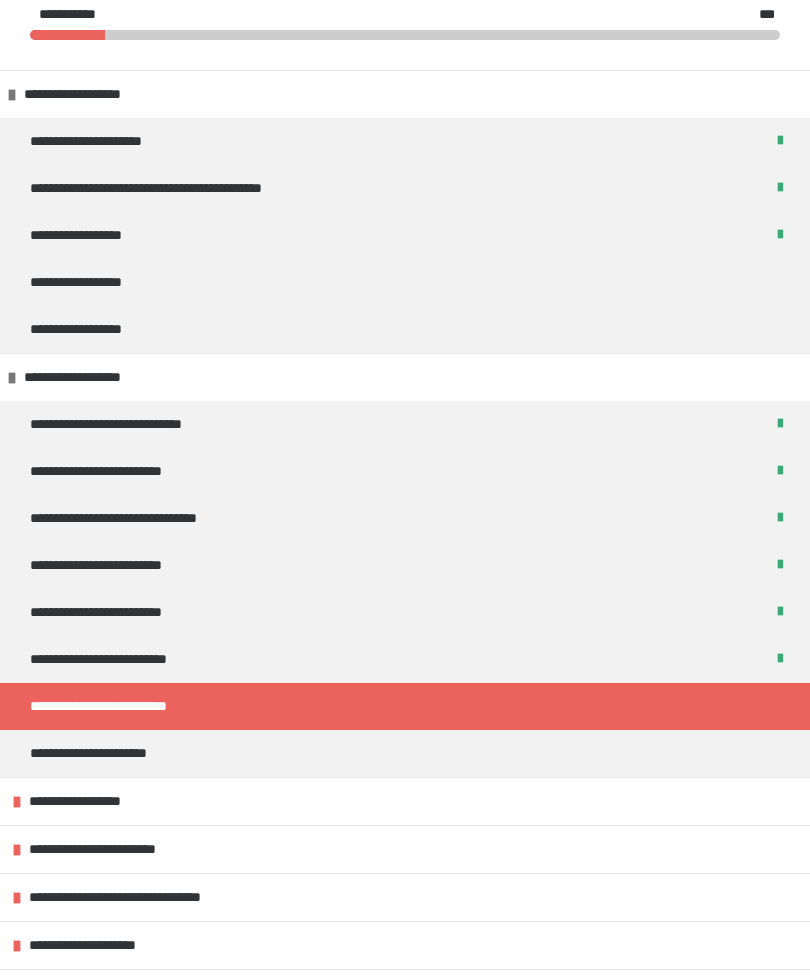 click at bounding box center (12, 95) 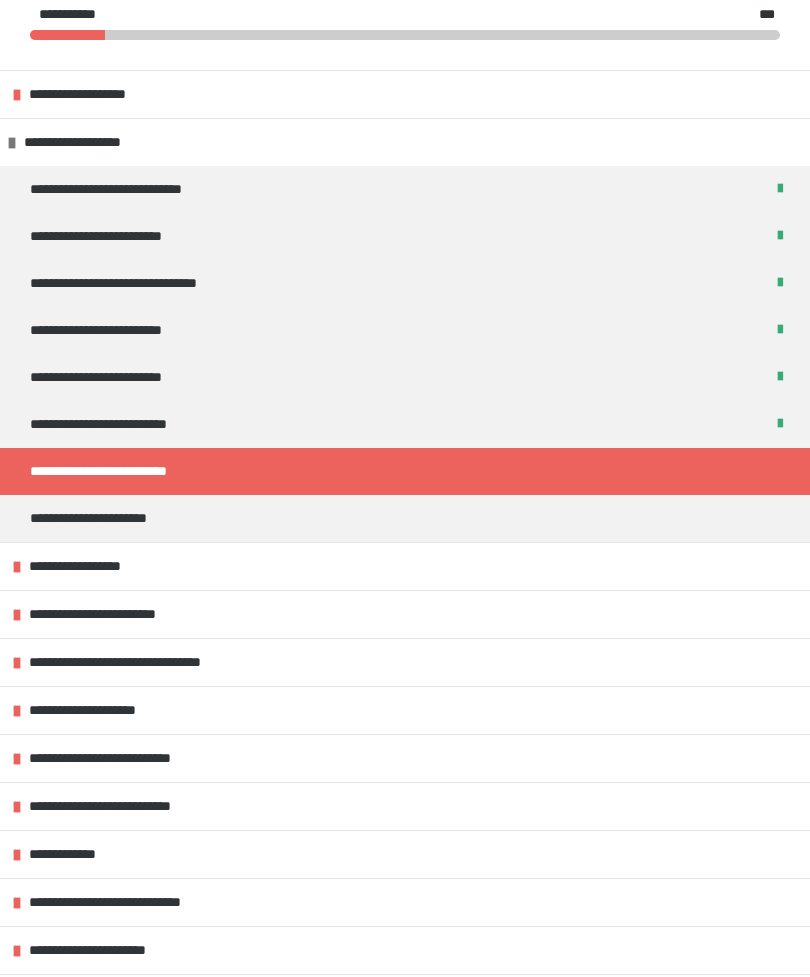 click on "**********" at bounding box center (123, 471) 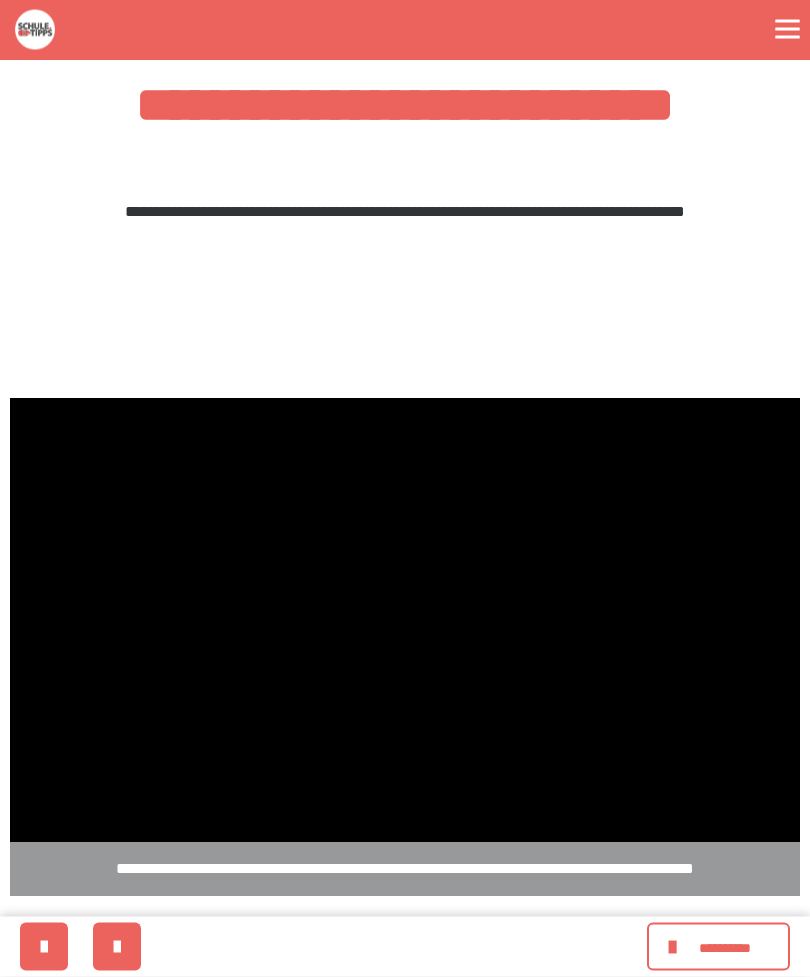 scroll, scrollTop: 383, scrollLeft: 0, axis: vertical 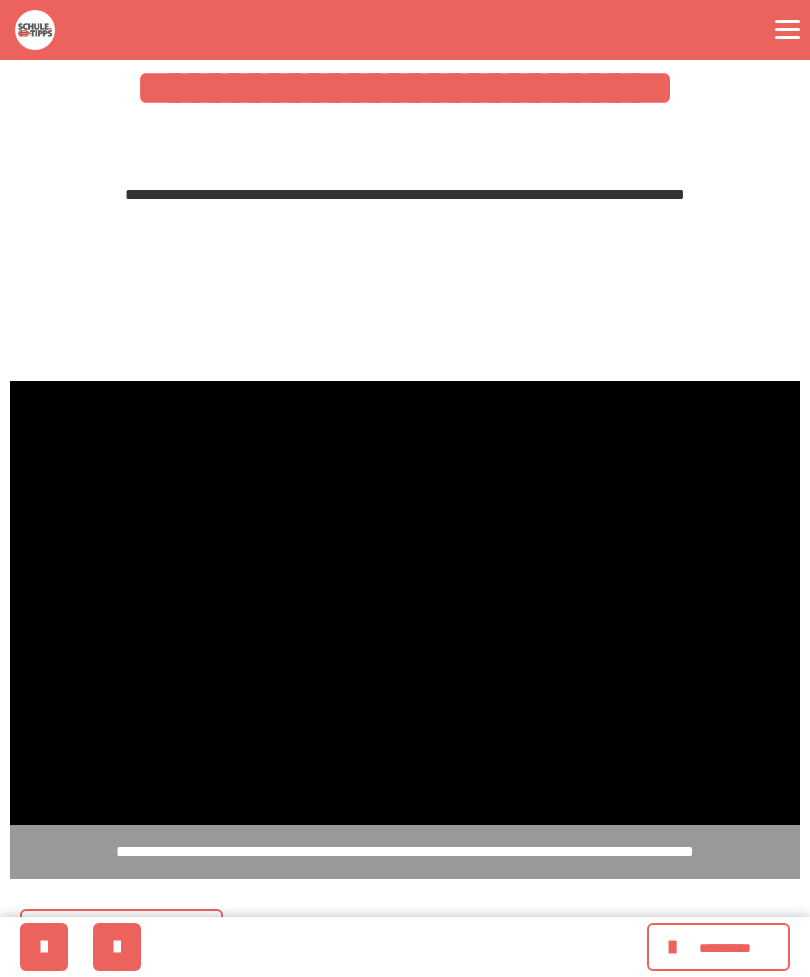 click at bounding box center (405, 603) 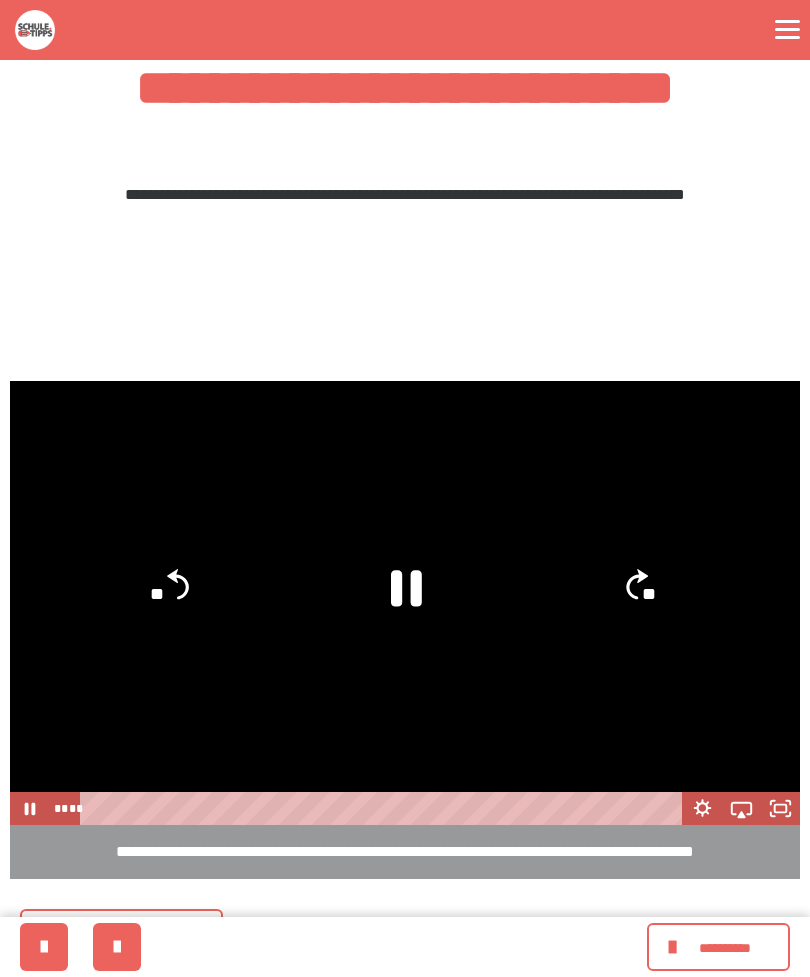 click 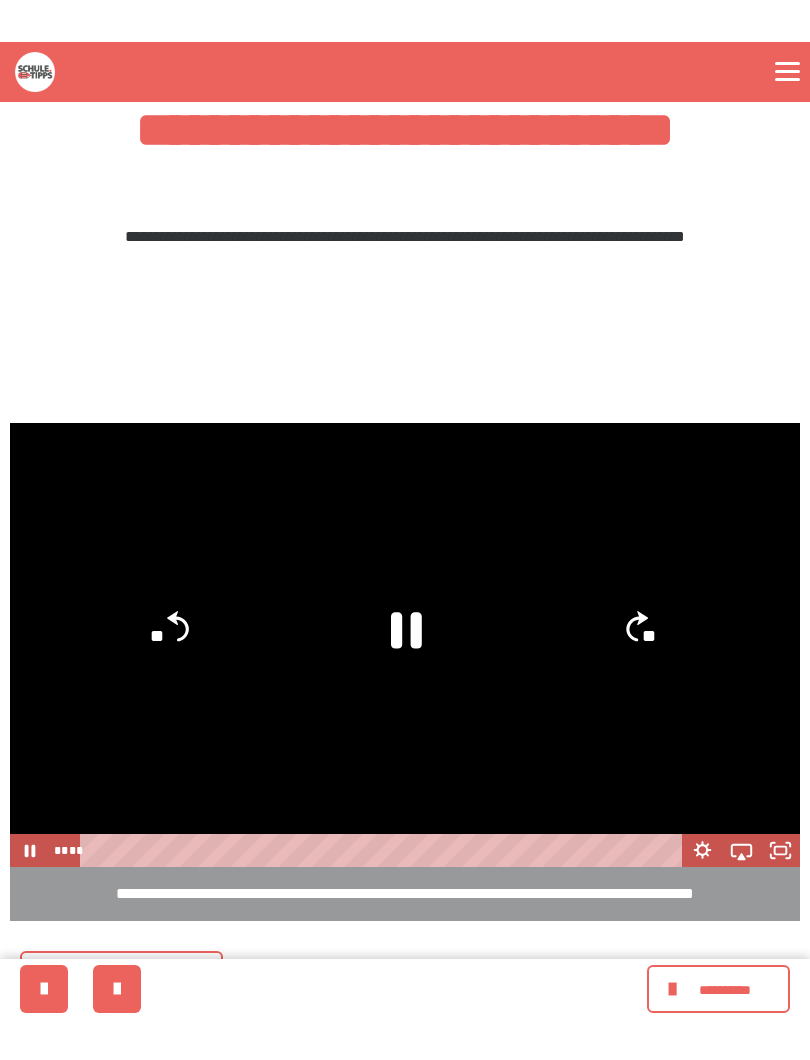 scroll, scrollTop: 20, scrollLeft: 0, axis: vertical 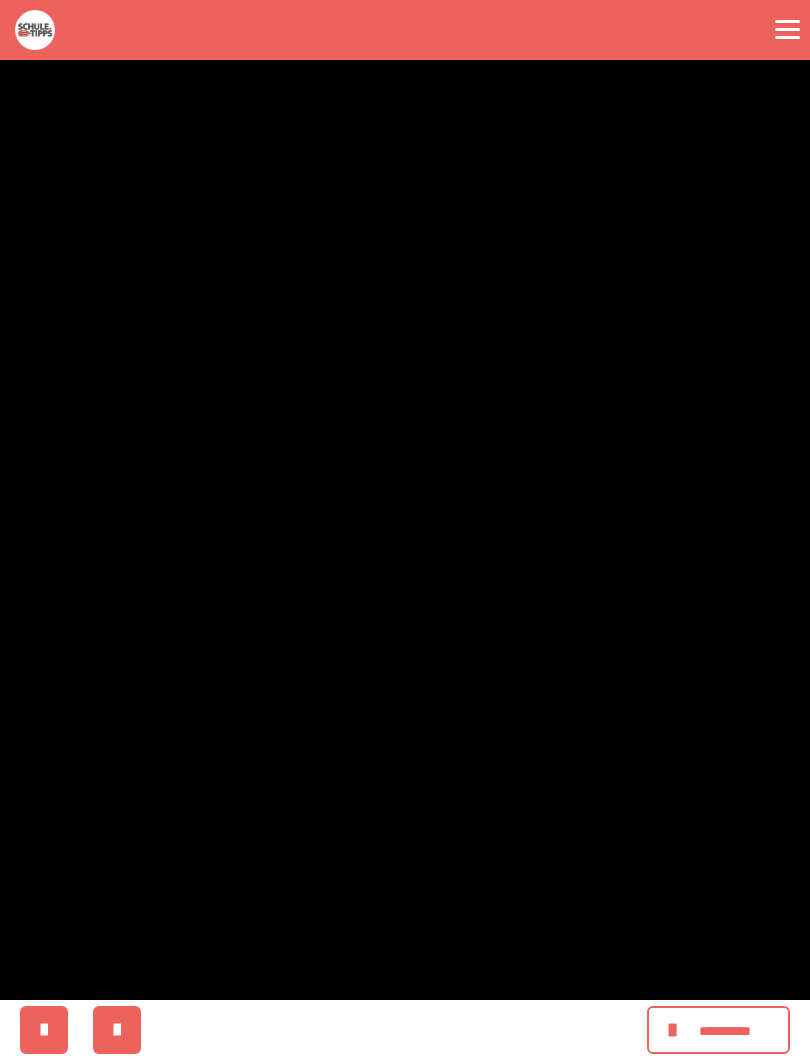 click at bounding box center [405, 530] 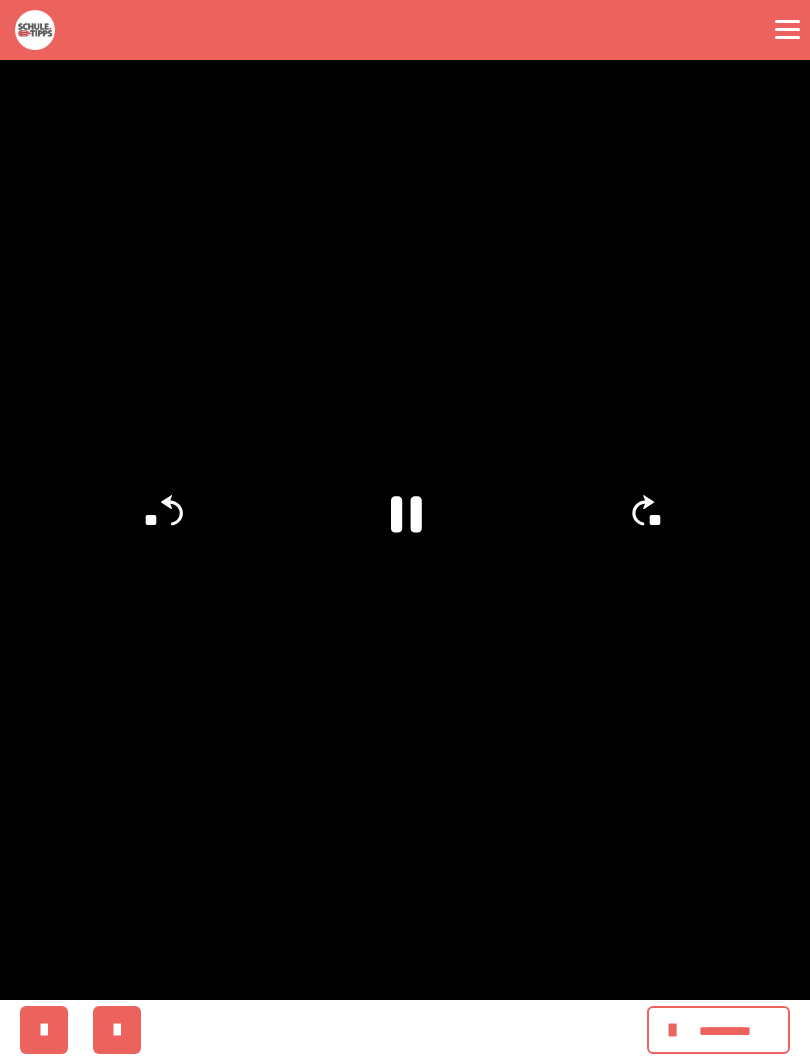 click on "**" 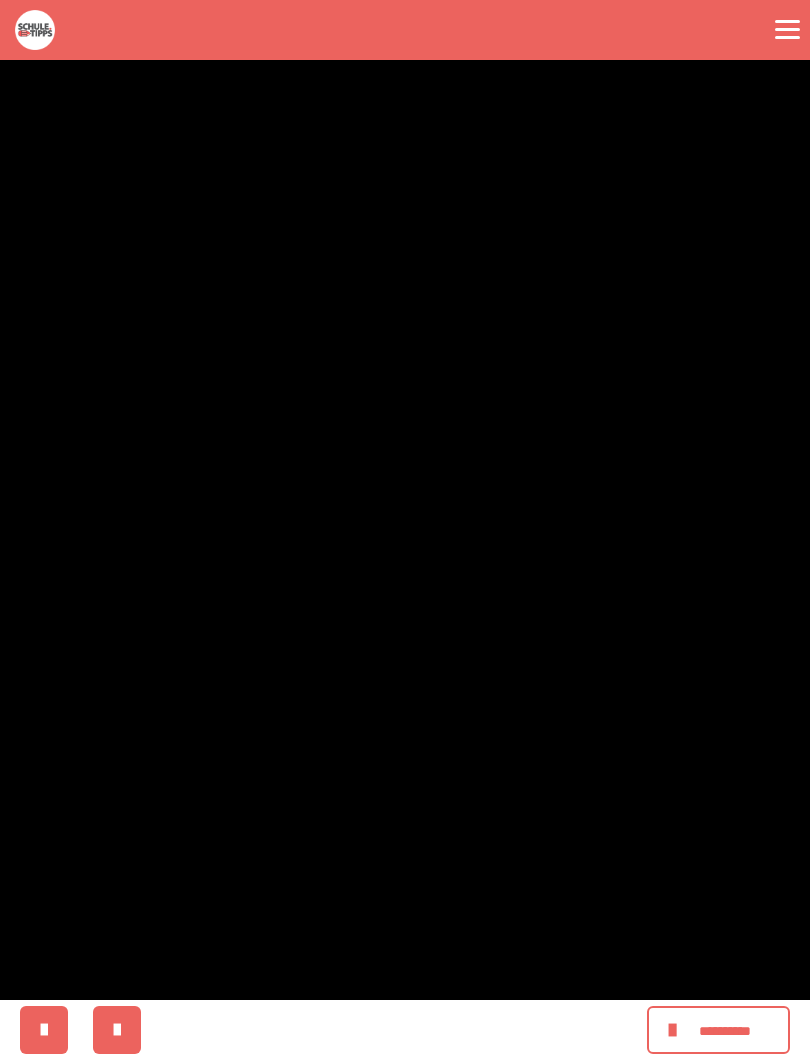 click at bounding box center [405, 530] 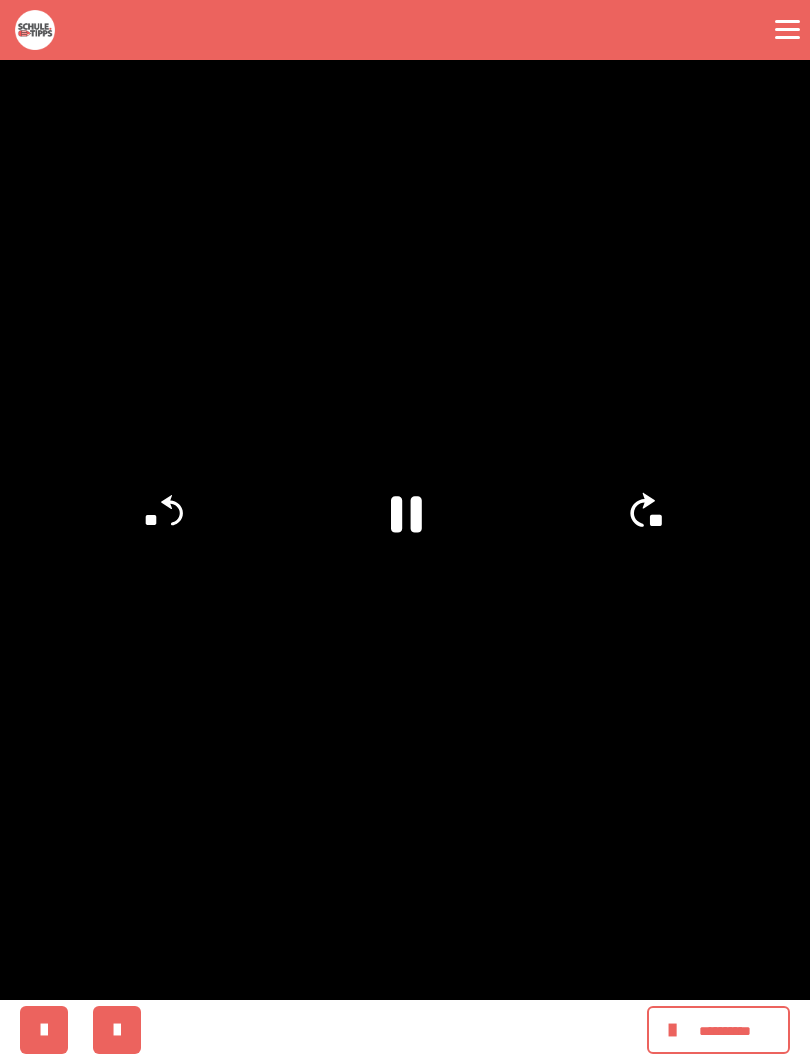 click on "**" 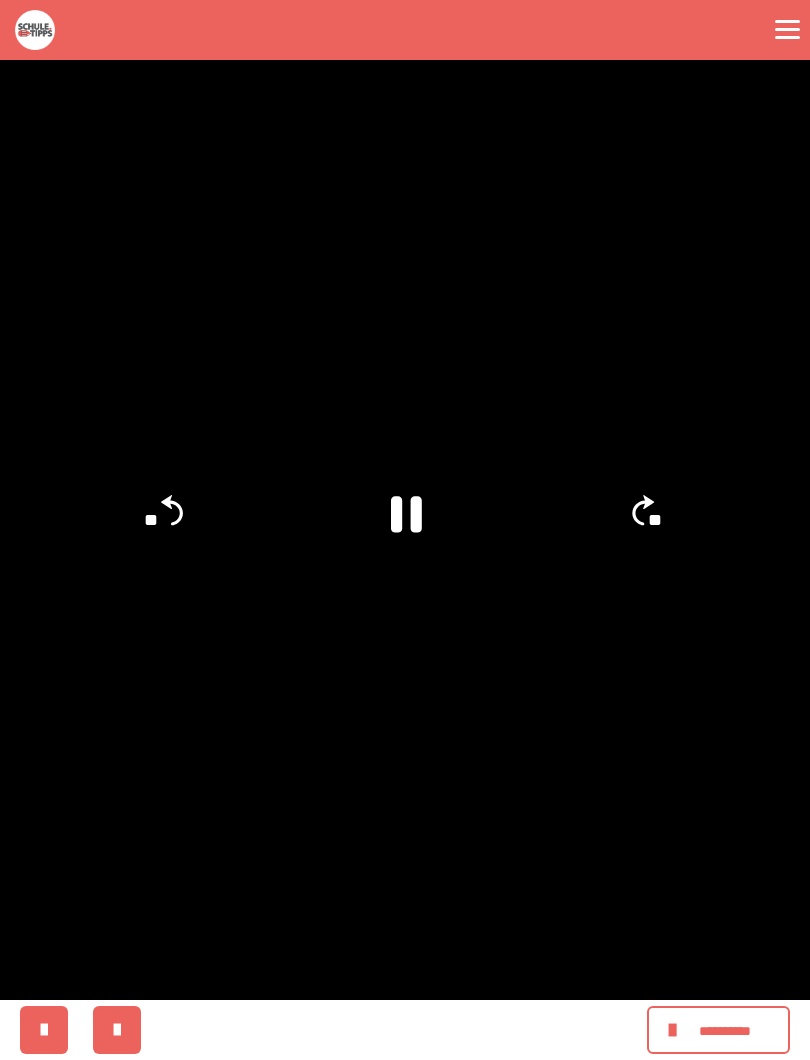 click at bounding box center [405, 530] 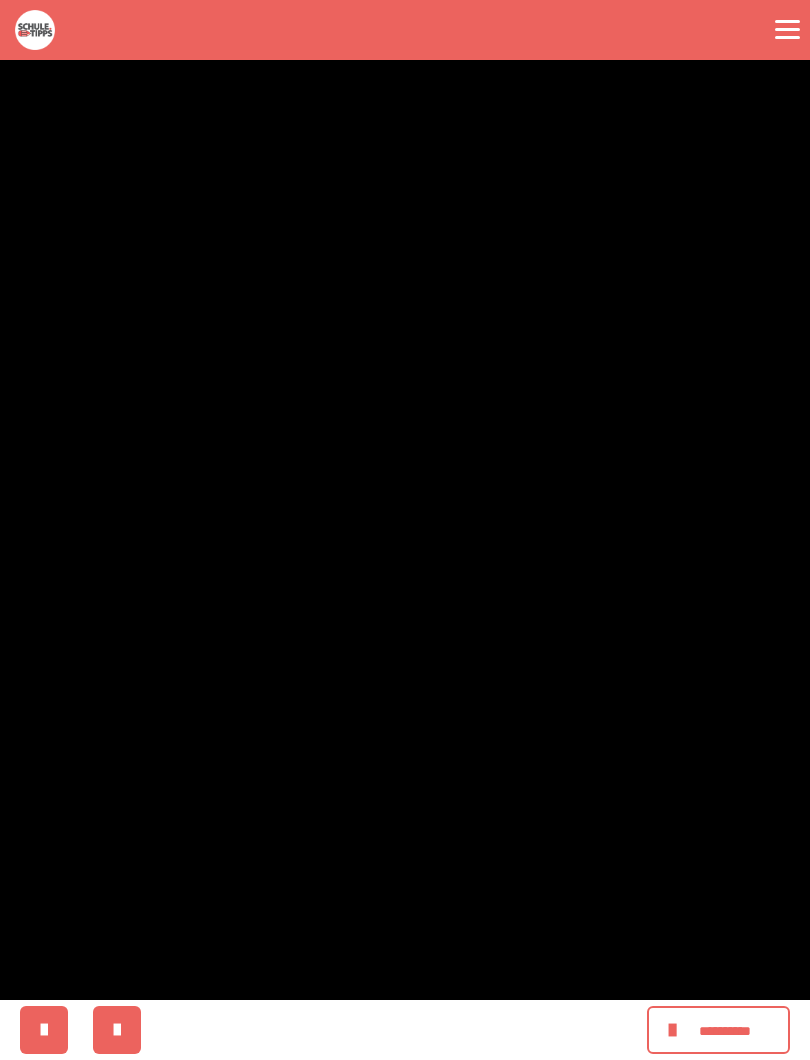 click at bounding box center (405, 530) 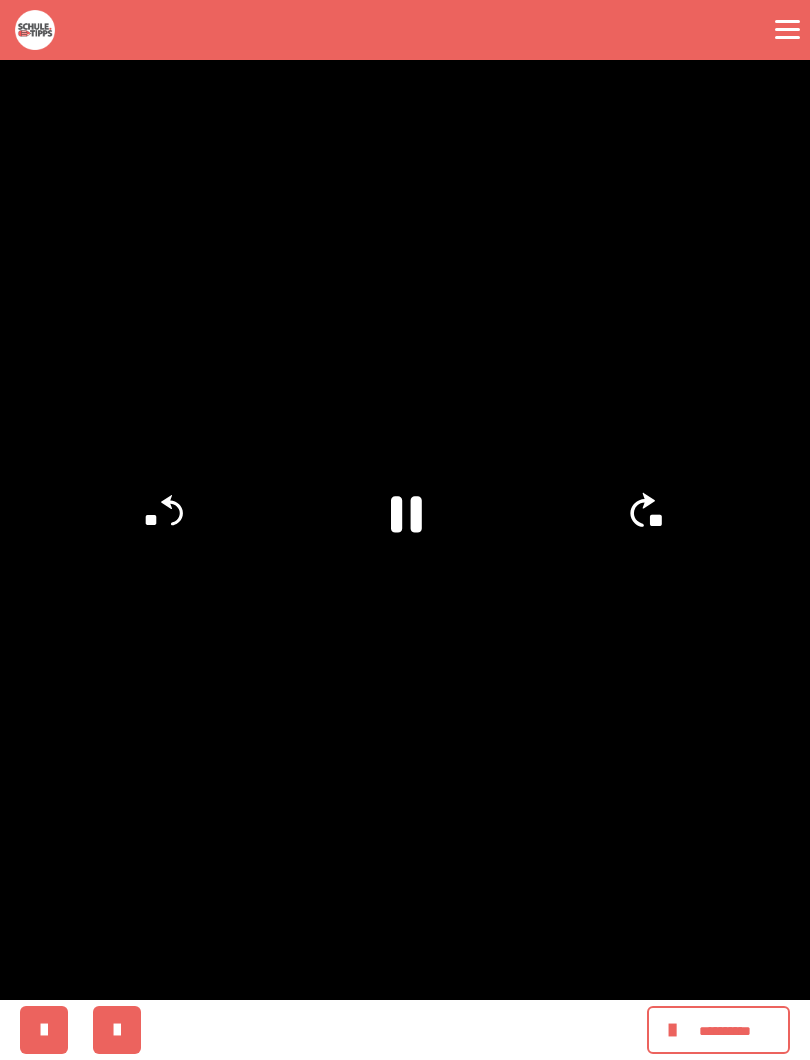 click on "**" 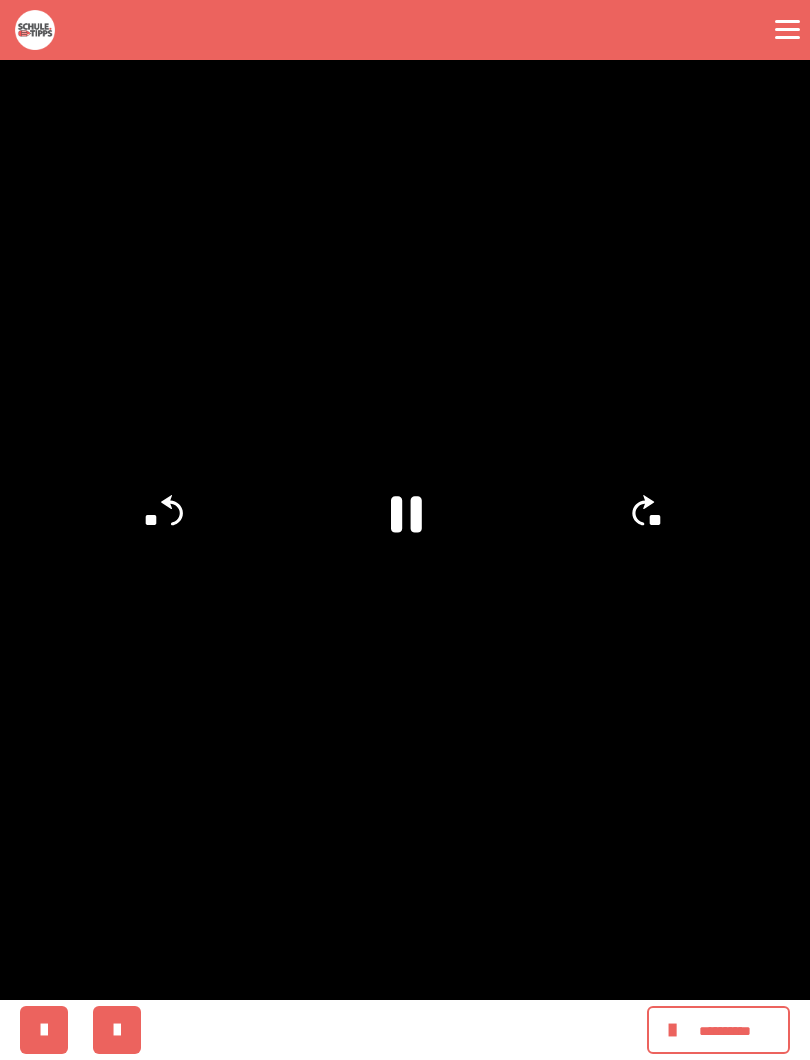 click at bounding box center (405, 530) 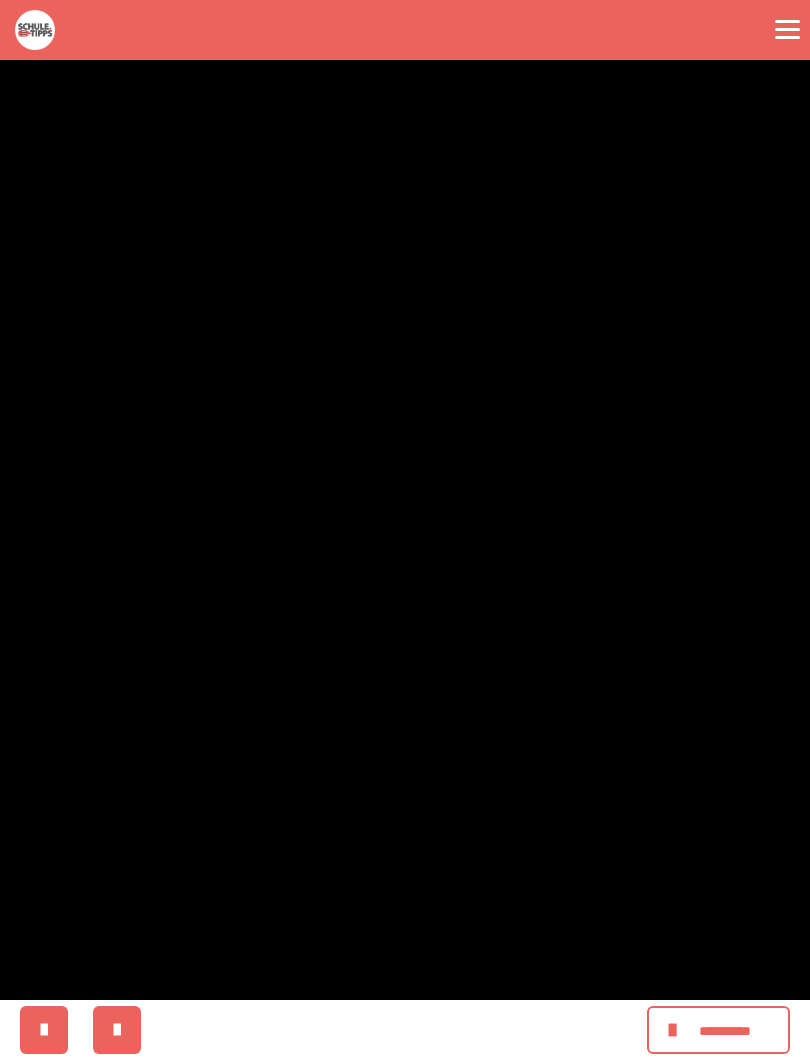 click at bounding box center [405, 530] 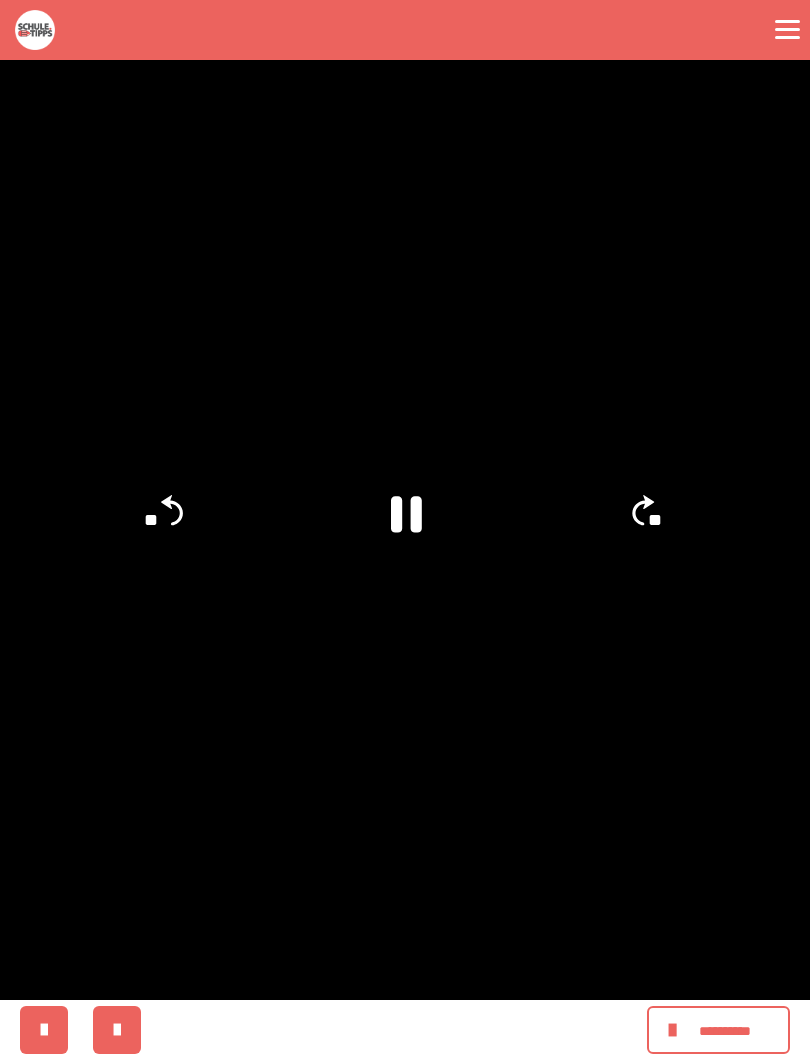 click at bounding box center [405, 530] 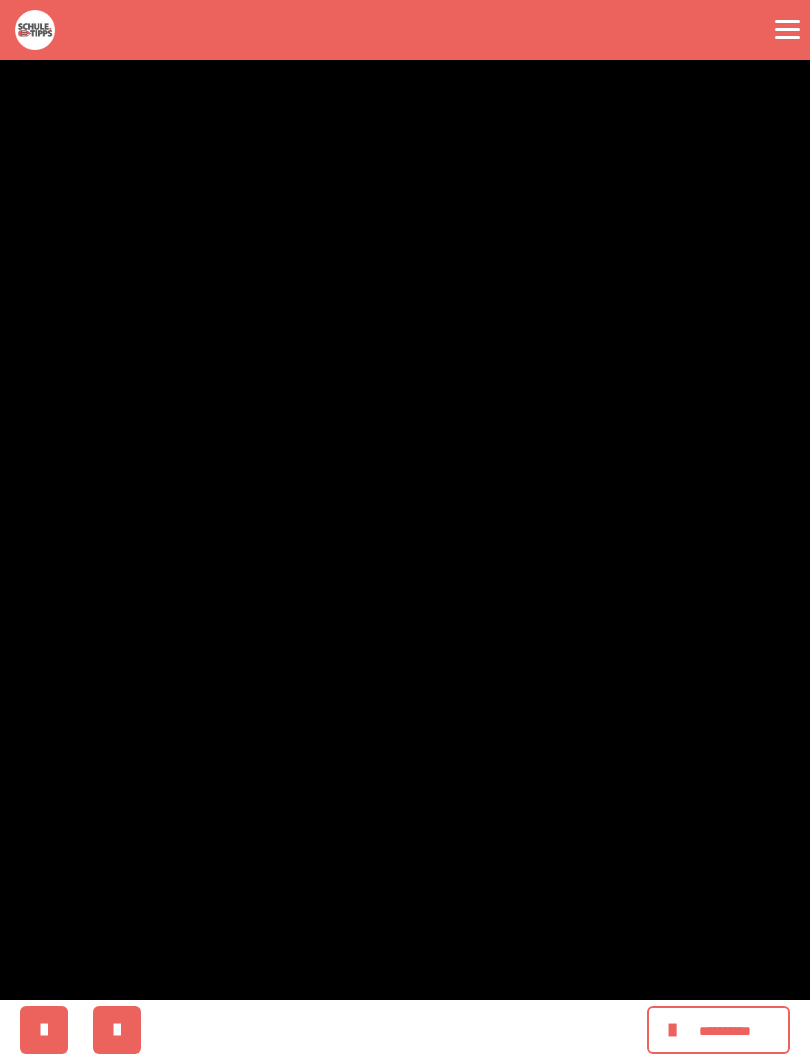 click at bounding box center (405, 530) 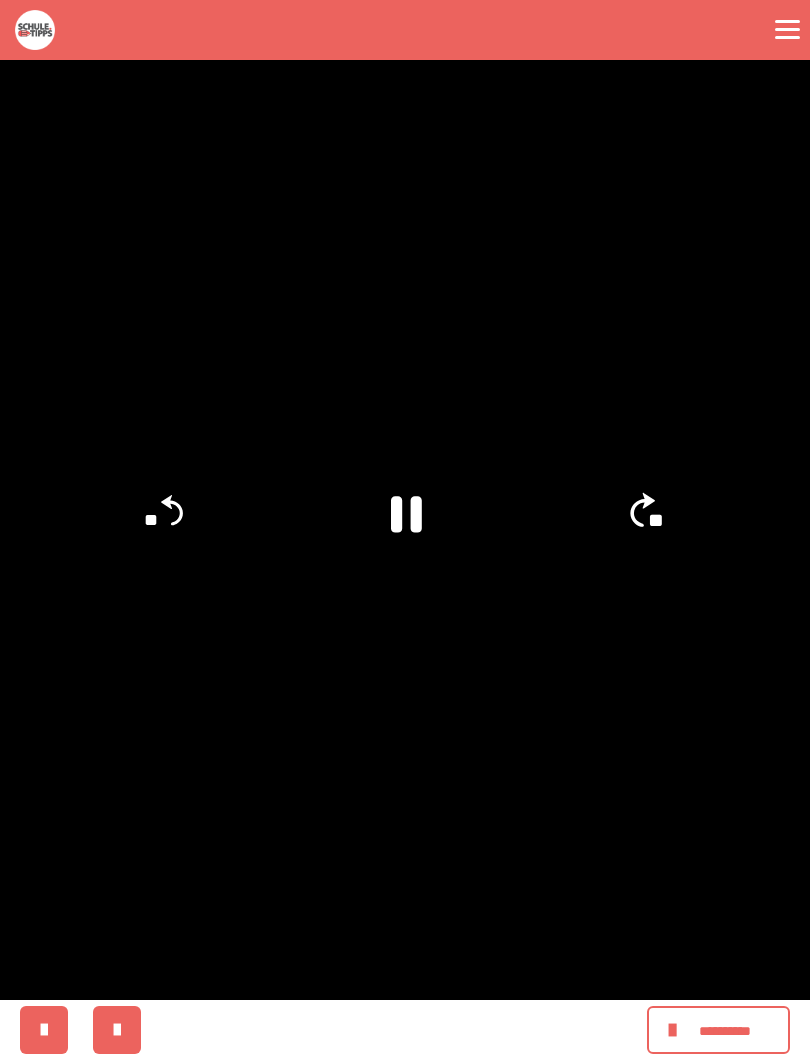 click on "**" 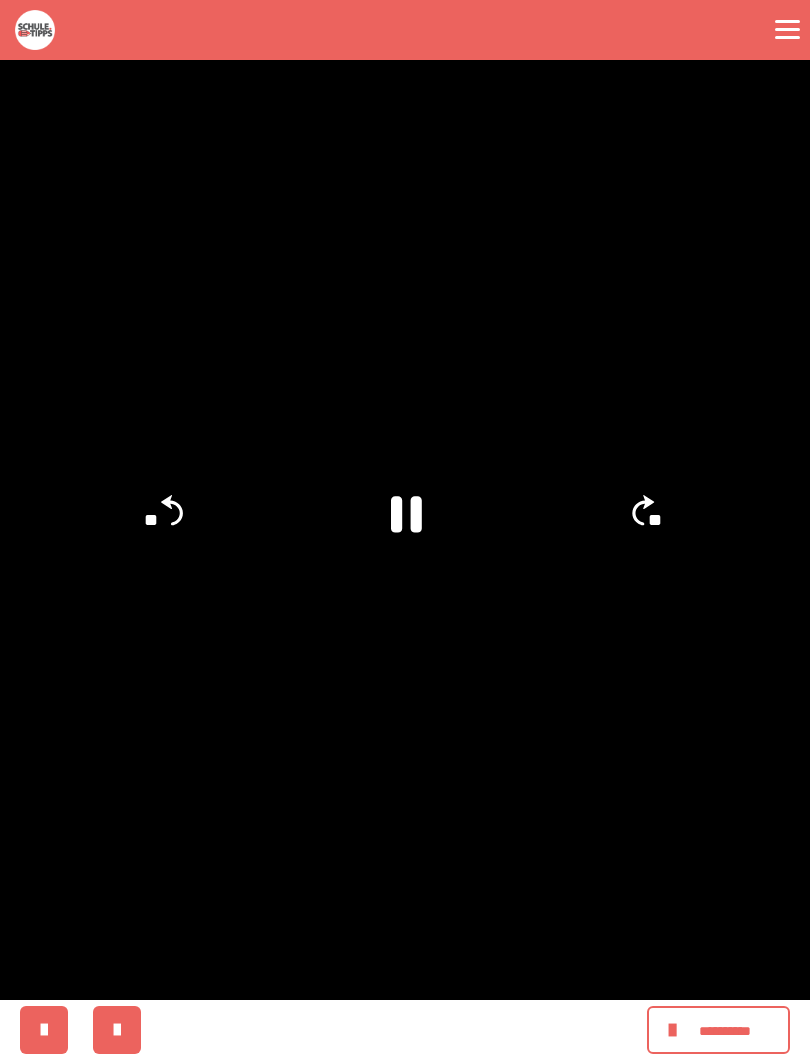 click on "**" 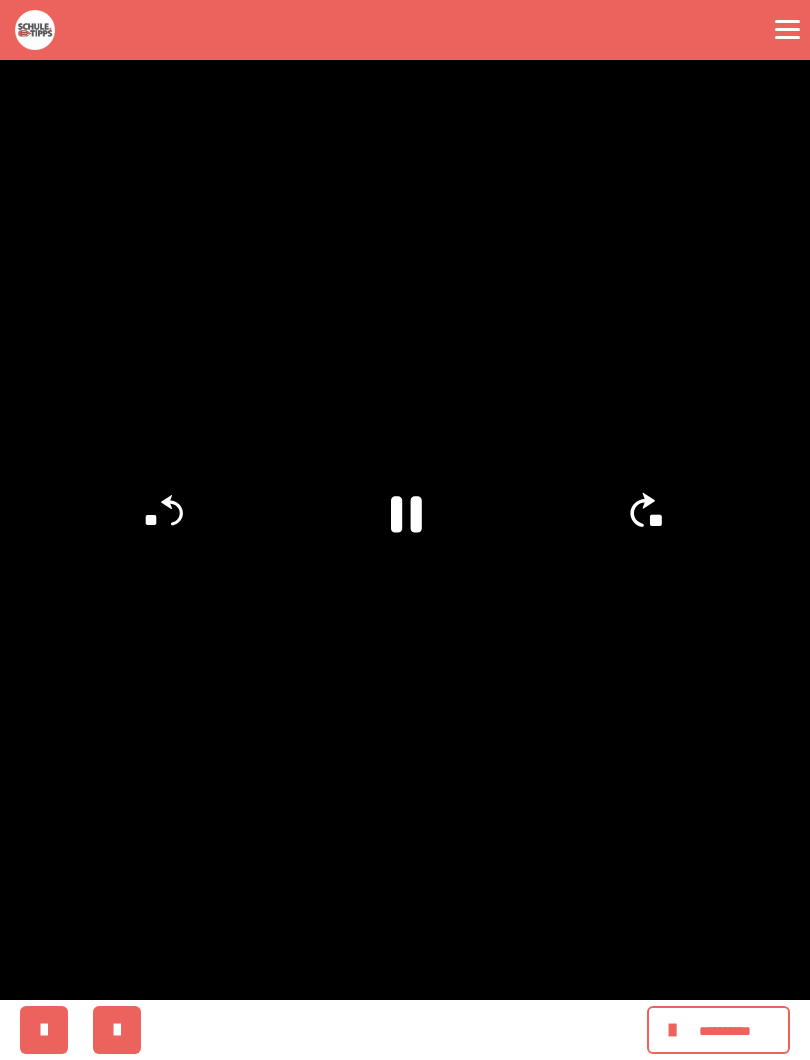 click on "**" 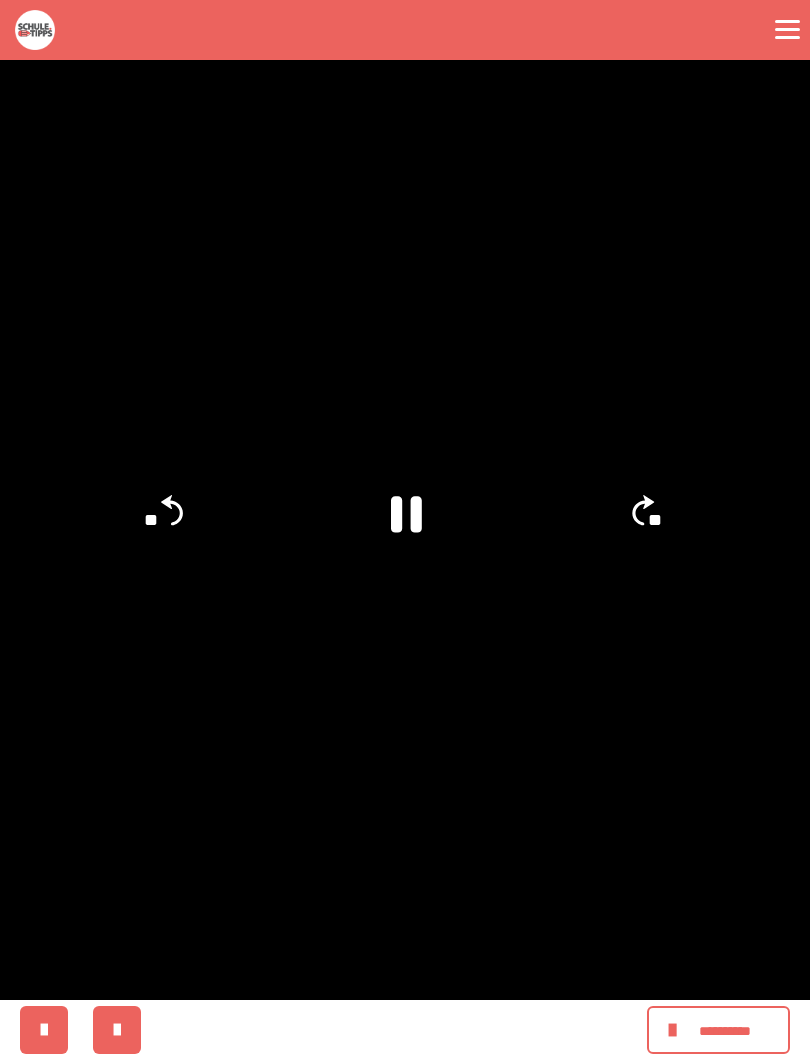 click on "**" 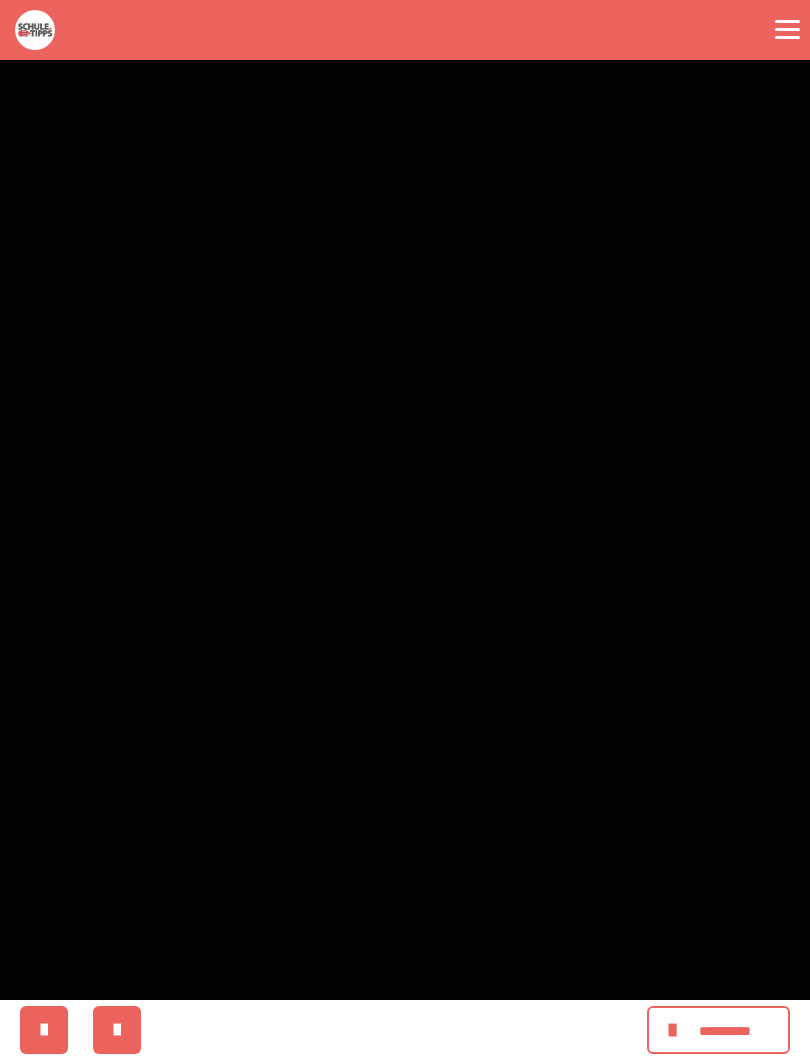 click at bounding box center (405, 530) 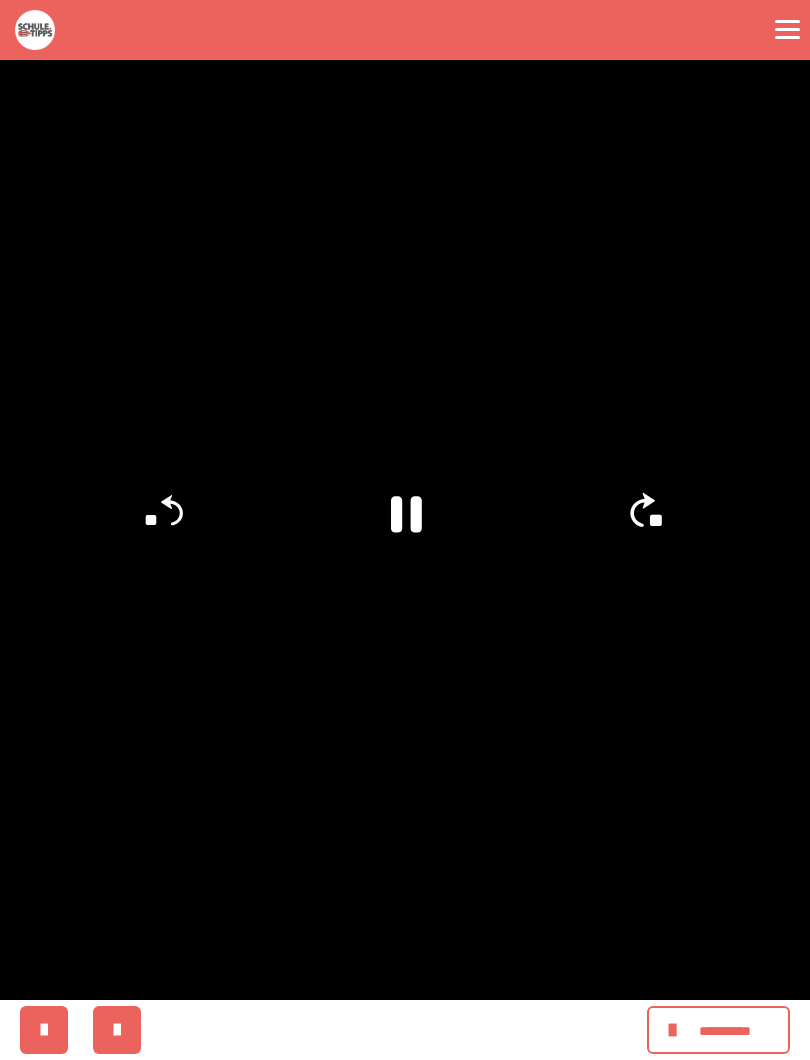 click on "**" 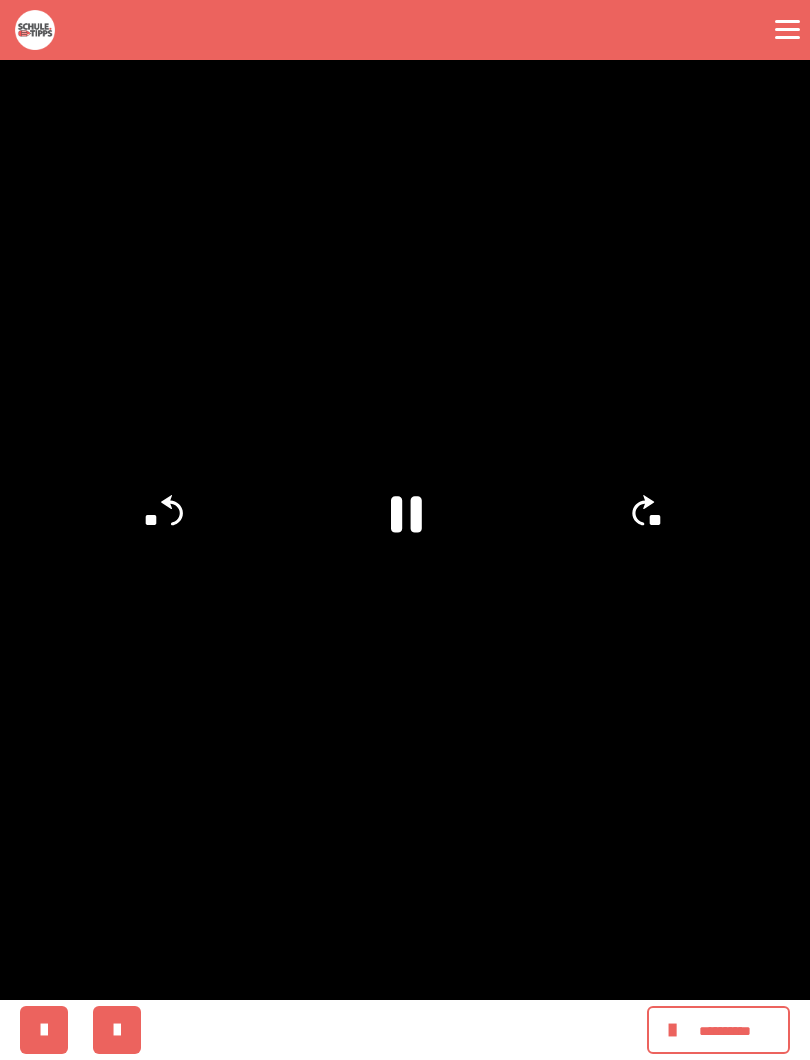 click on "**" 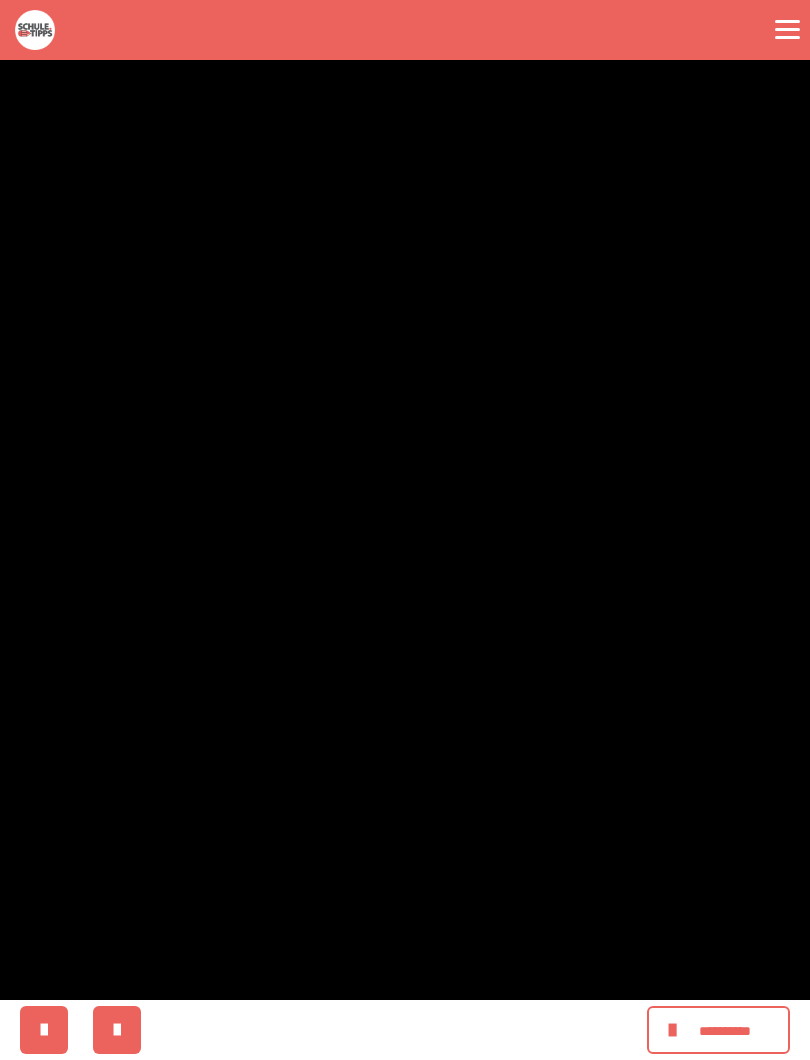 click at bounding box center (405, 530) 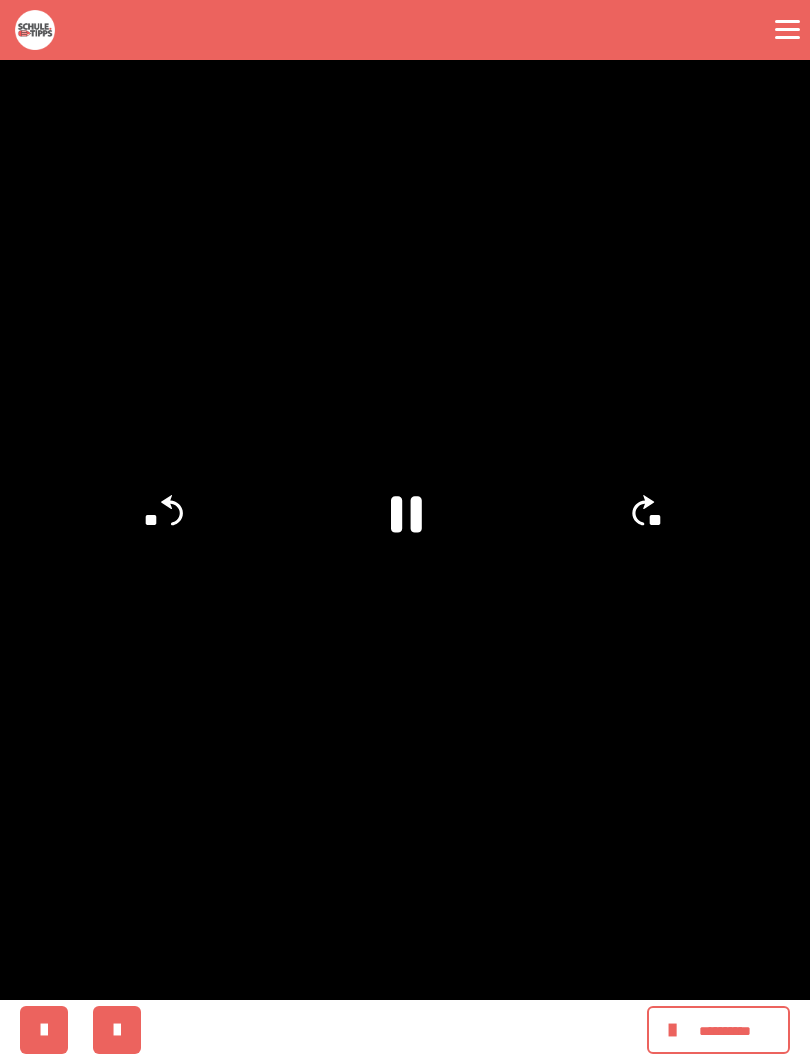 click on "**" 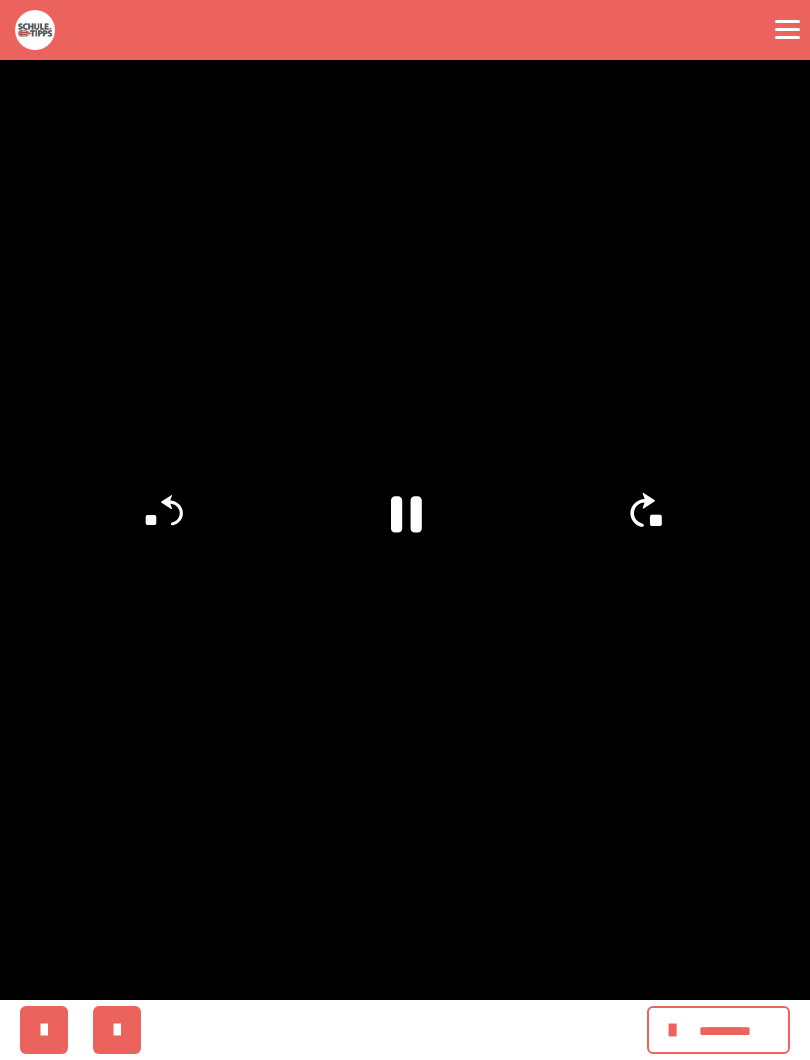 click on "**" 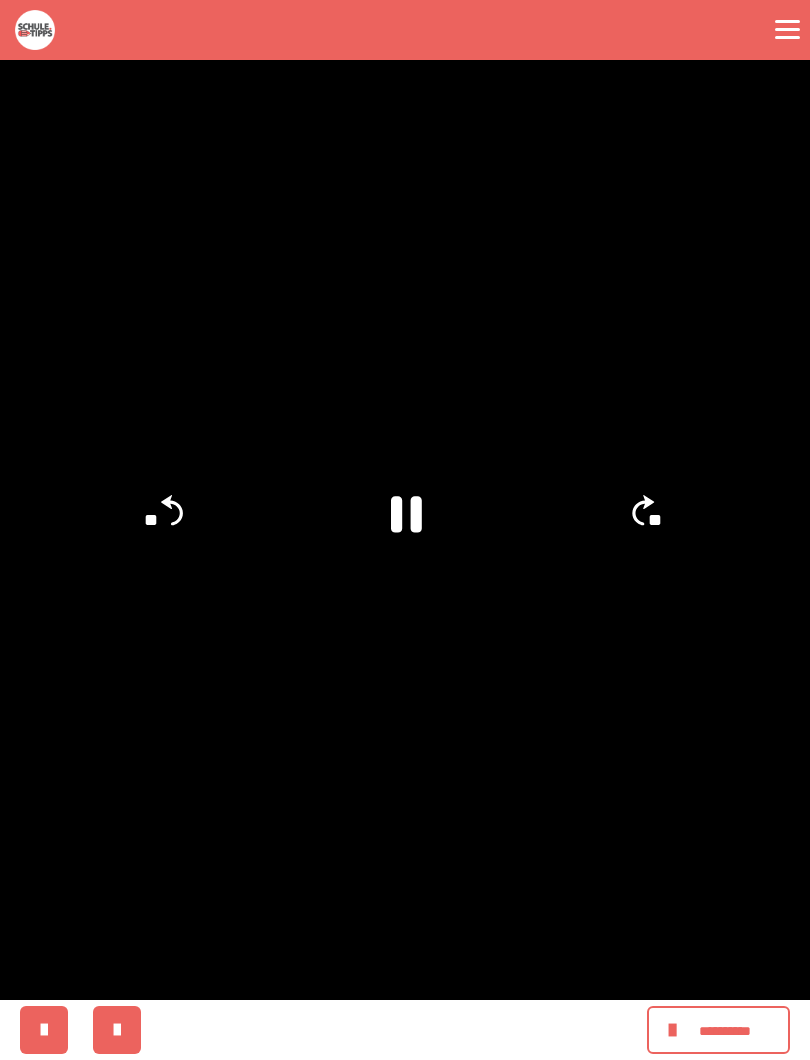 click on "**" 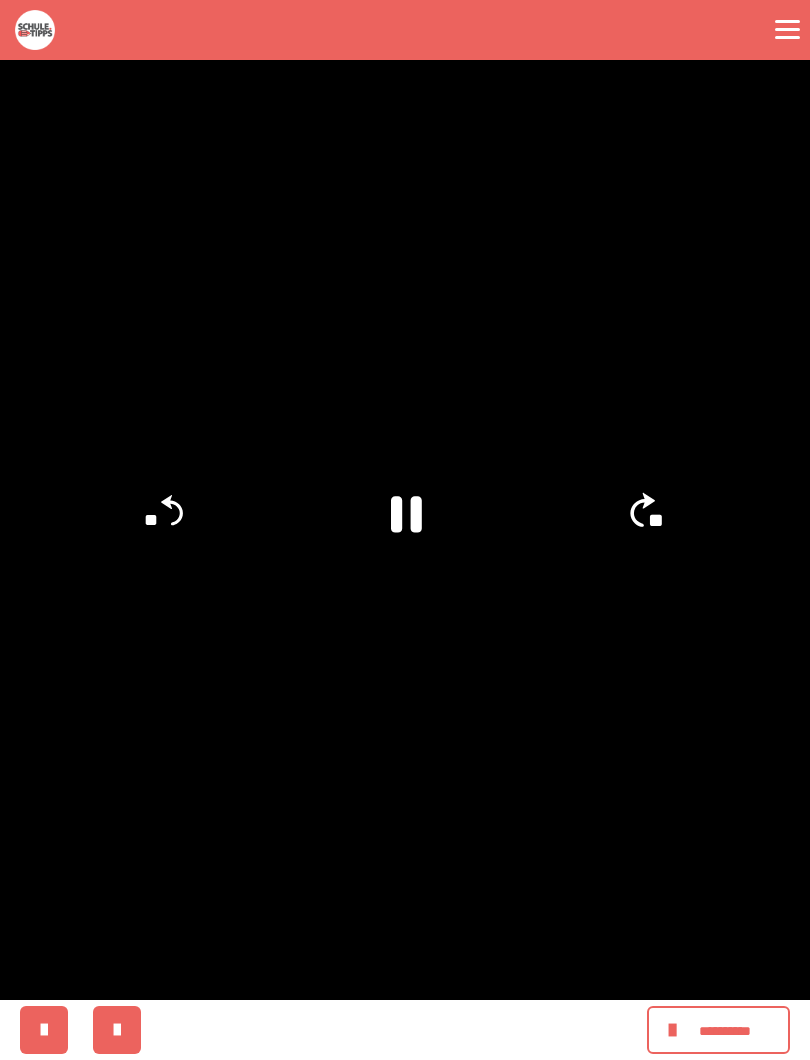 click on "**" 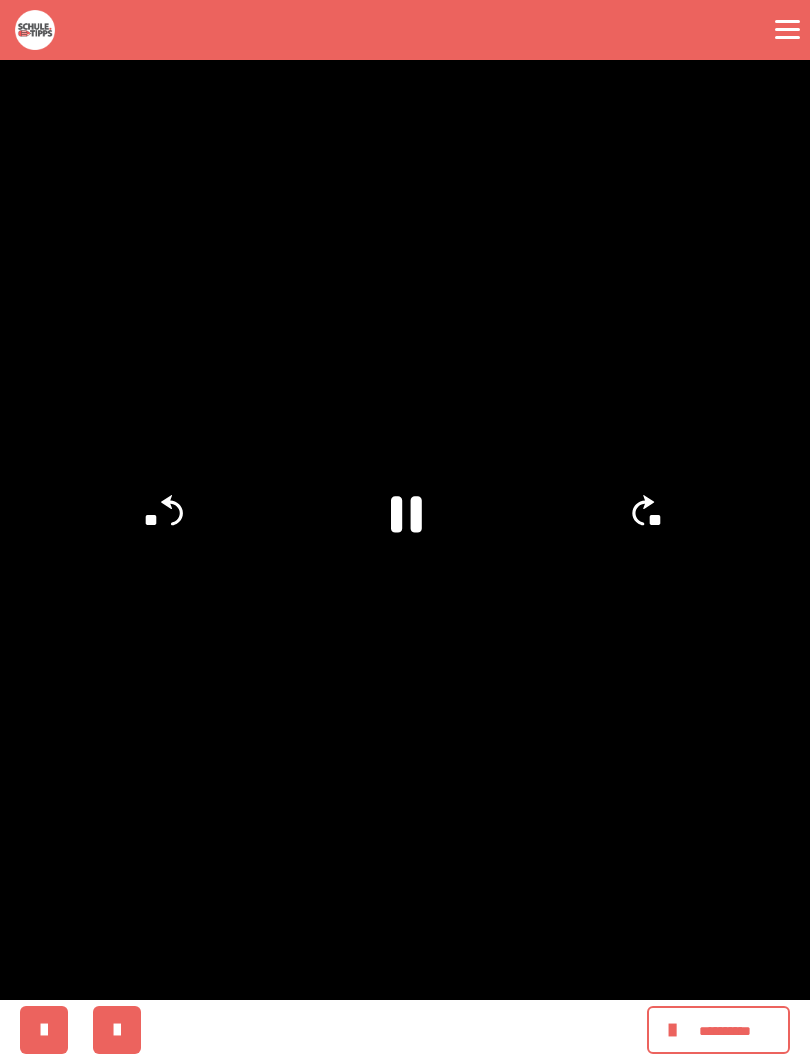 click on "**" 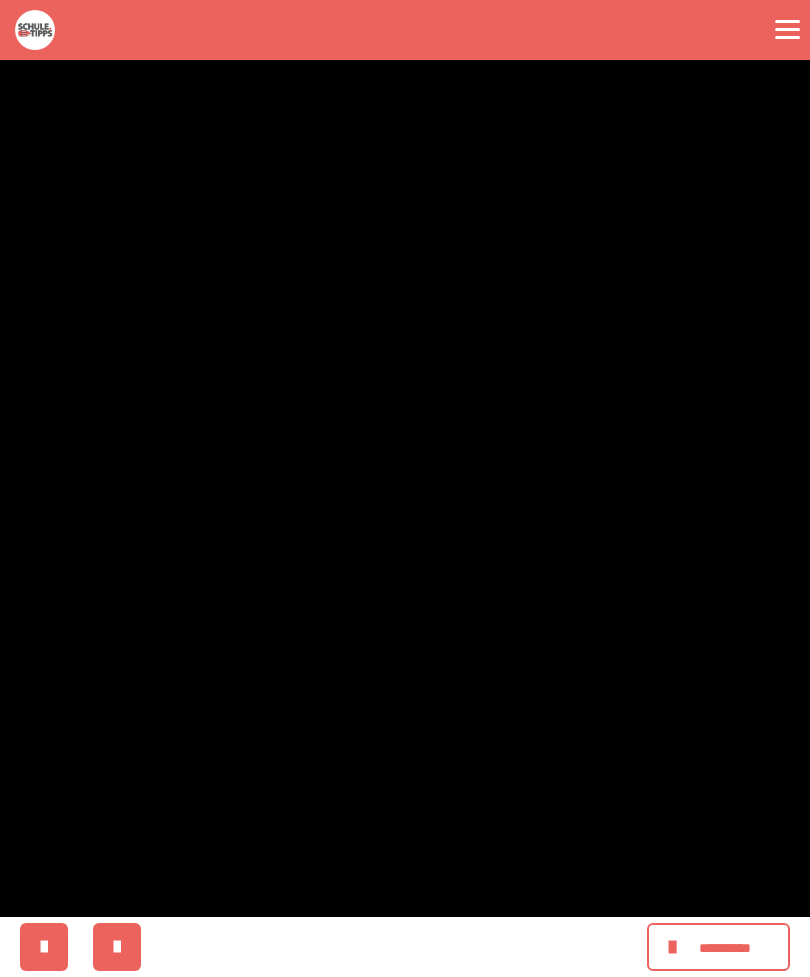 scroll, scrollTop: 0, scrollLeft: 0, axis: both 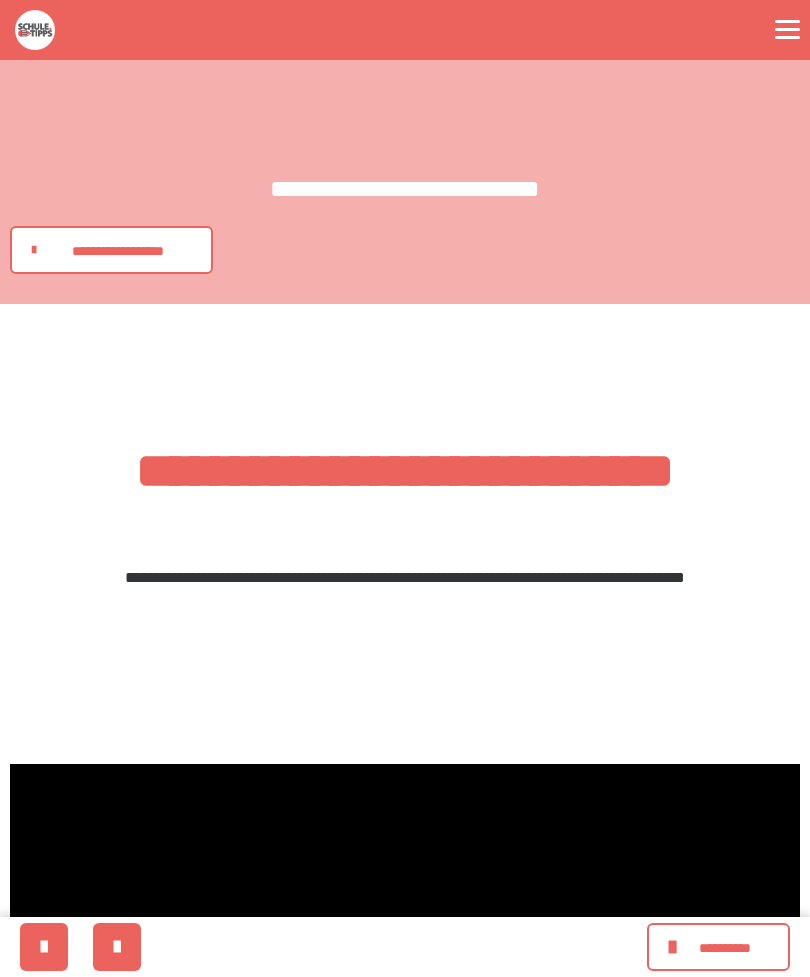click on "**********" at bounding box center (118, 251) 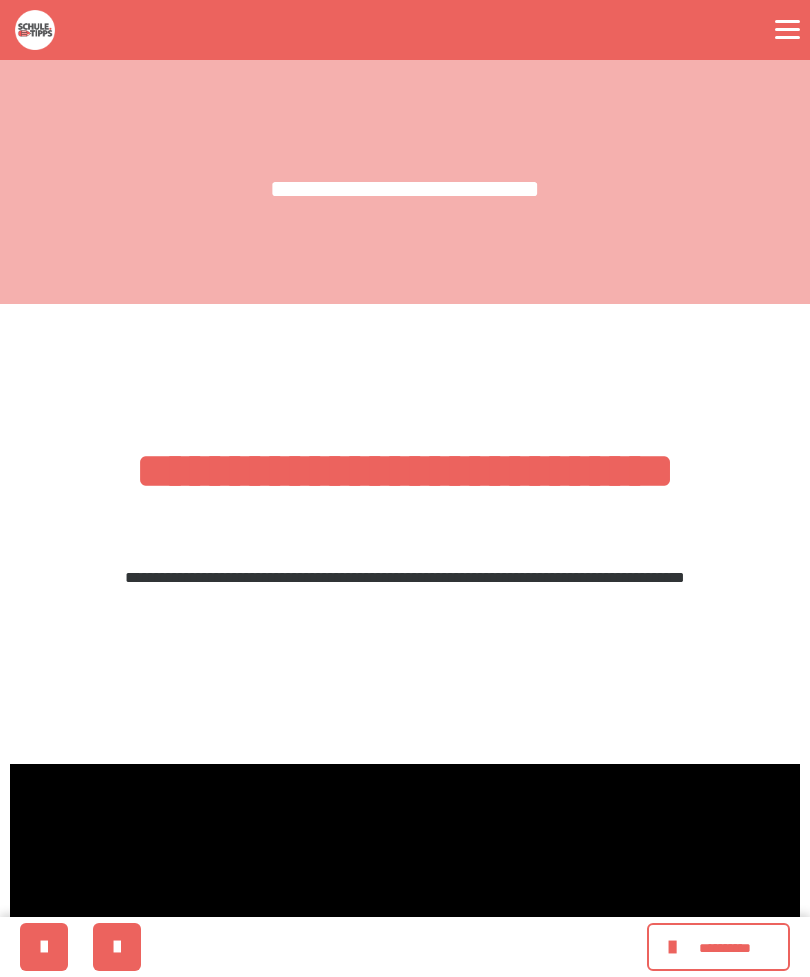 click on "**********" at bounding box center [718, 947] 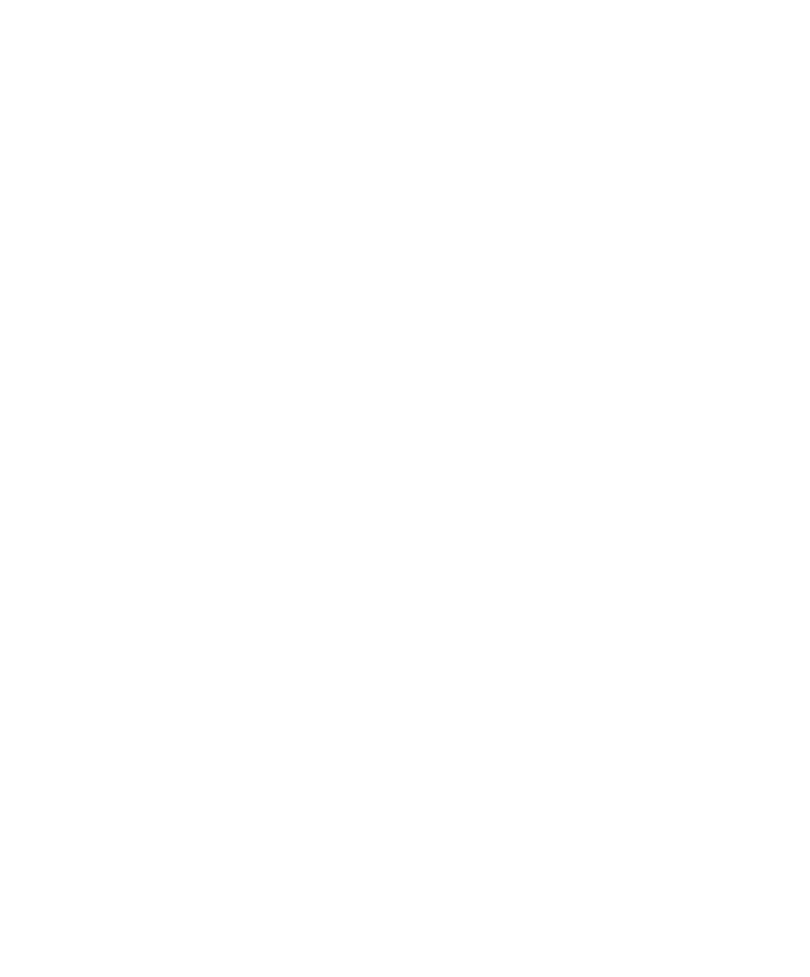 scroll, scrollTop: 0, scrollLeft: 0, axis: both 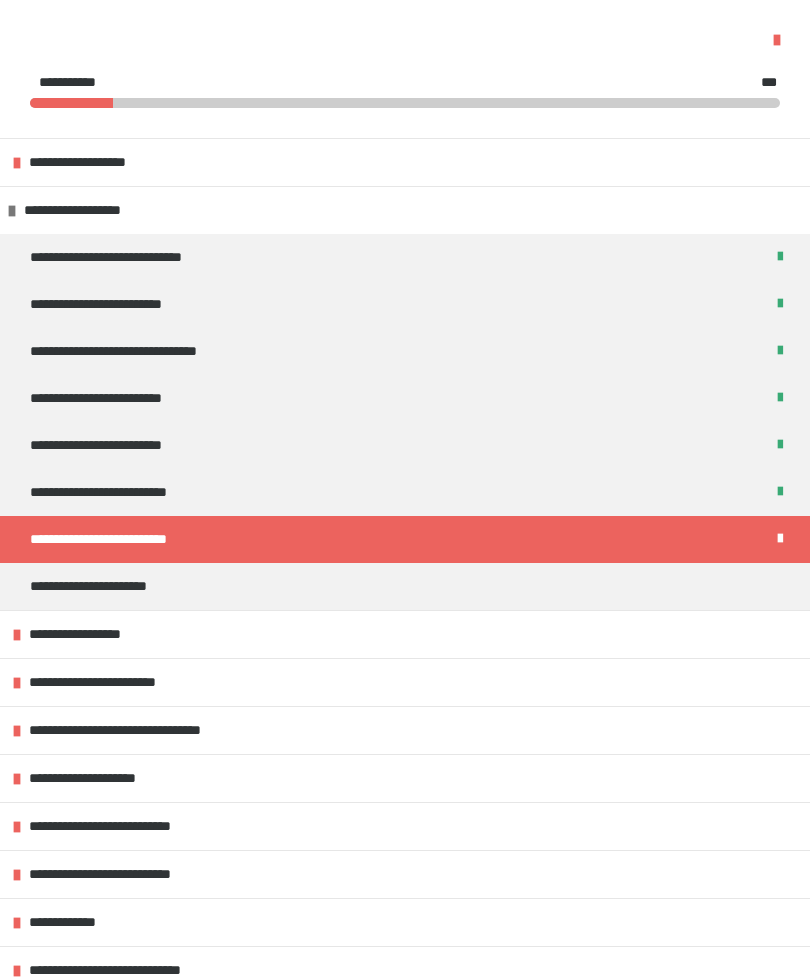 click on "**********" at bounding box center [405, 445] 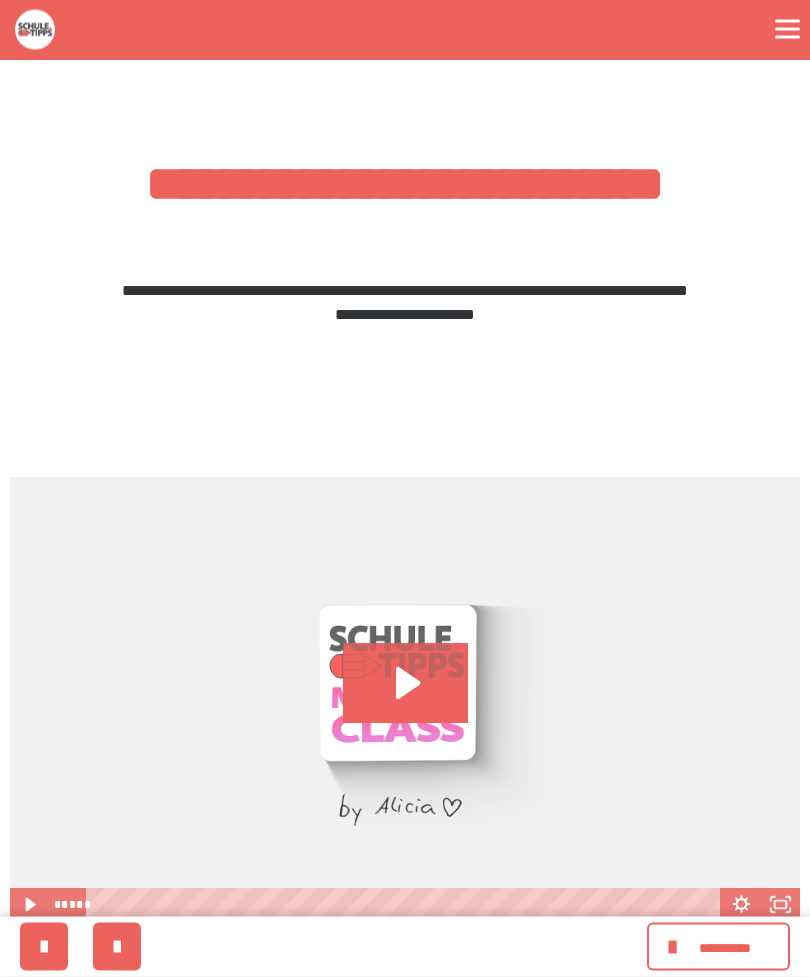 scroll, scrollTop: 359, scrollLeft: 0, axis: vertical 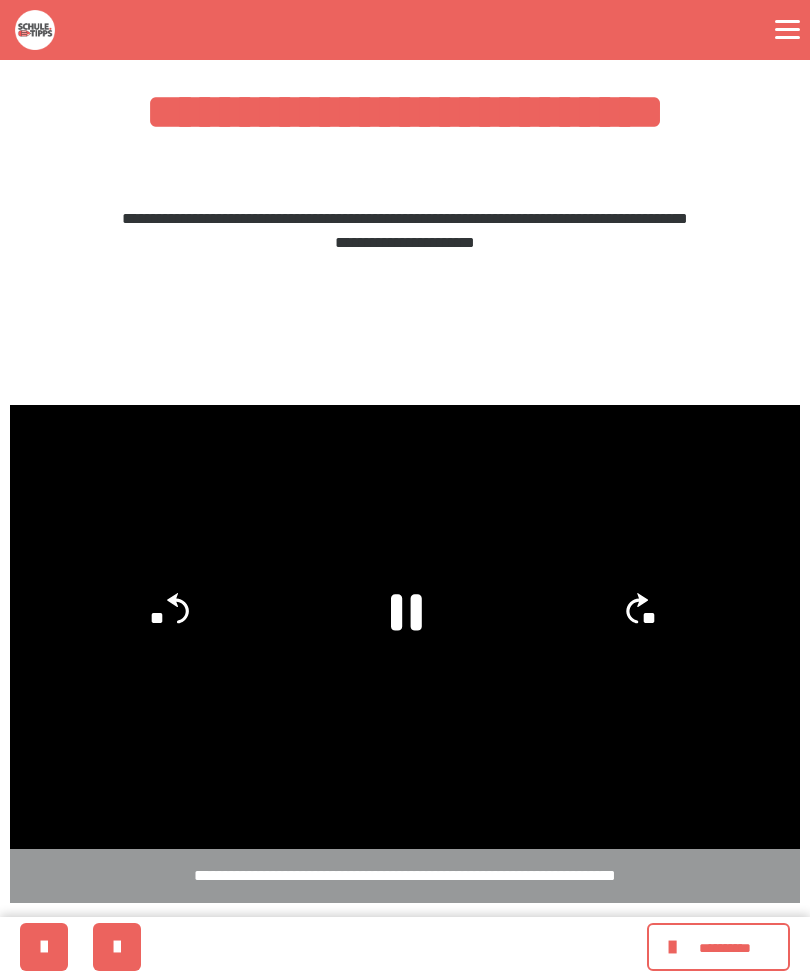 click on "**********" at bounding box center [725, 948] 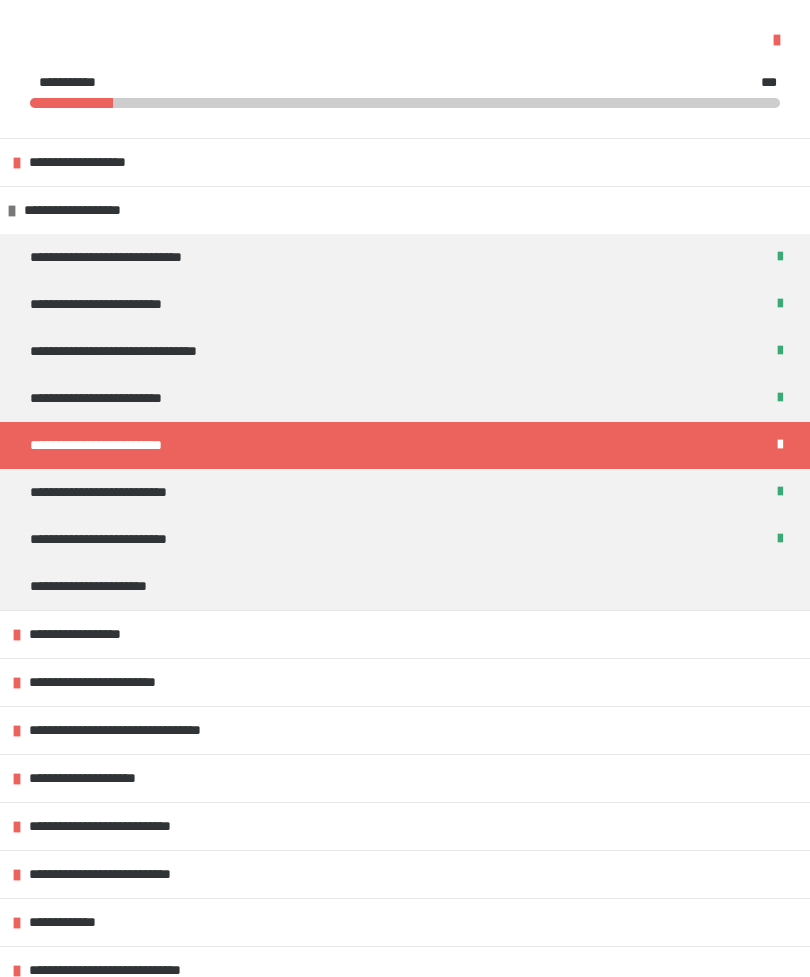 click on "**********" at bounding box center [405, 586] 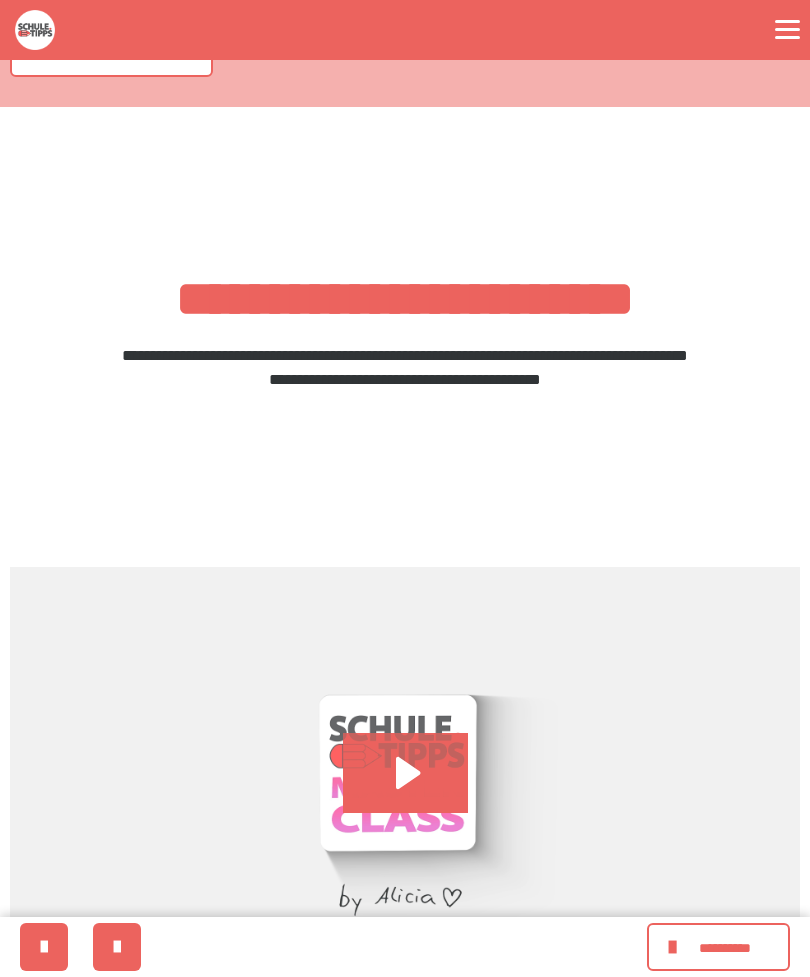 scroll, scrollTop: 359, scrollLeft: 0, axis: vertical 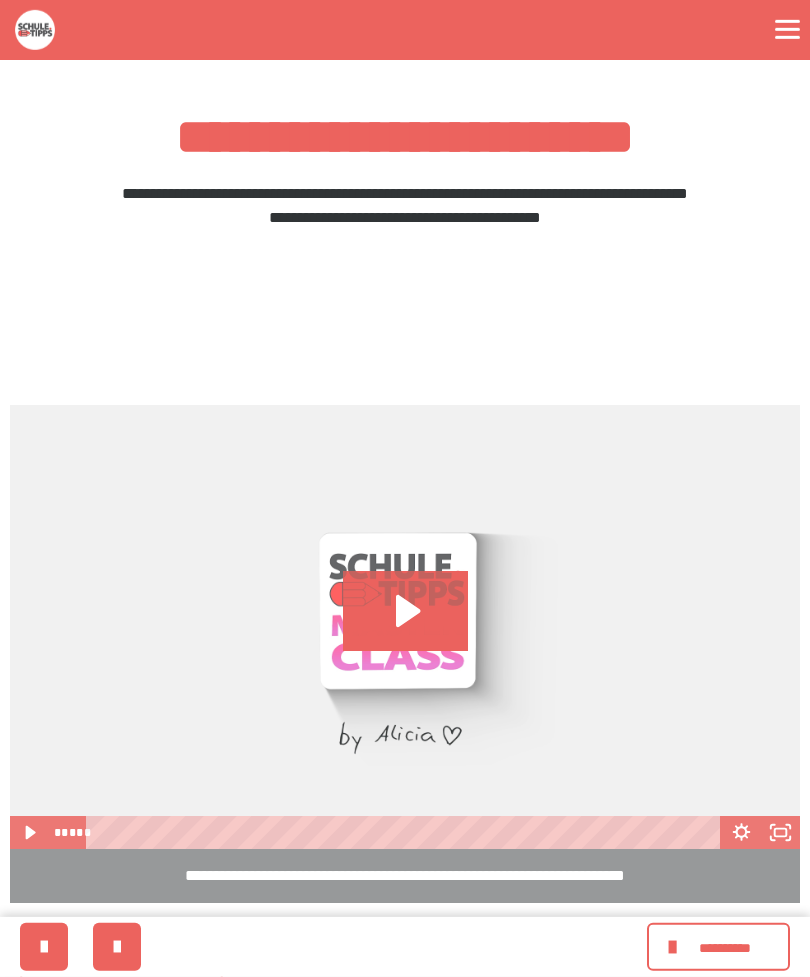 click 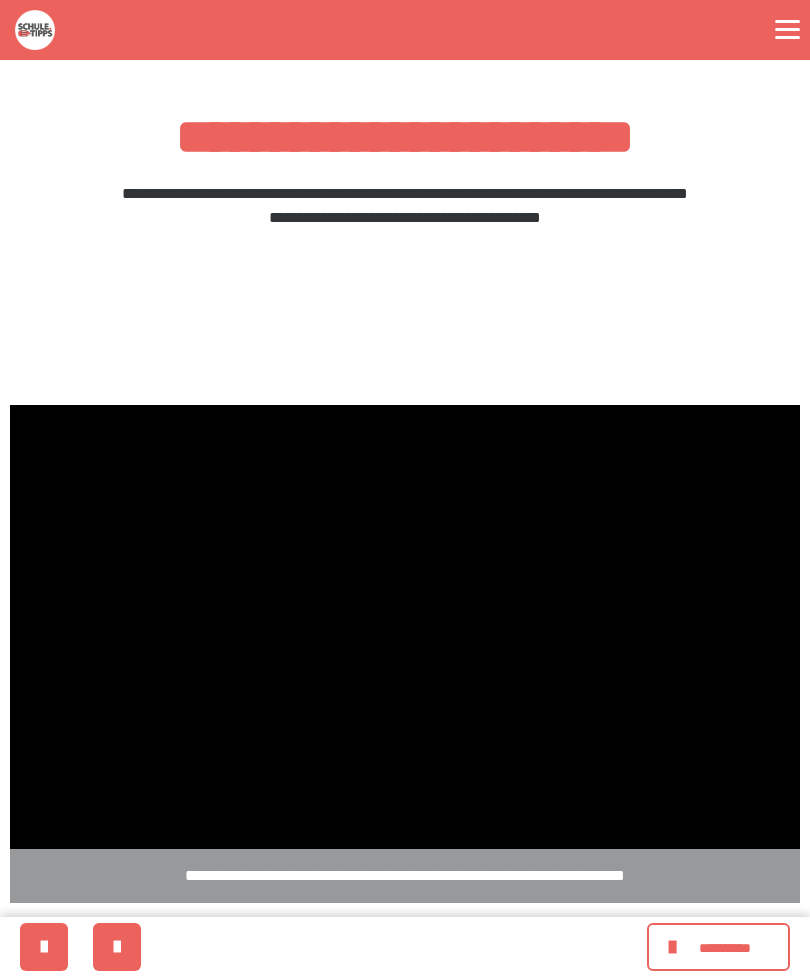 click at bounding box center (405, 627) 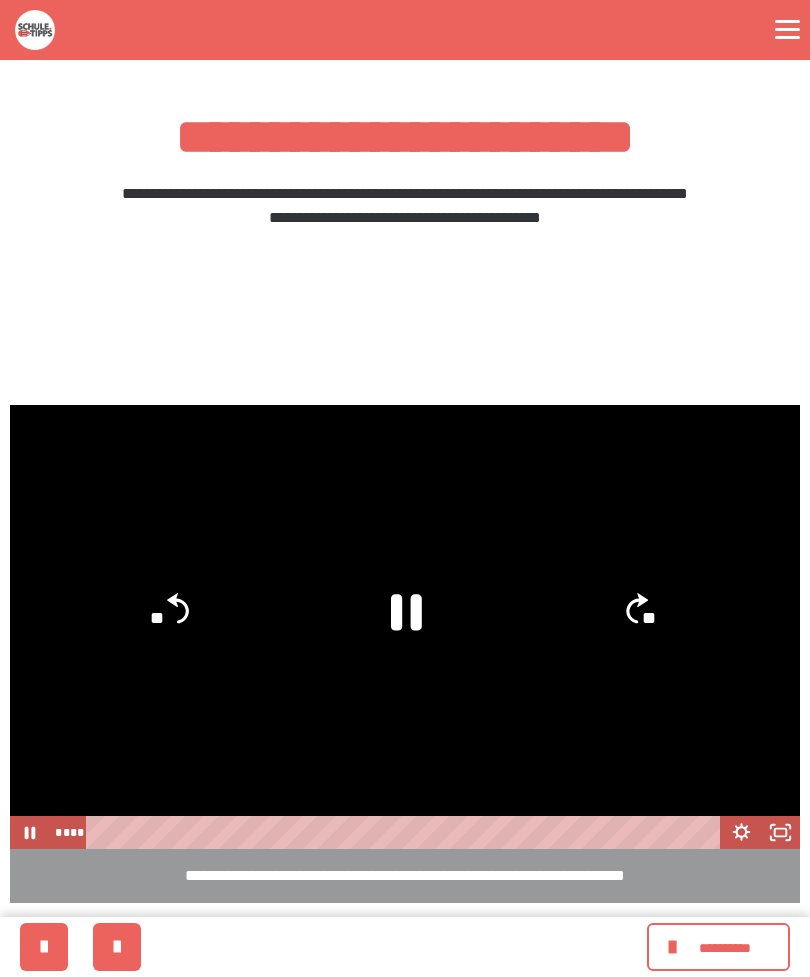 click 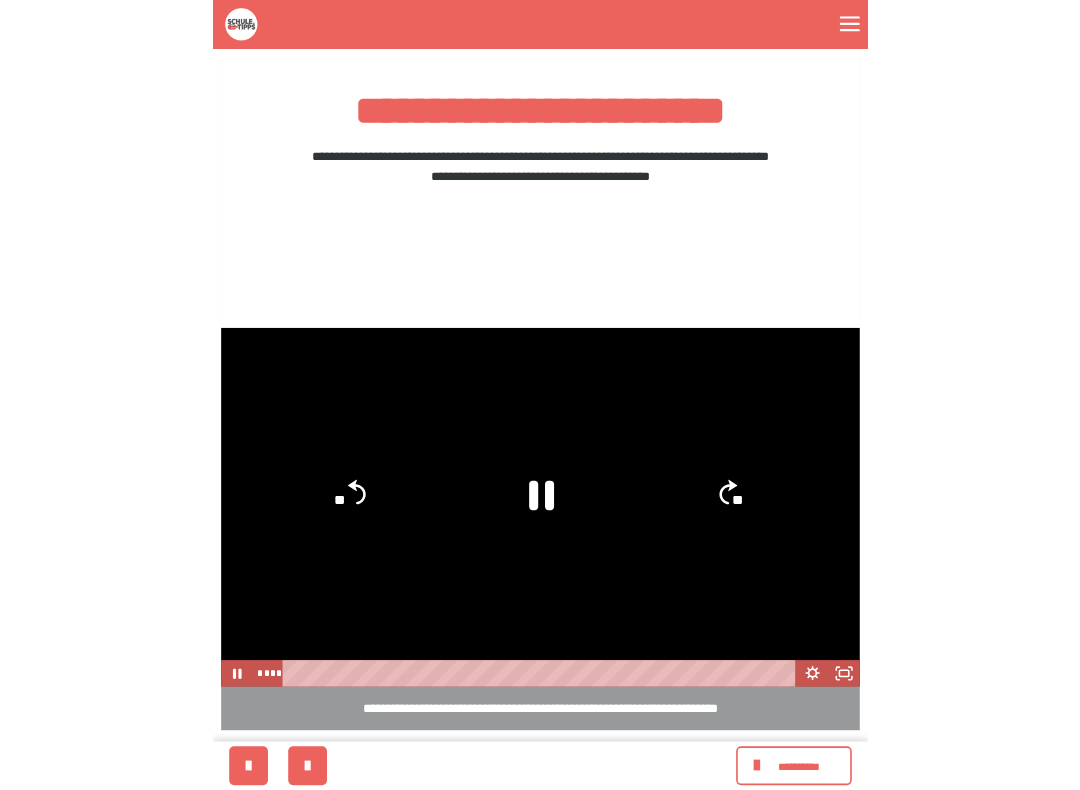 scroll, scrollTop: 20, scrollLeft: 0, axis: vertical 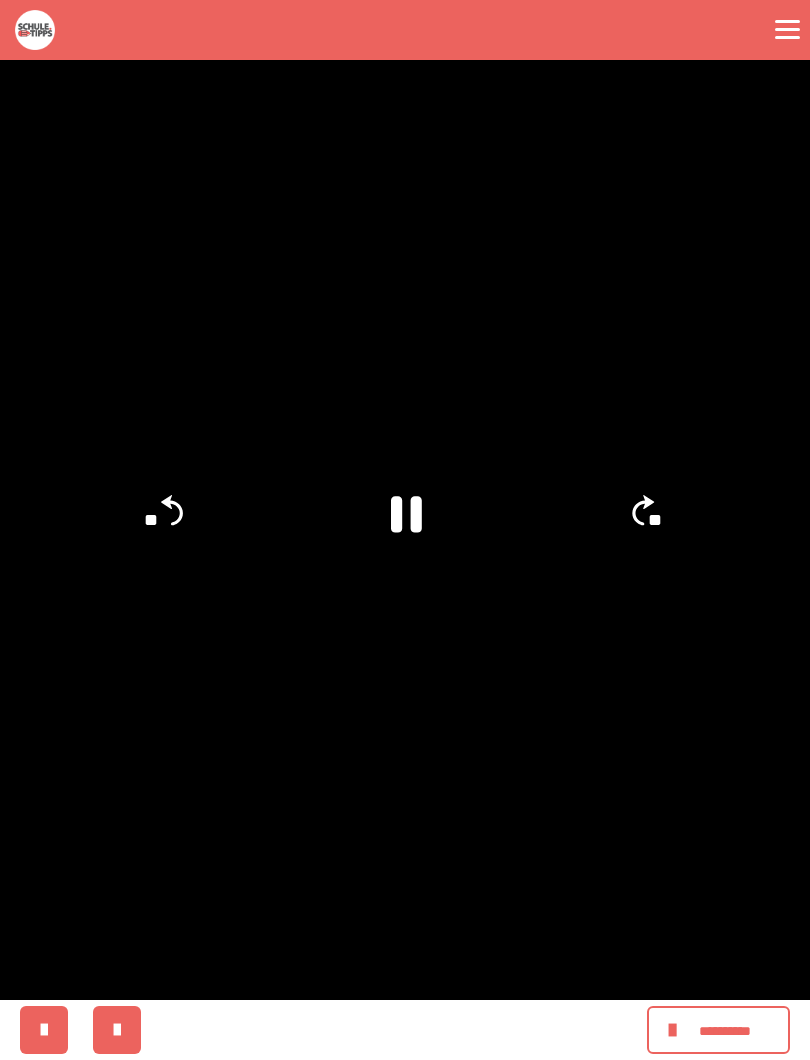 click on "**" 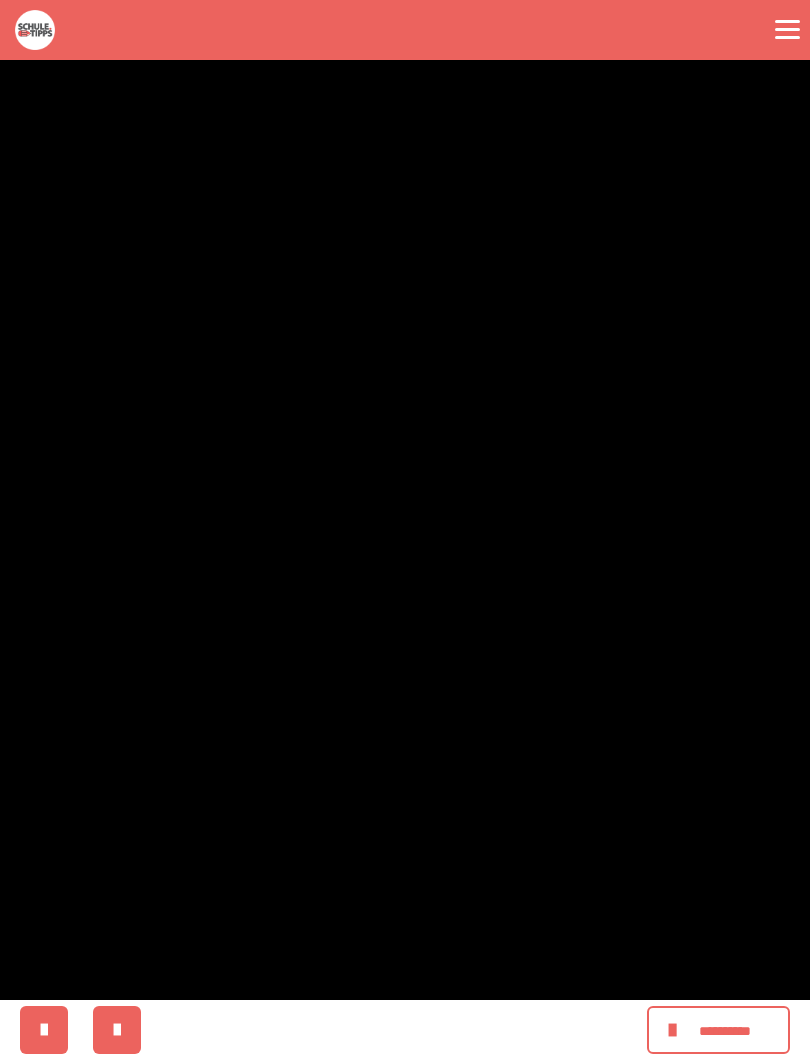 click at bounding box center [405, 530] 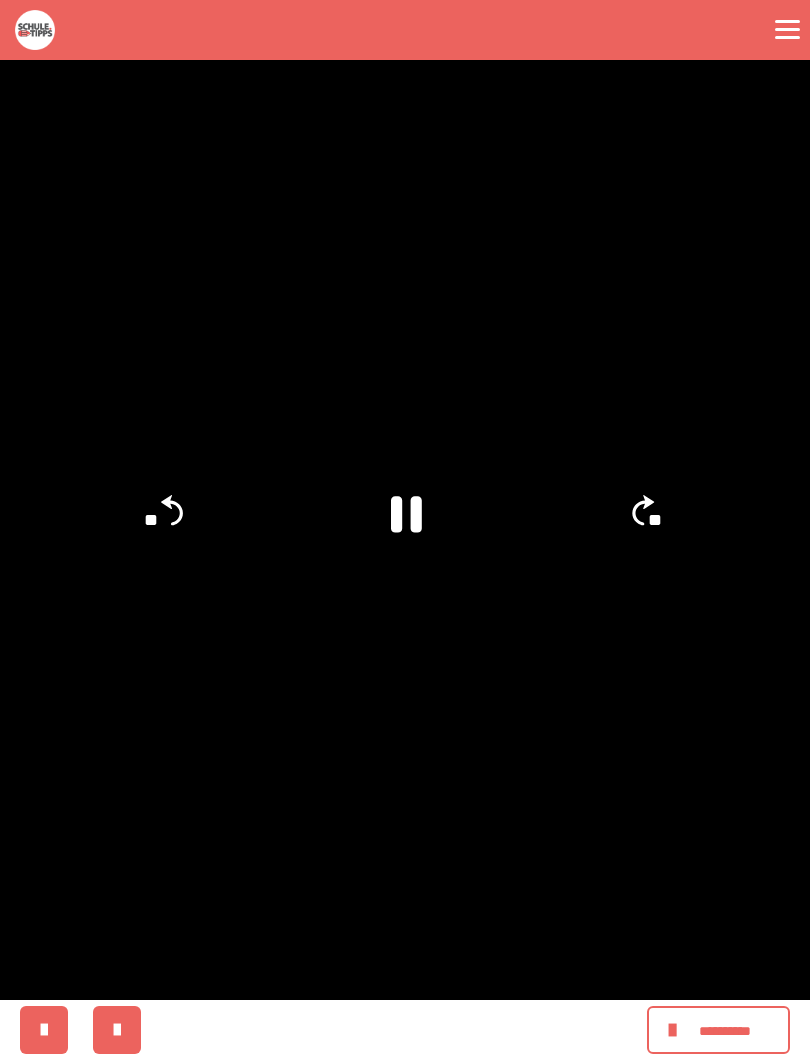 click 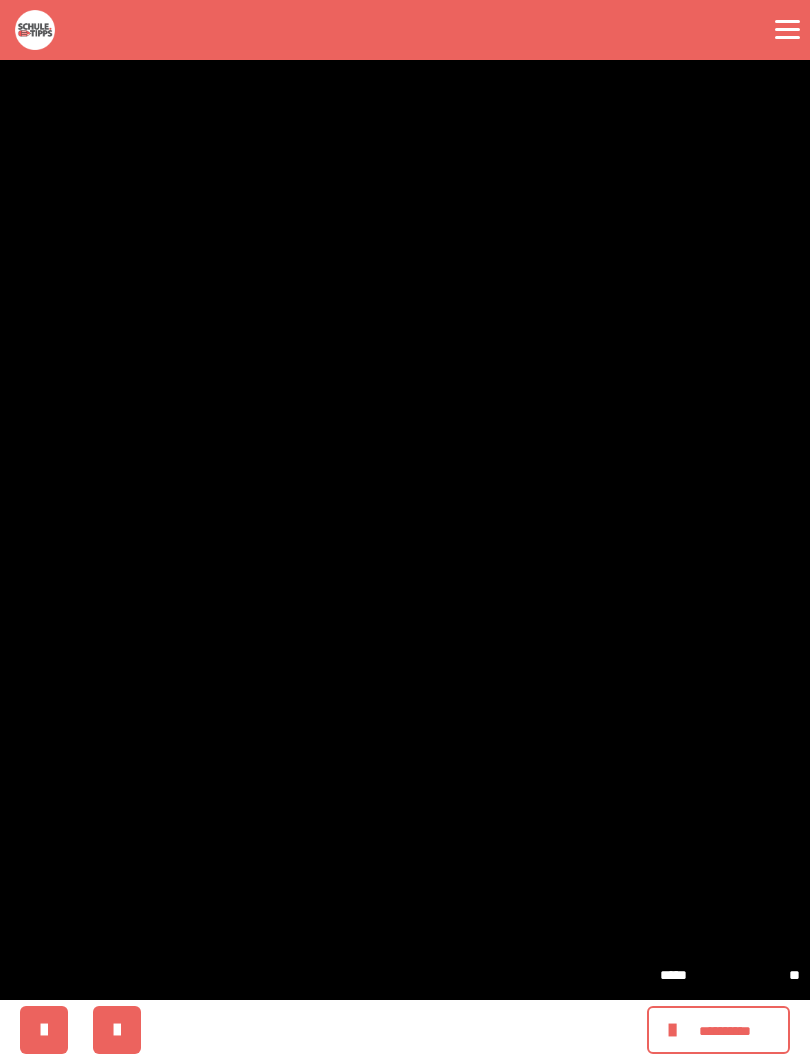 click at bounding box center [405, 530] 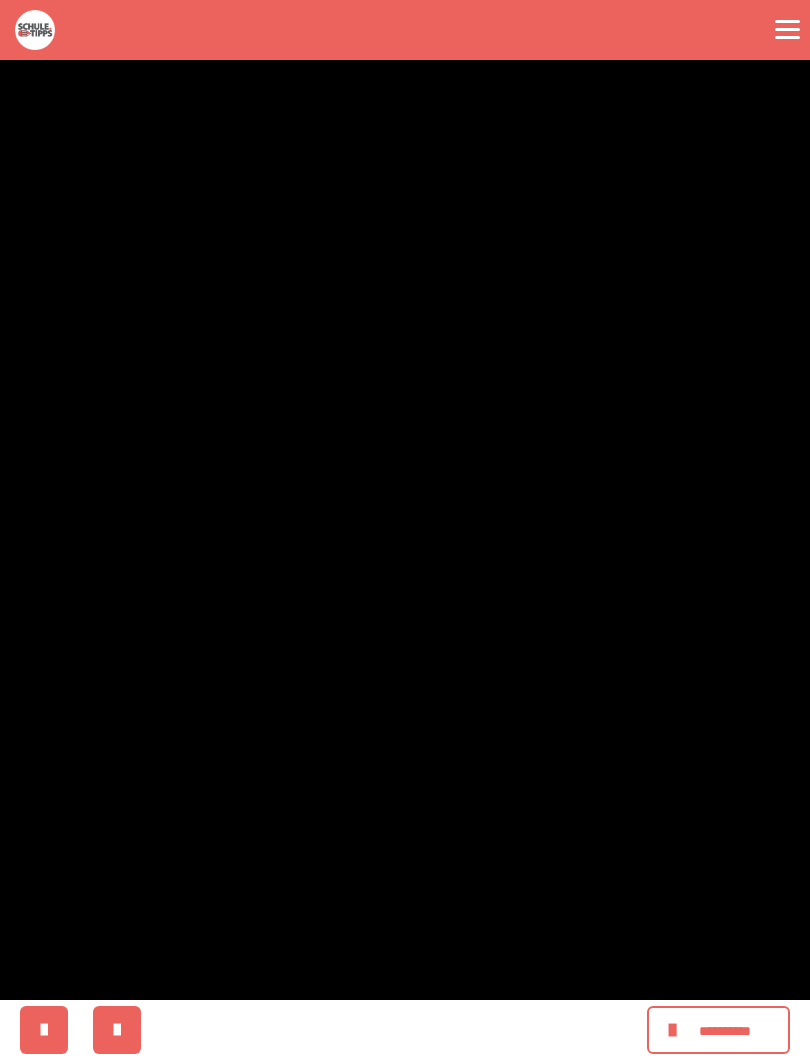 click at bounding box center (405, 530) 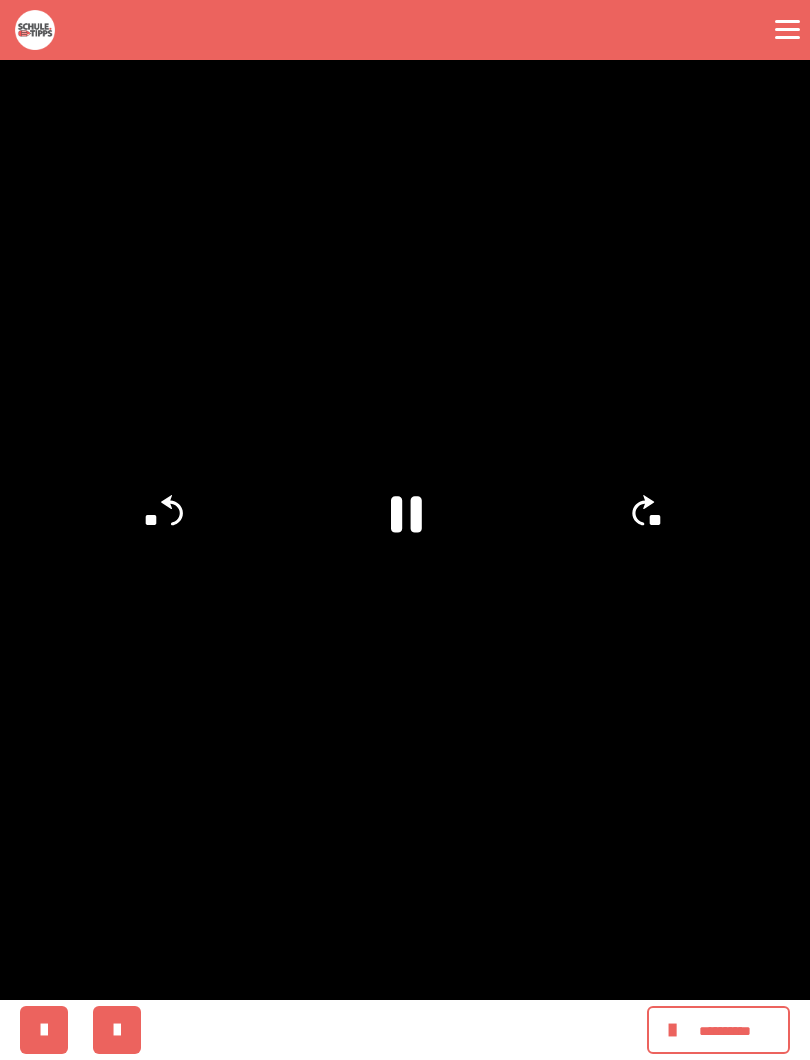 click 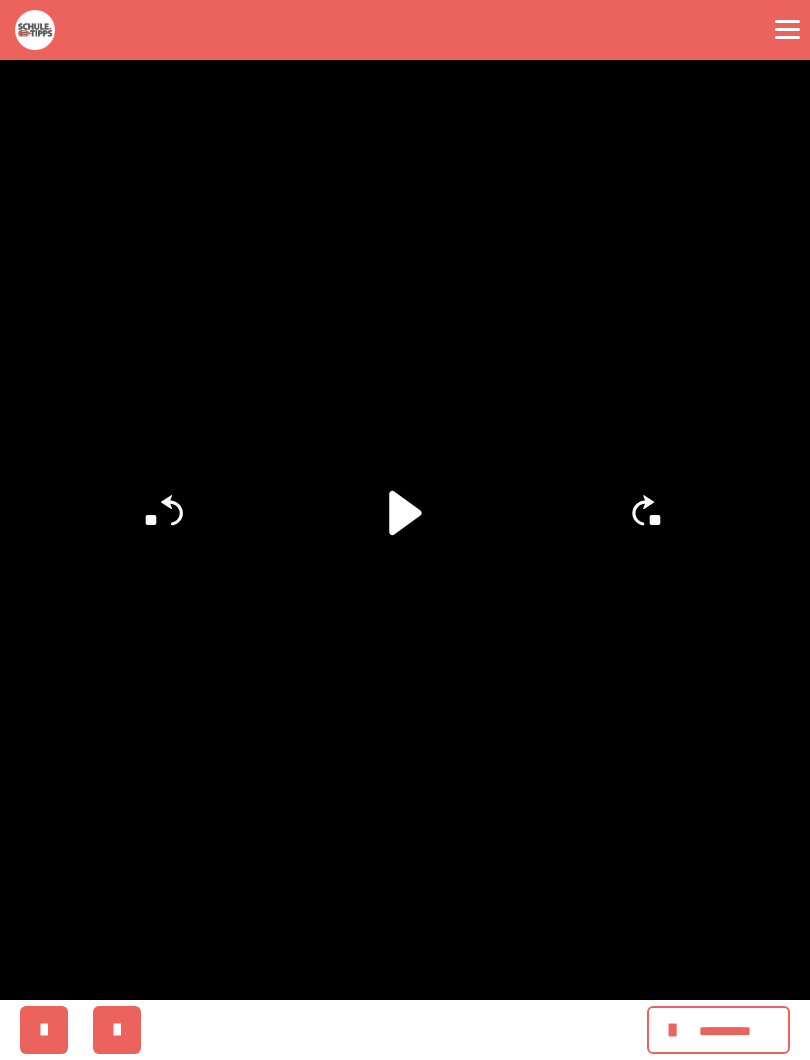 click 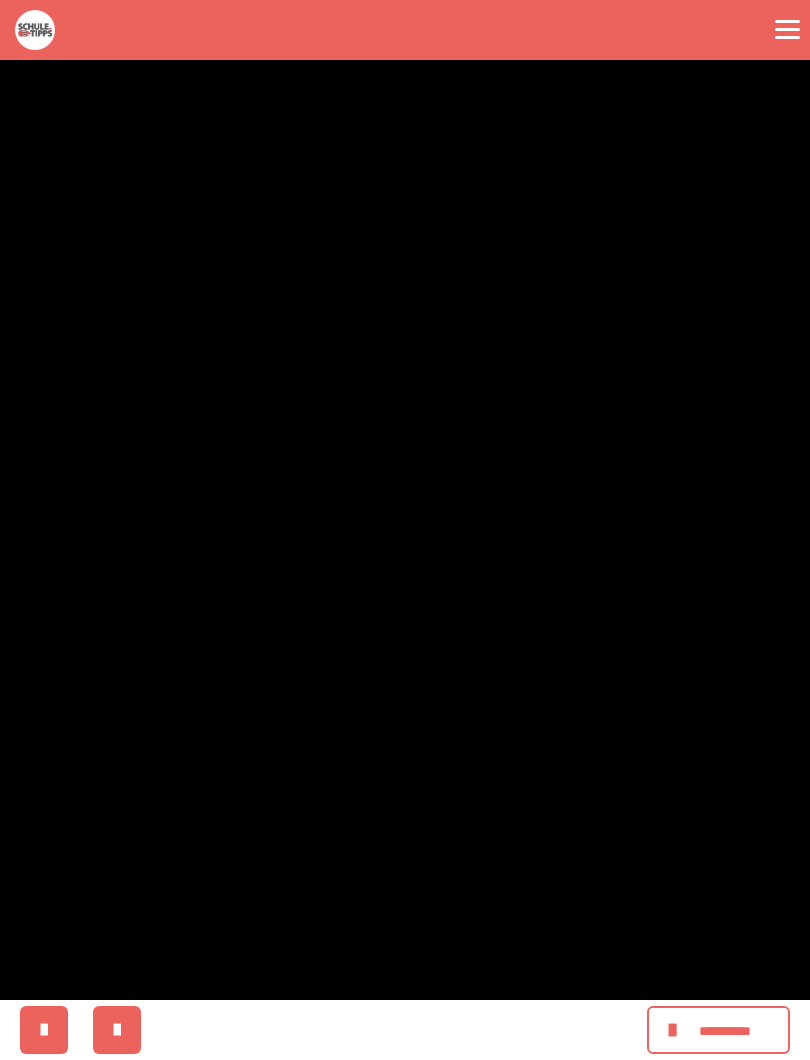 click at bounding box center (405, 530) 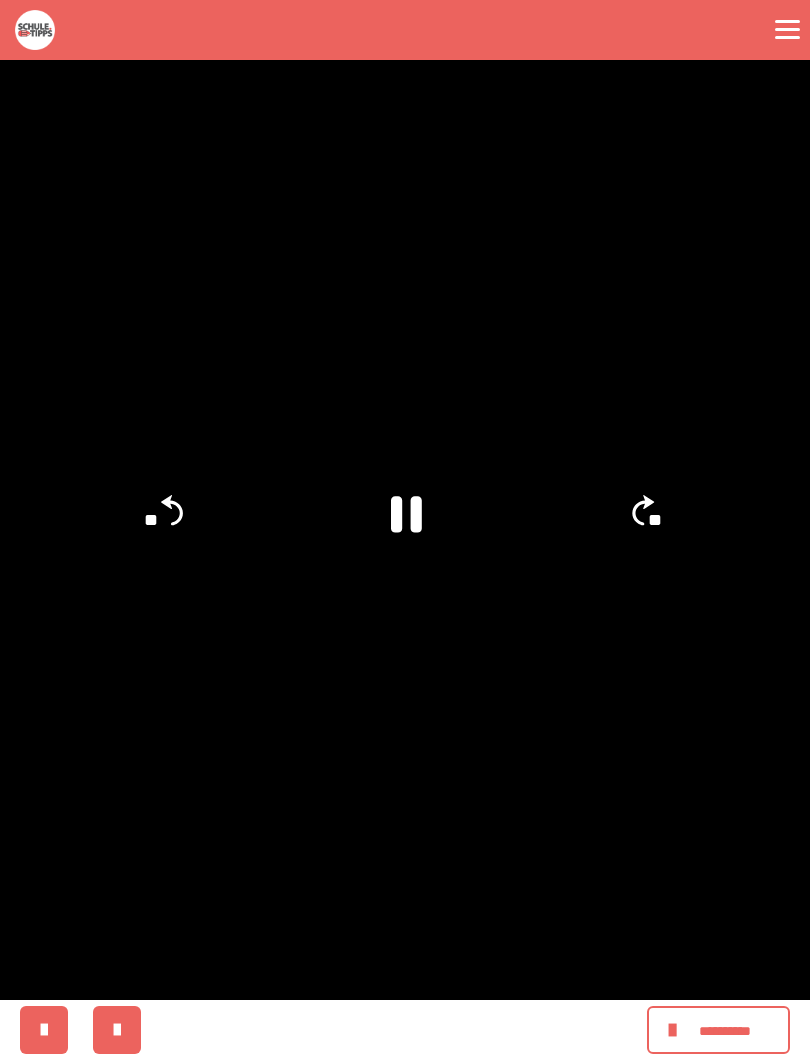 click 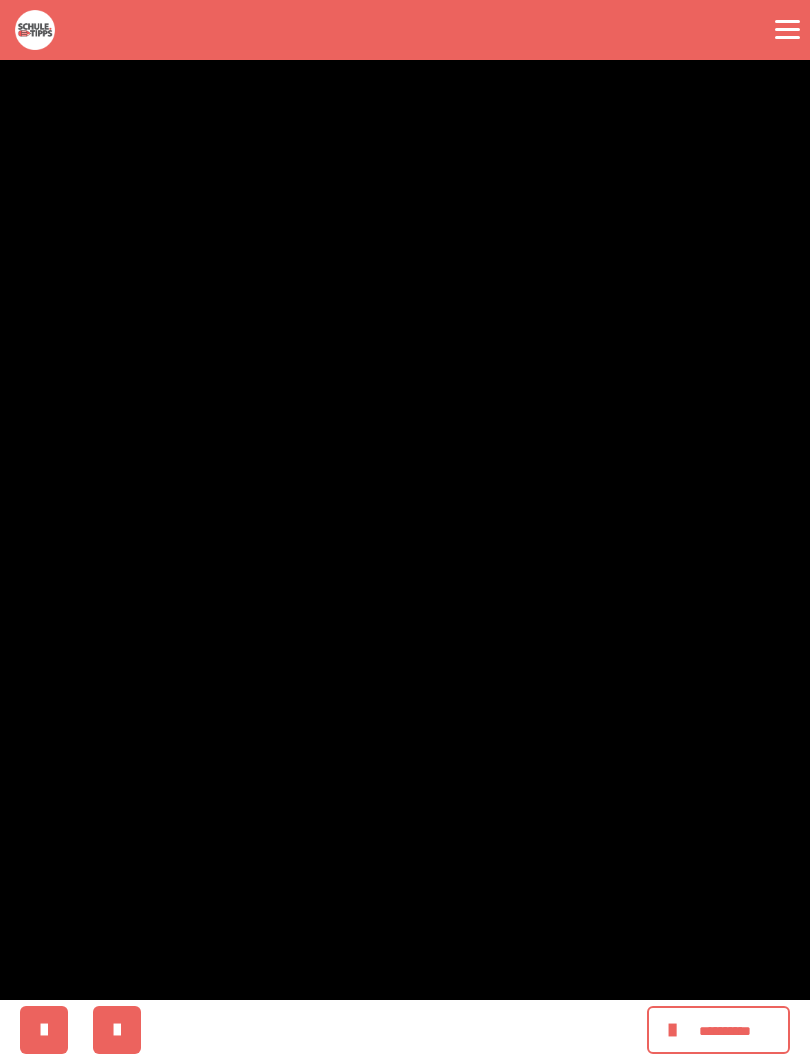 click at bounding box center [405, 530] 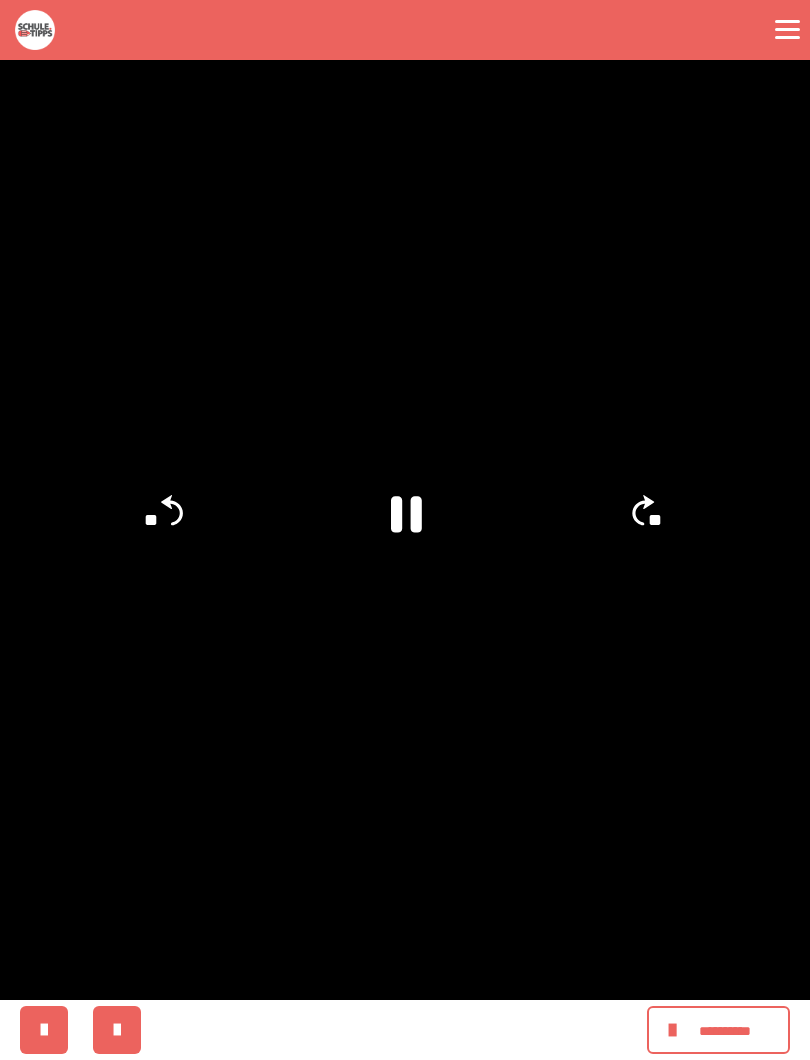 click on "**" 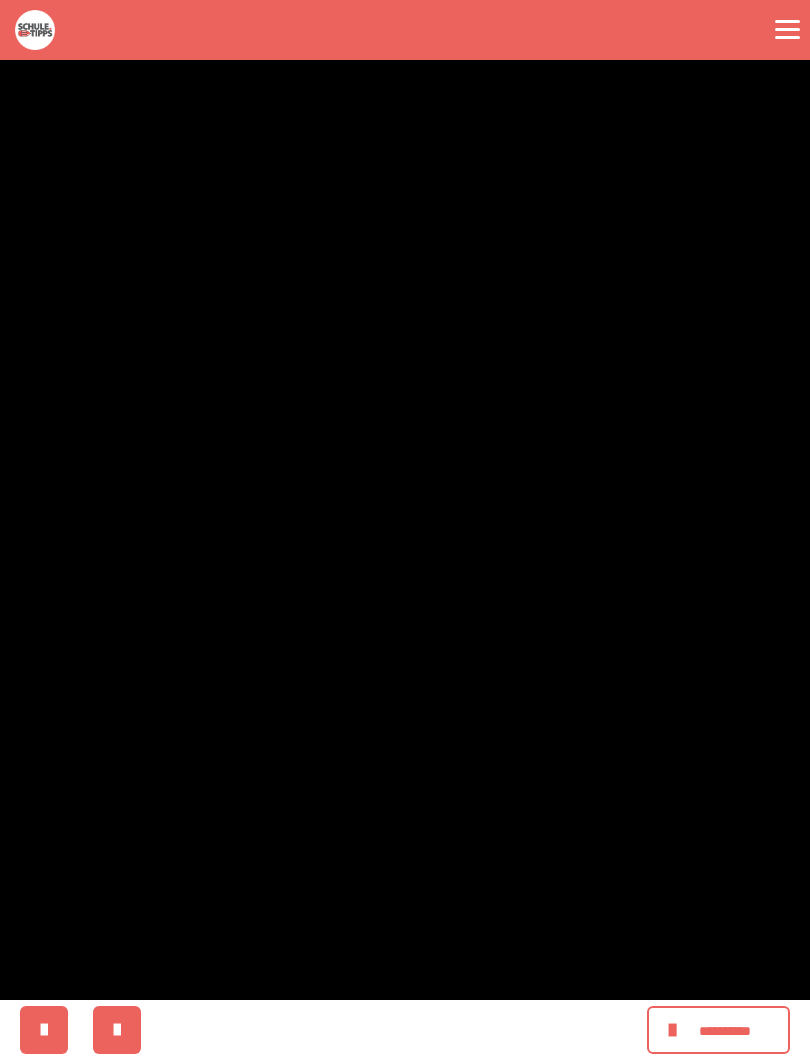 click at bounding box center [405, 530] 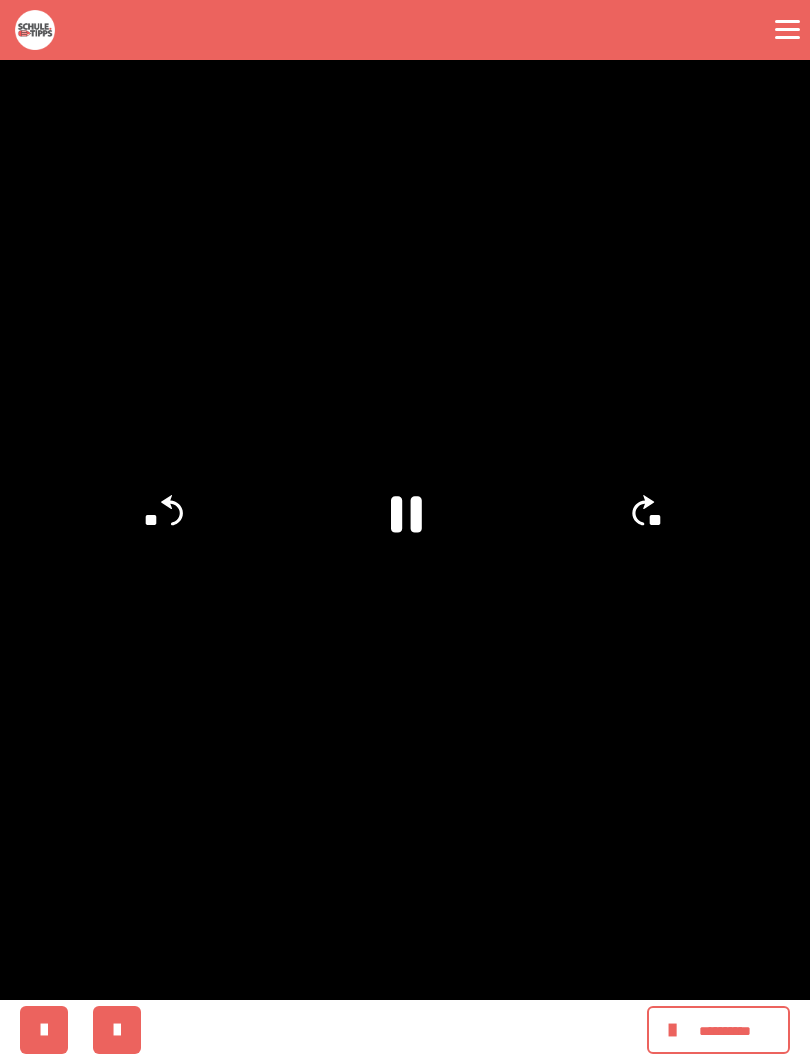 click at bounding box center (405, 530) 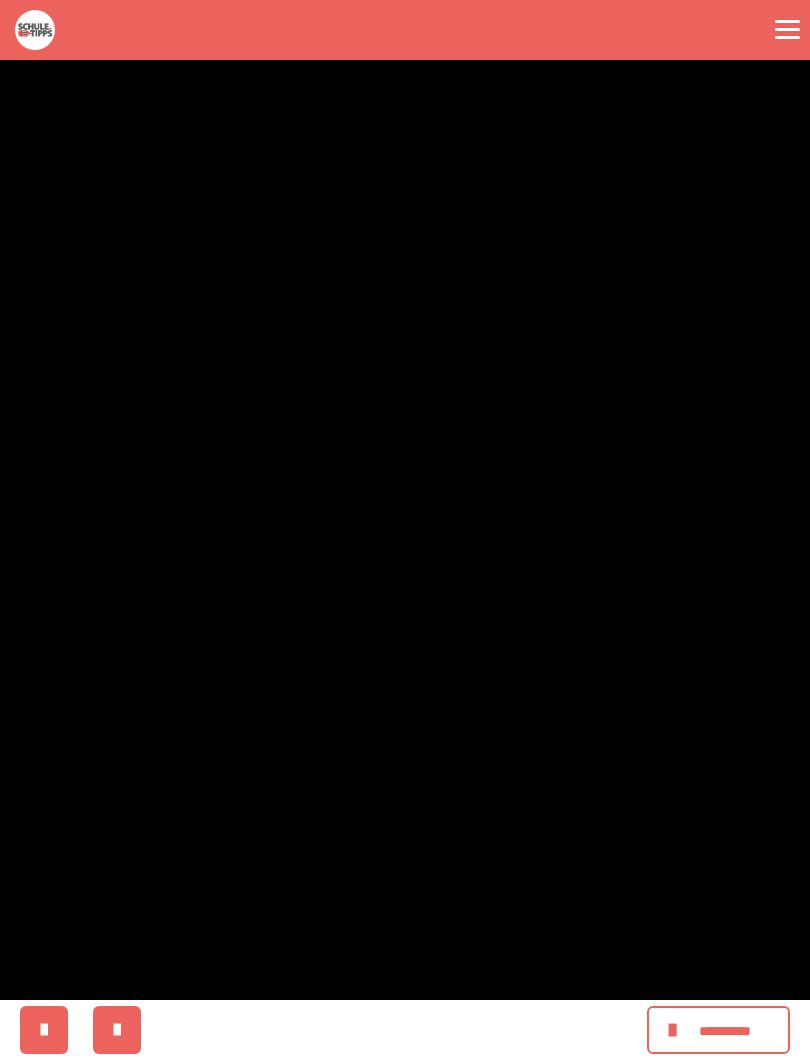 click at bounding box center (405, 530) 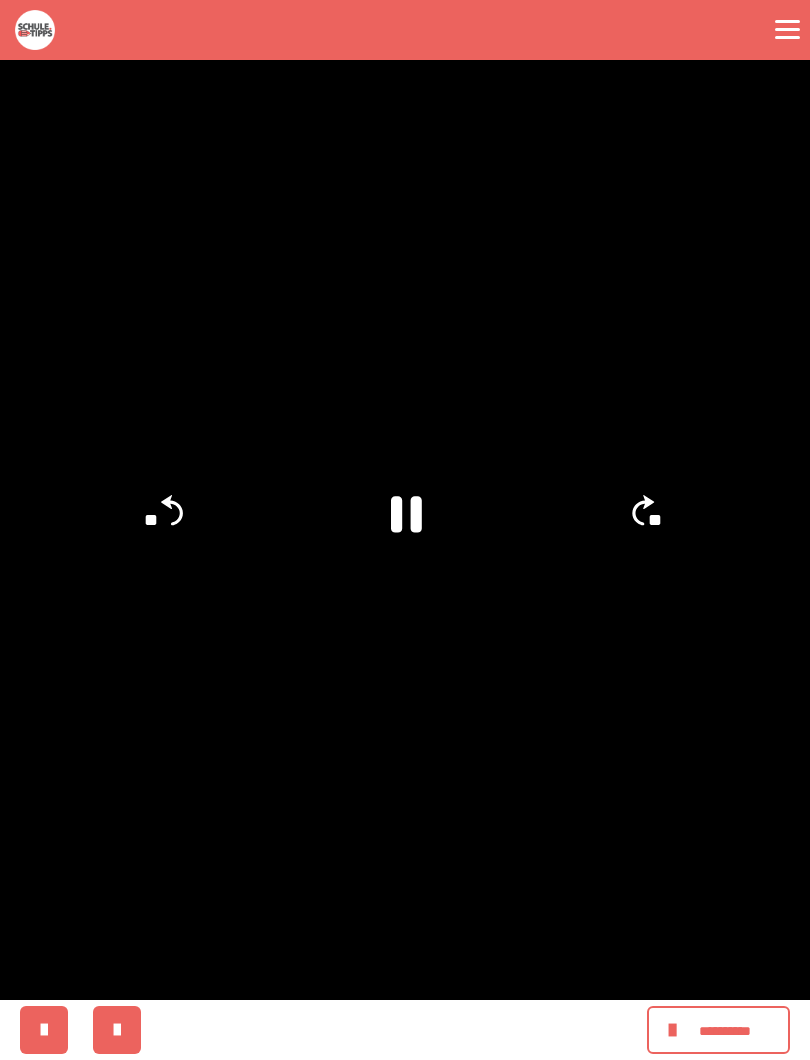 click on "**" 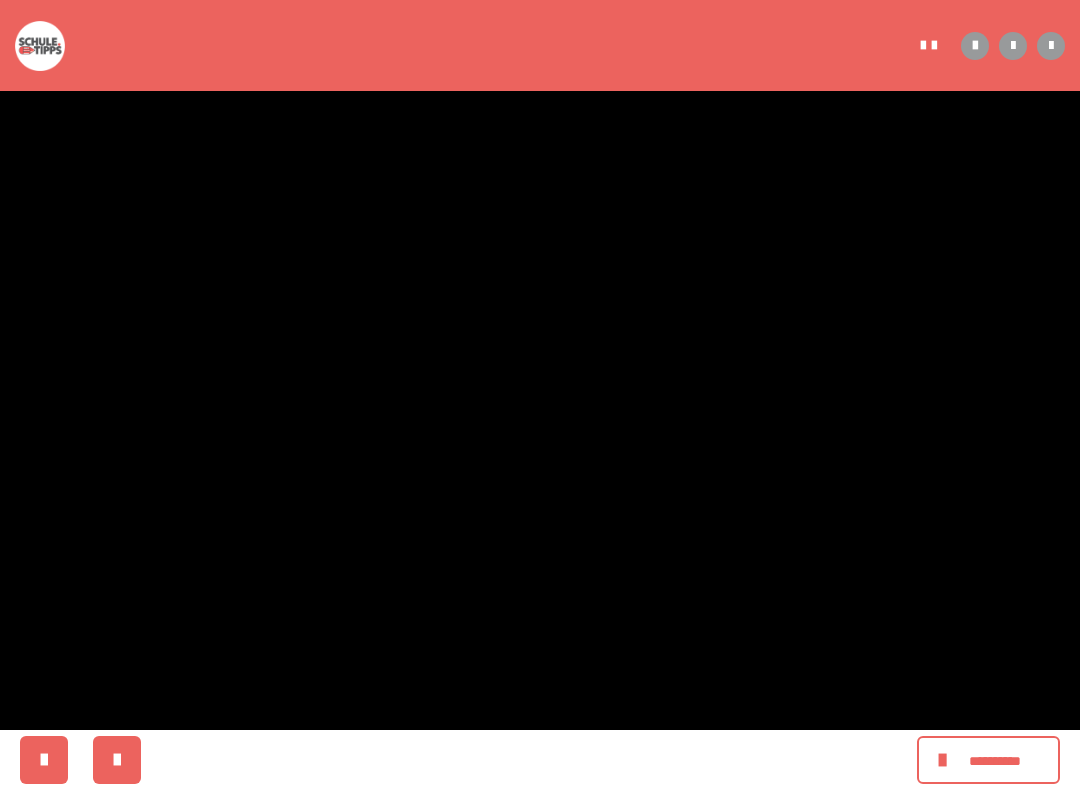 click at bounding box center [540, 395] 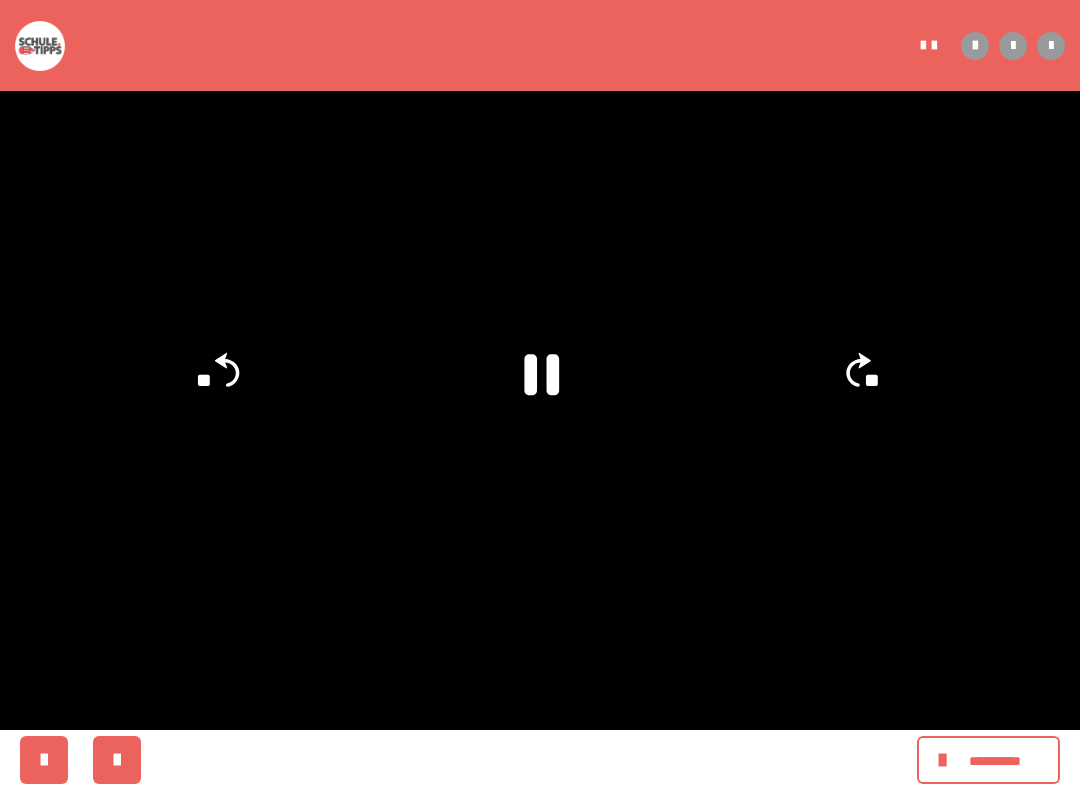 click on "**" 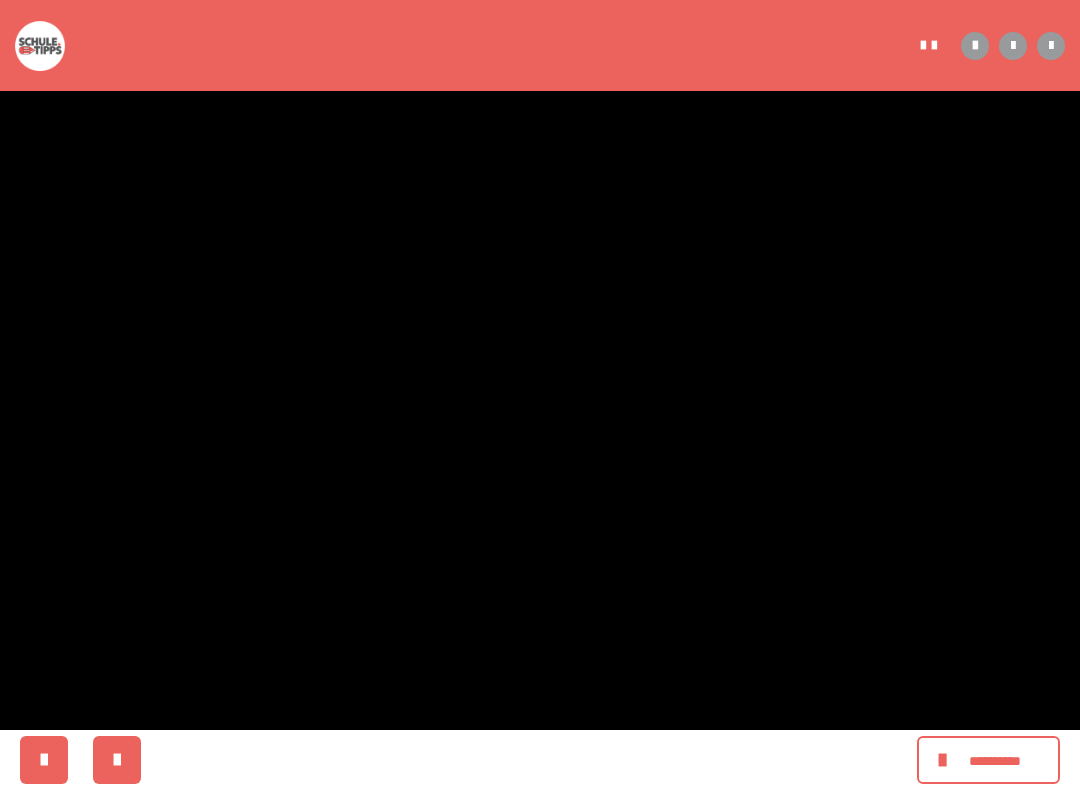 click at bounding box center (540, 395) 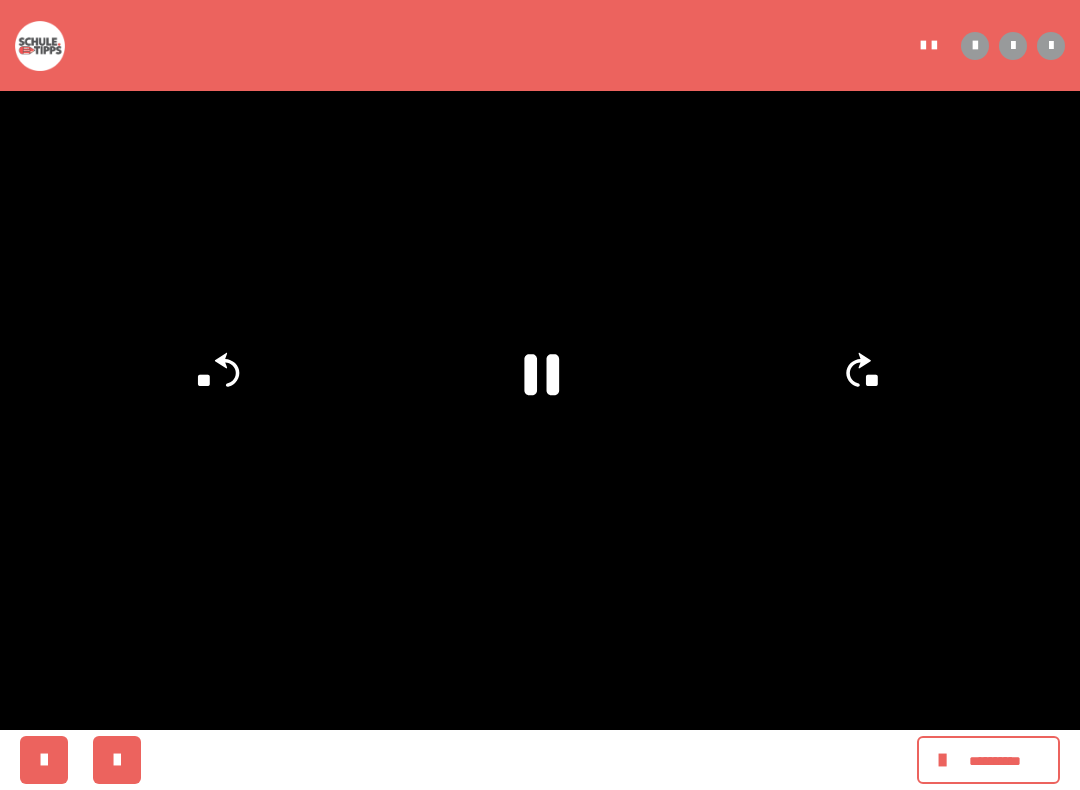 click on "**" 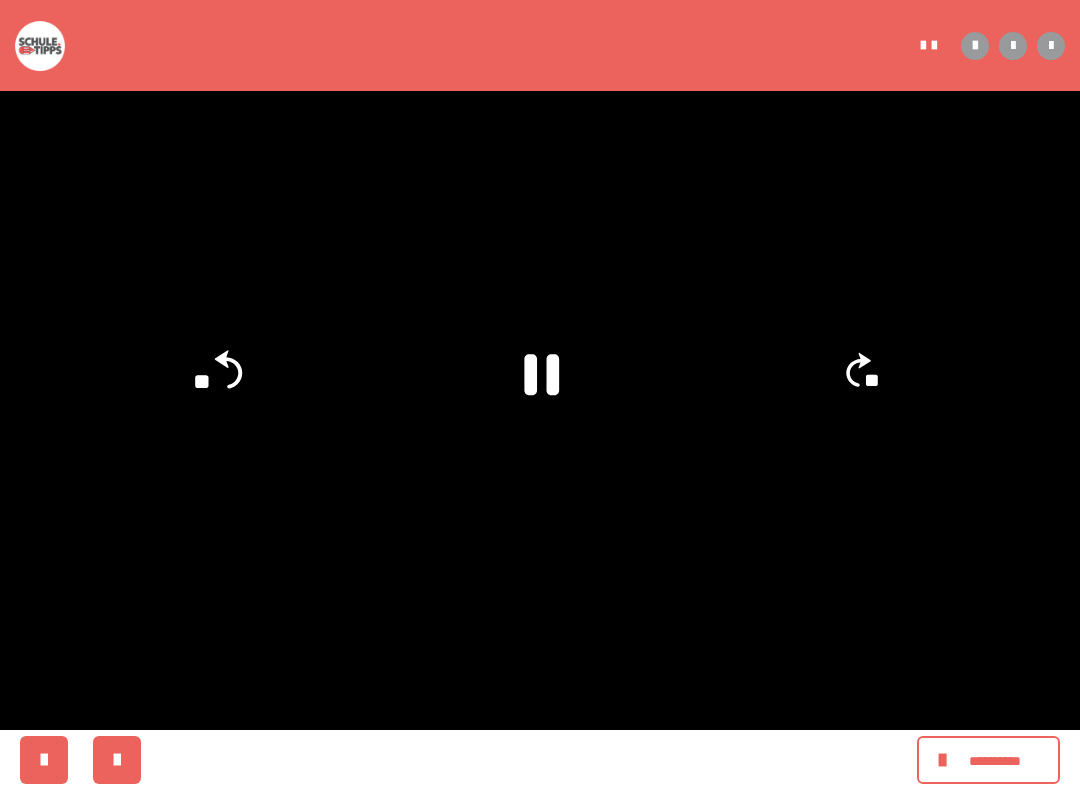 click on "**" 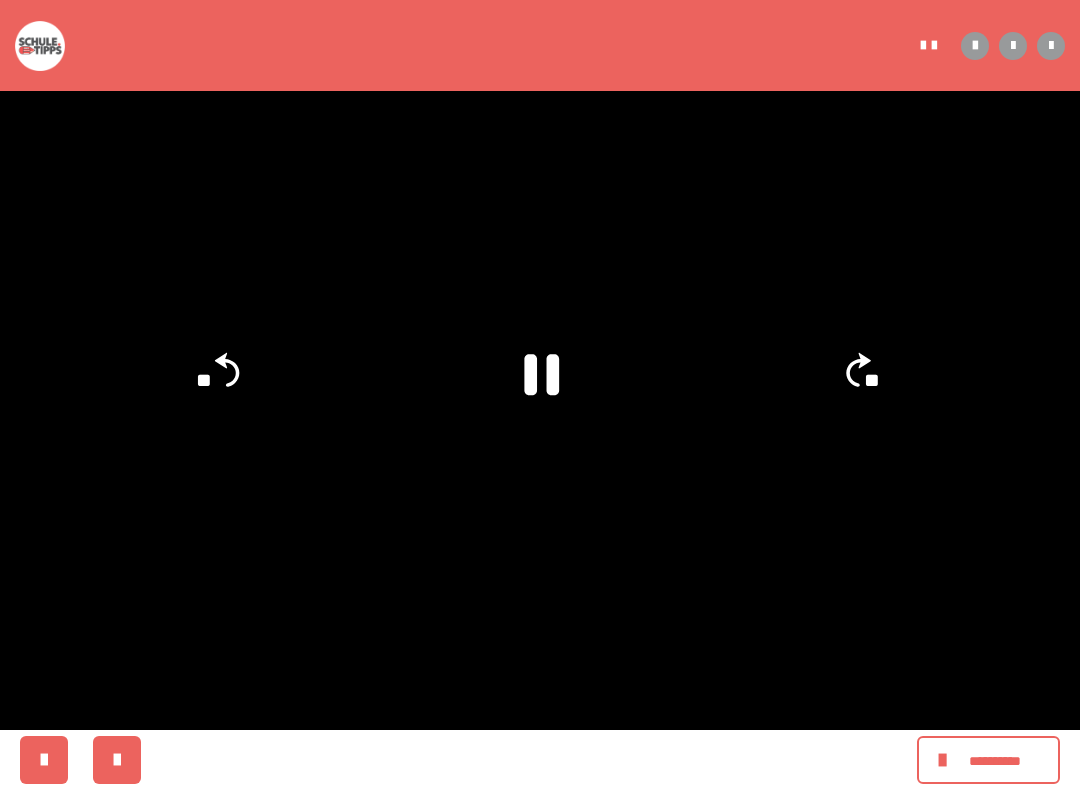 click on "**" 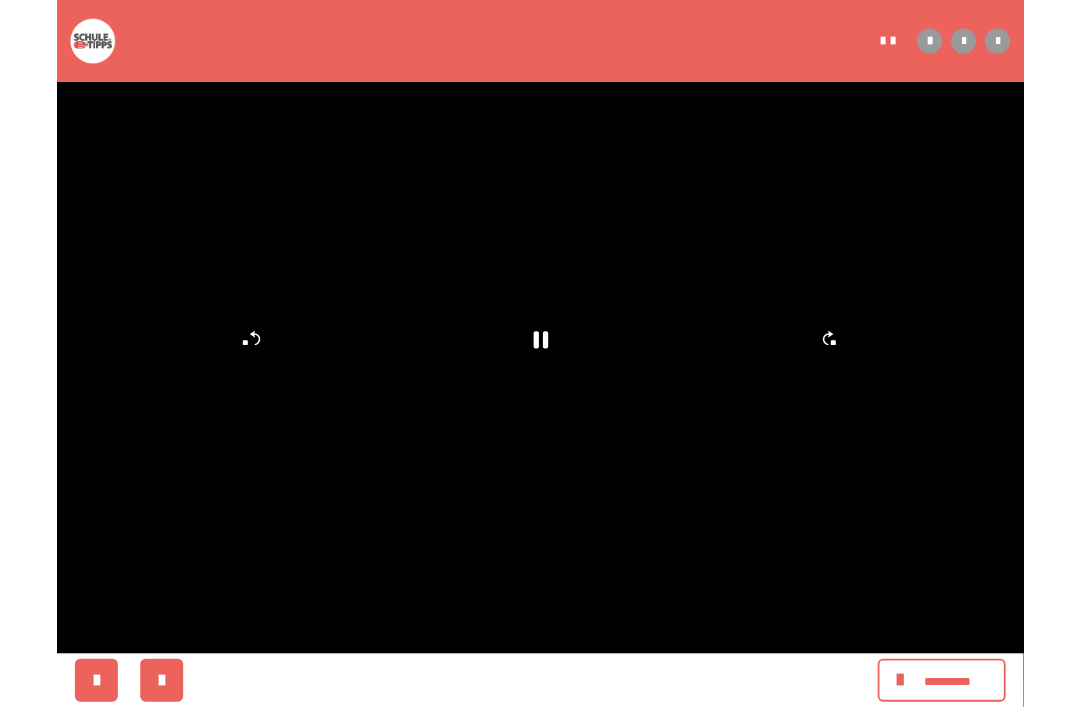 scroll, scrollTop: 359, scrollLeft: 0, axis: vertical 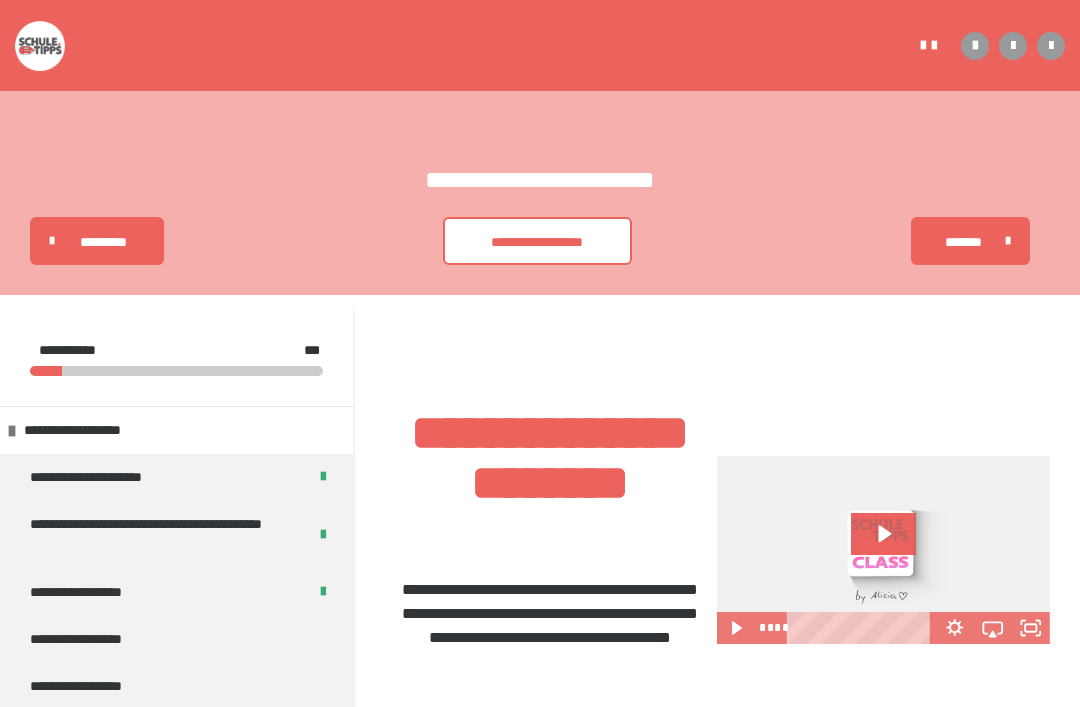 click 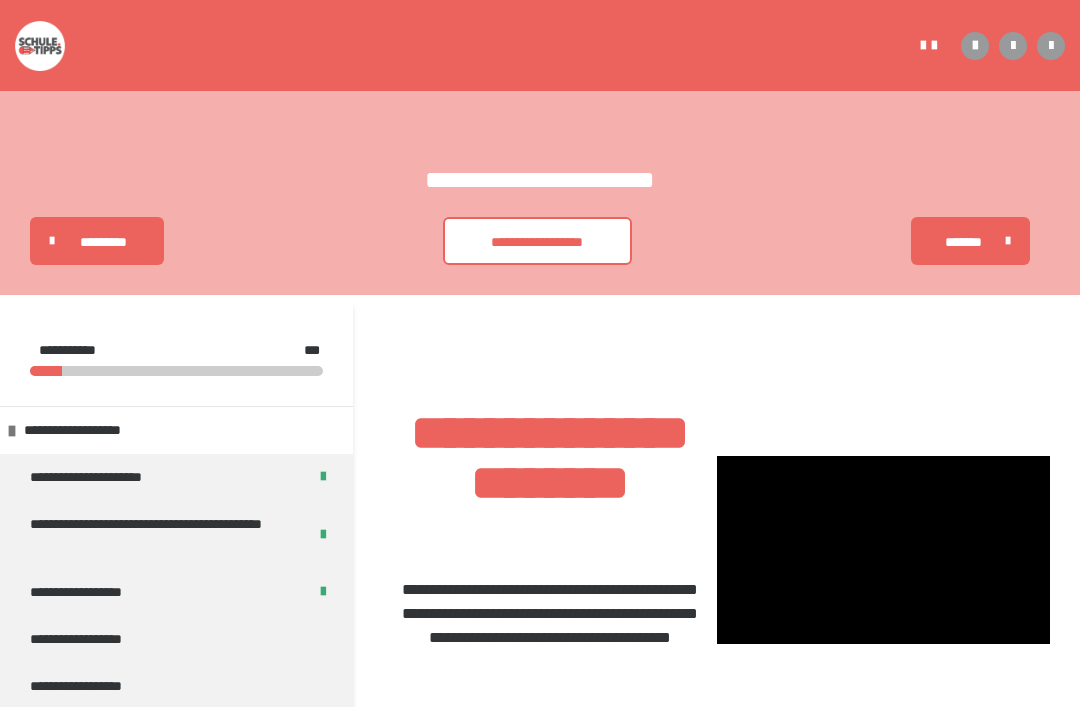 click at bounding box center (884, 550) 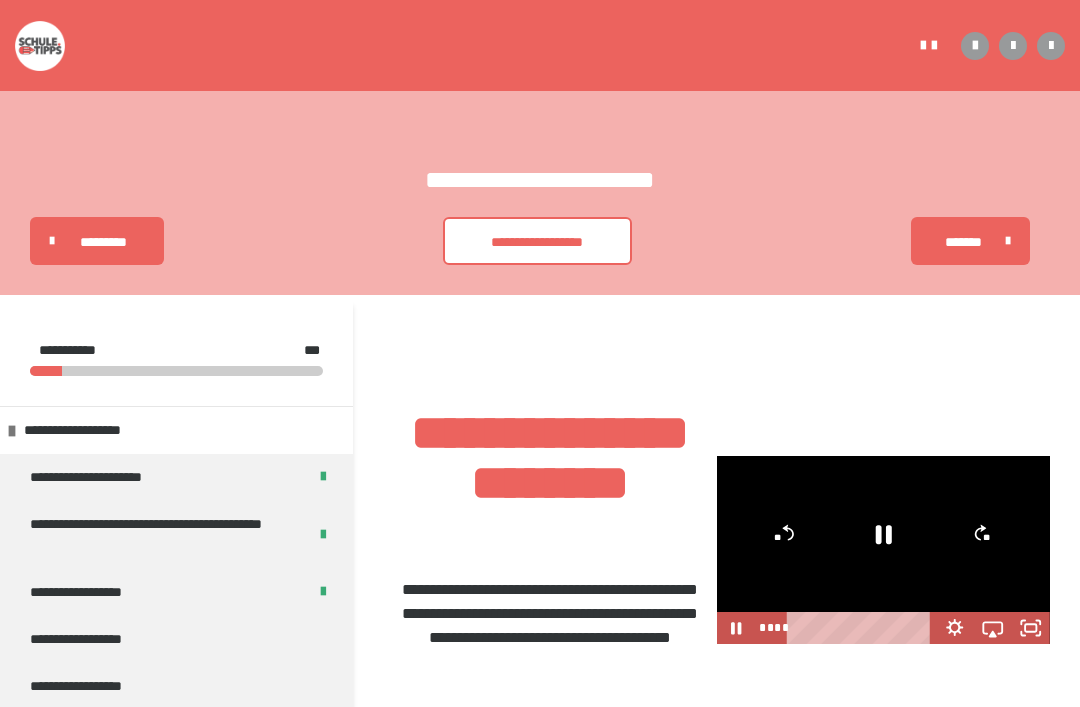 click 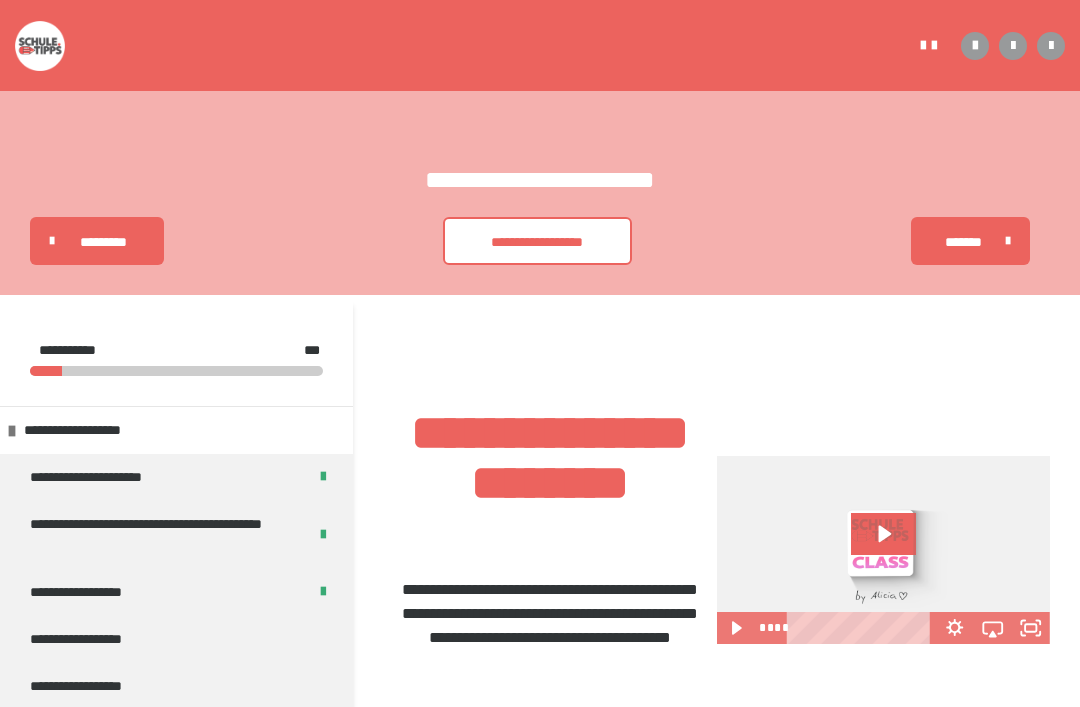 click 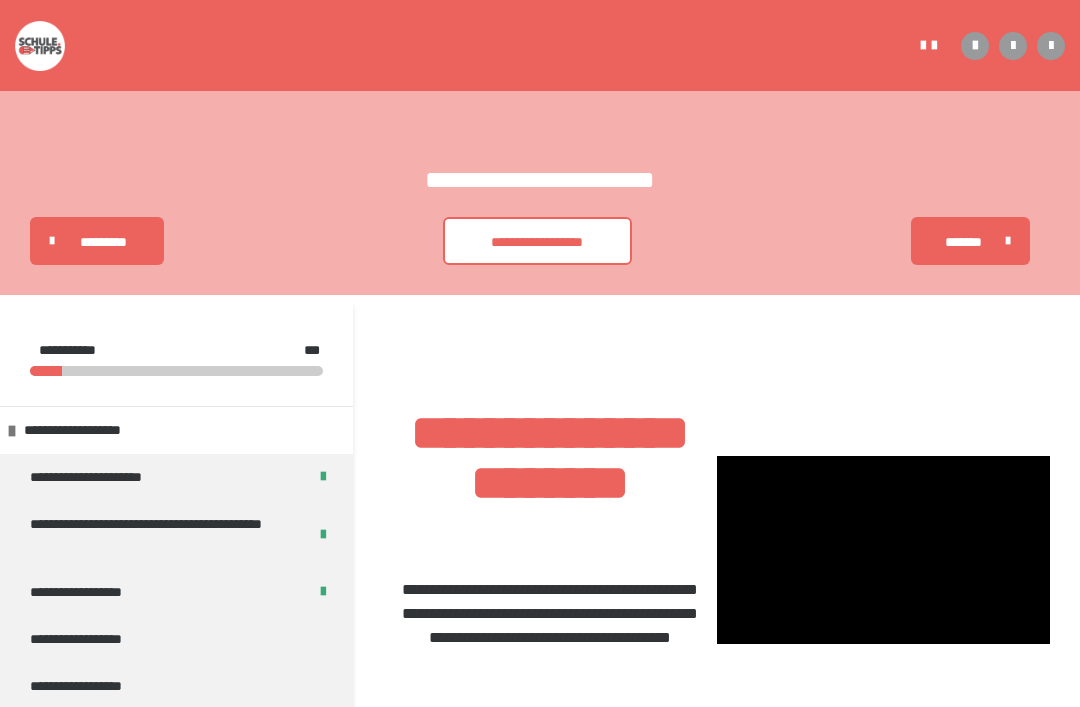 click at bounding box center [884, 550] 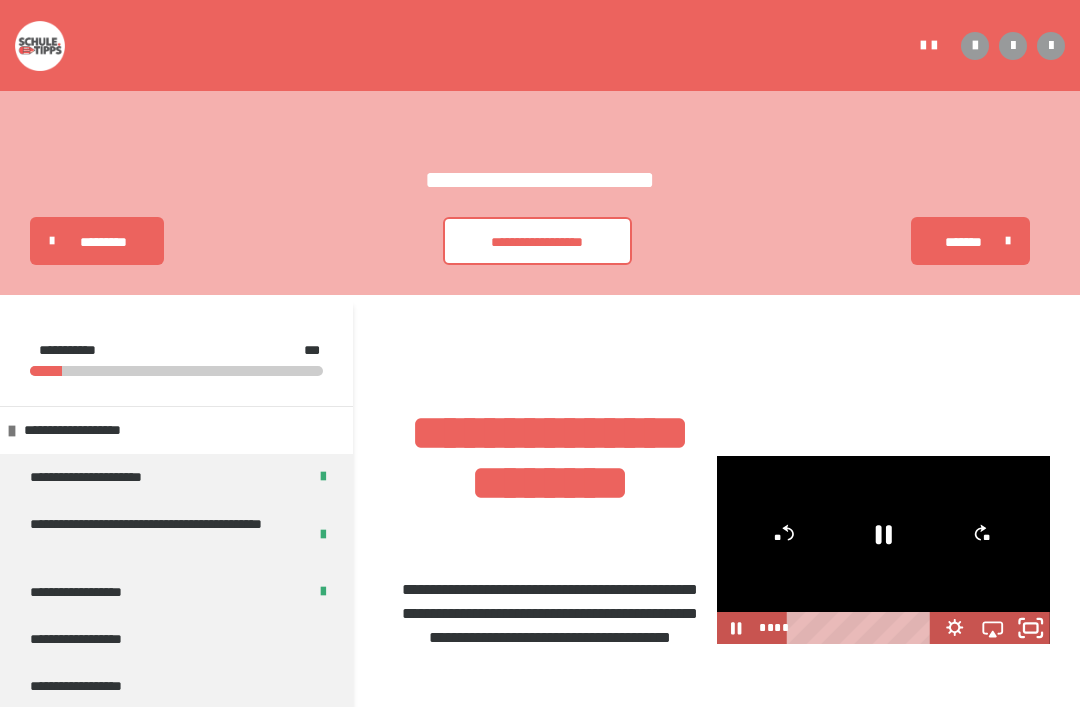 click 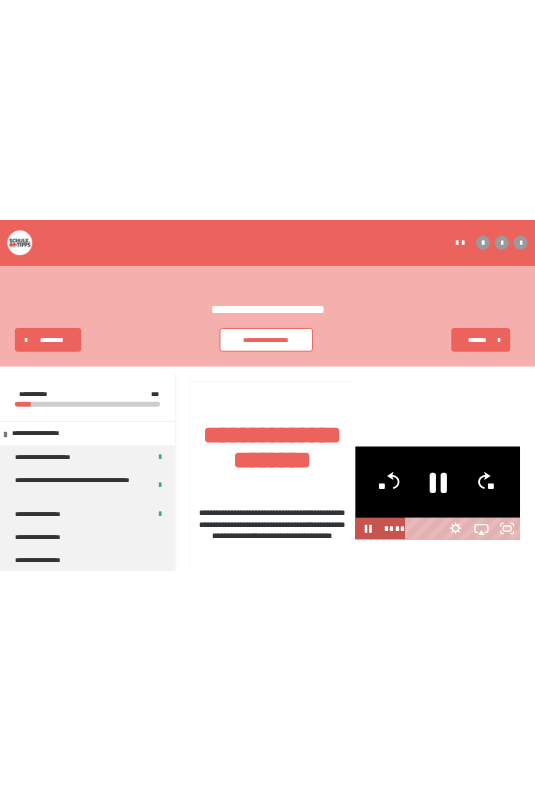 scroll, scrollTop: 20, scrollLeft: 0, axis: vertical 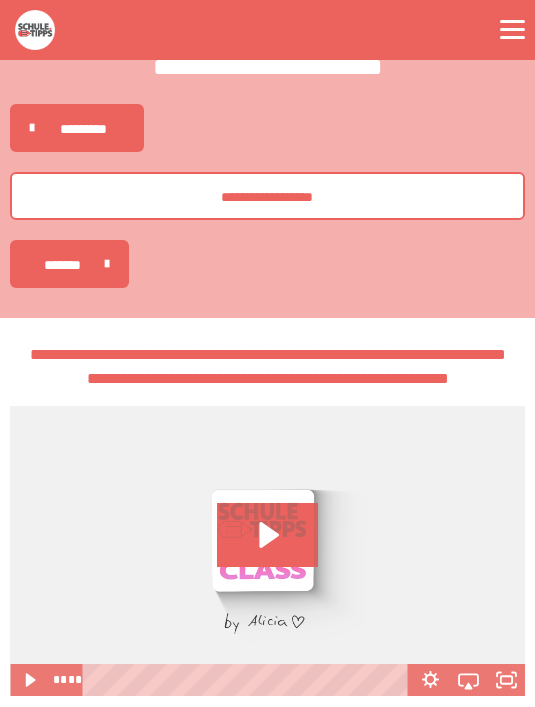 click 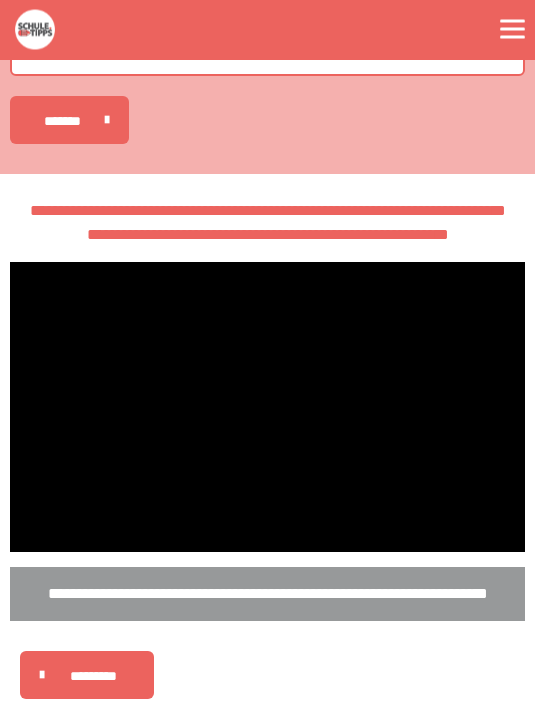 scroll, scrollTop: 264, scrollLeft: 0, axis: vertical 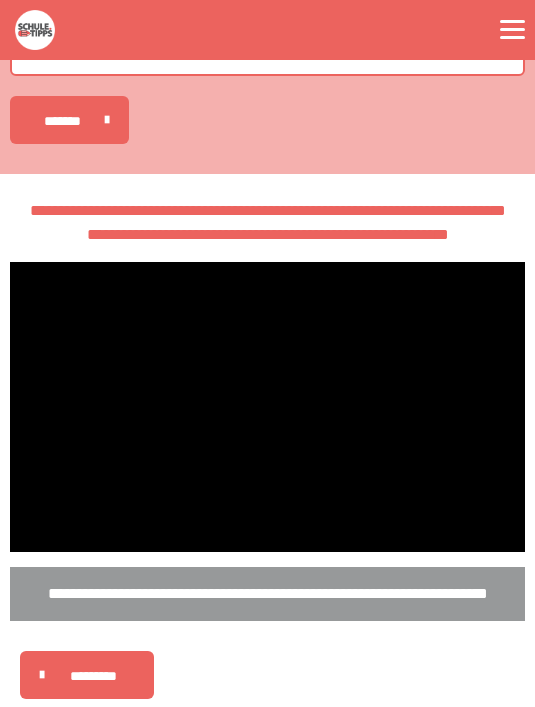 click at bounding box center [267, 407] 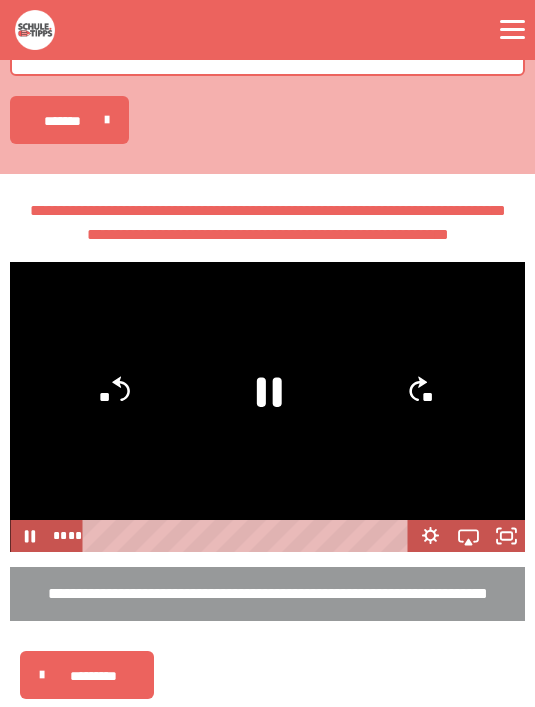 click on "**" 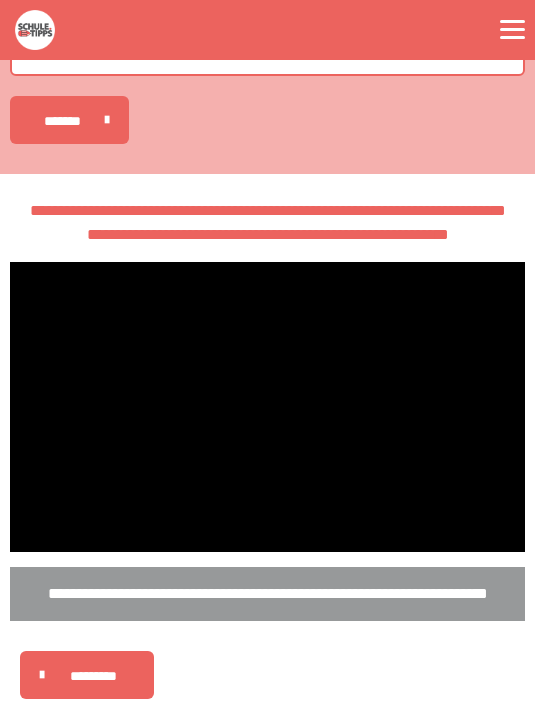 click at bounding box center [267, 407] 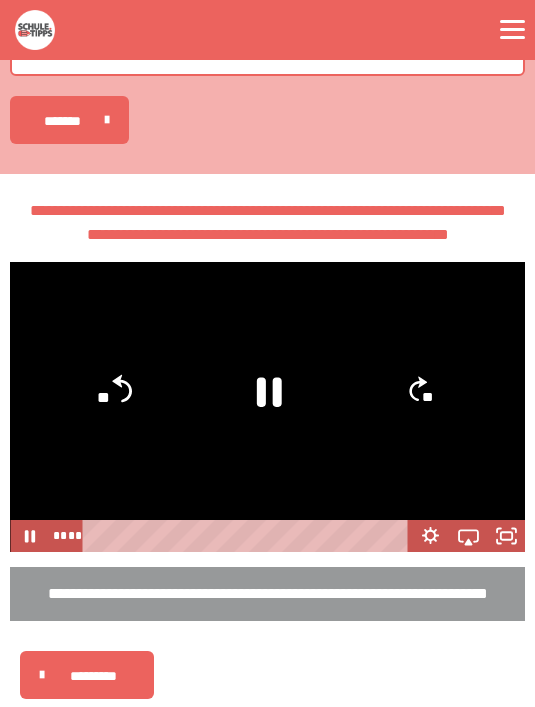 click on "**" 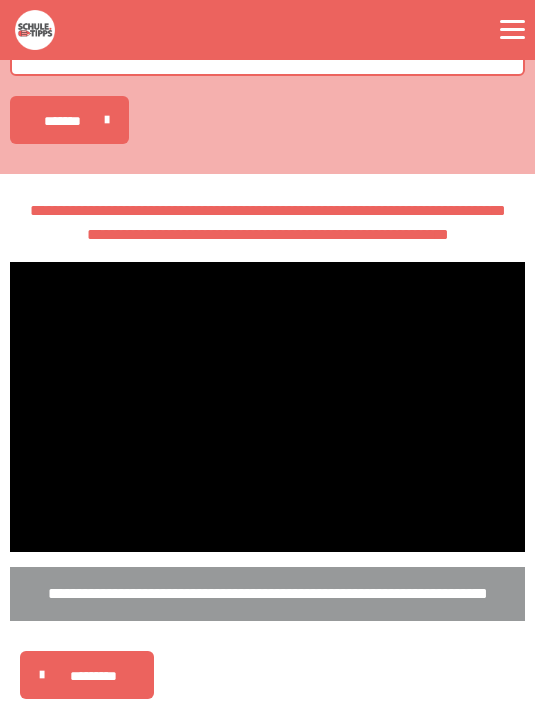 click at bounding box center (267, 407) 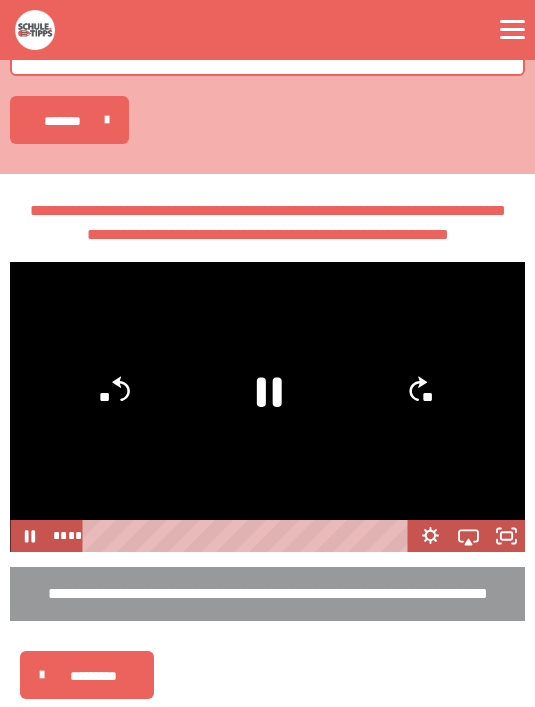 click 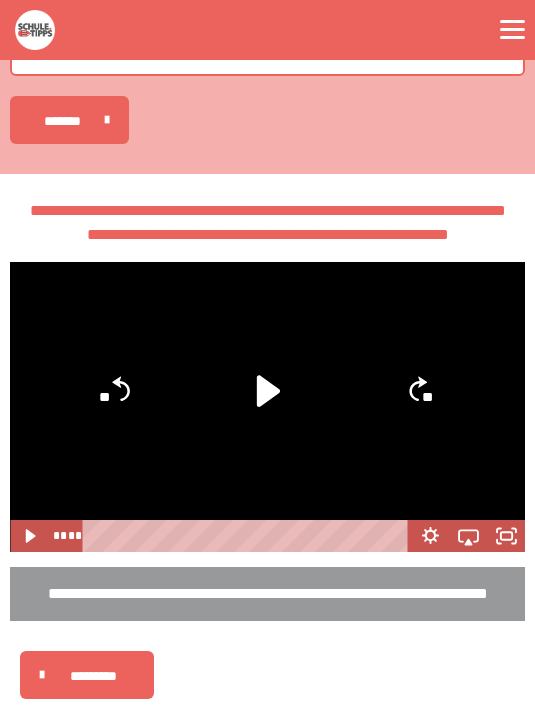 click 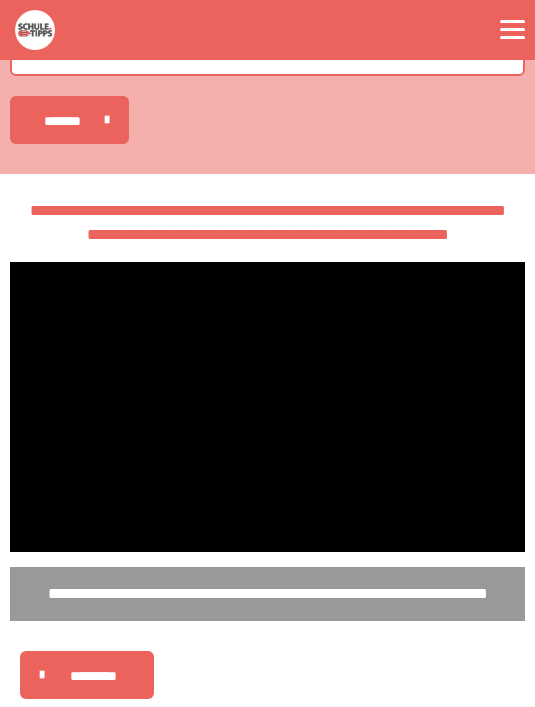 click at bounding box center [267, 407] 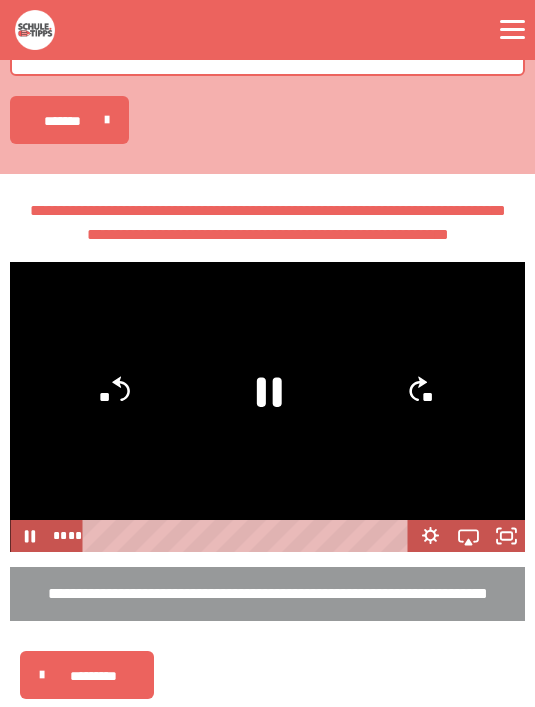 click 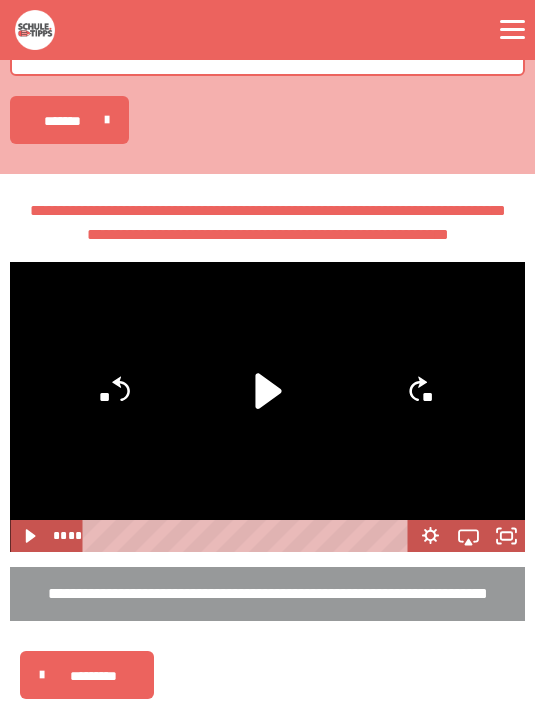 click 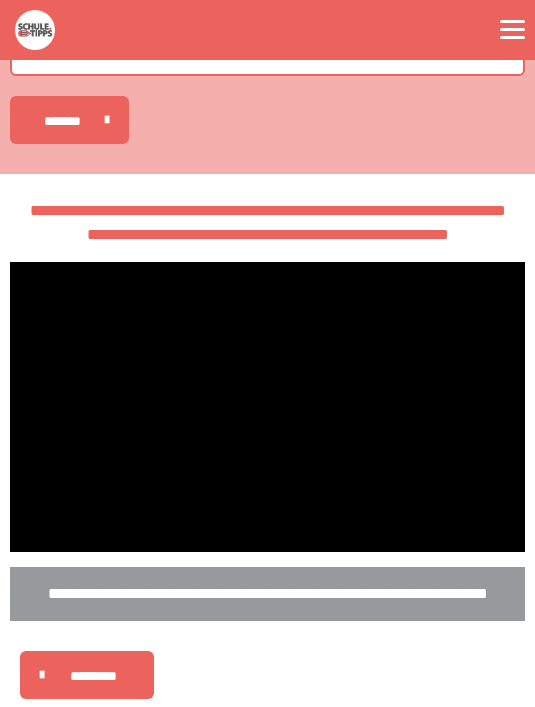 click at bounding box center [267, 407] 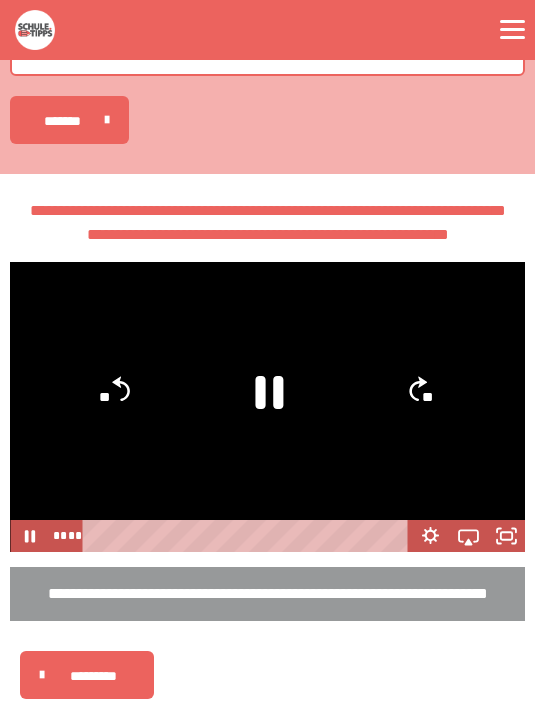click 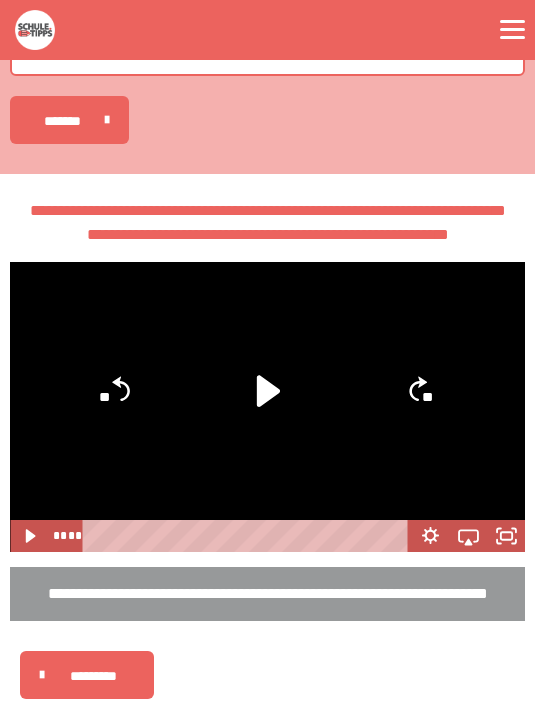 click 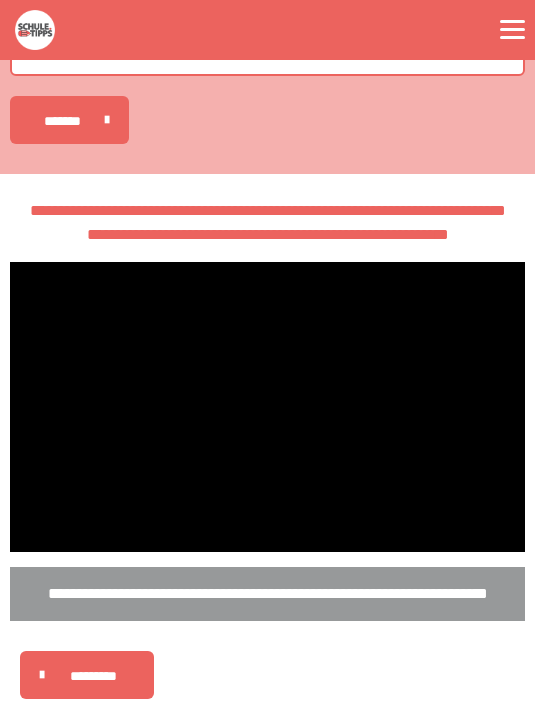 click at bounding box center (267, 407) 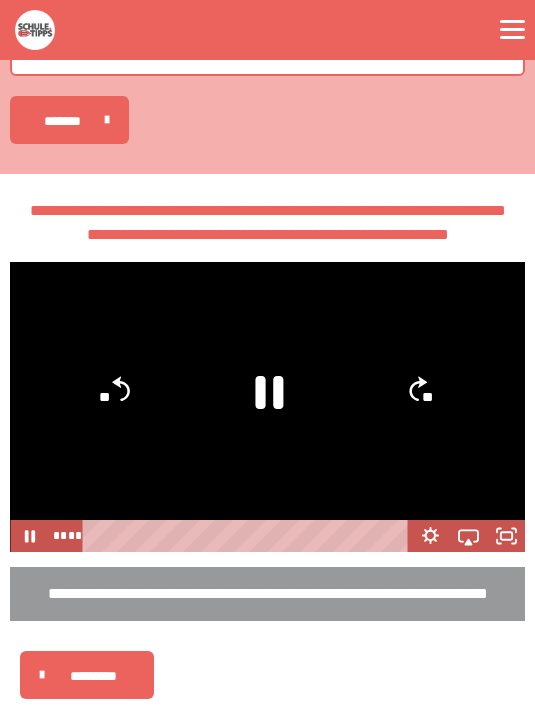 click 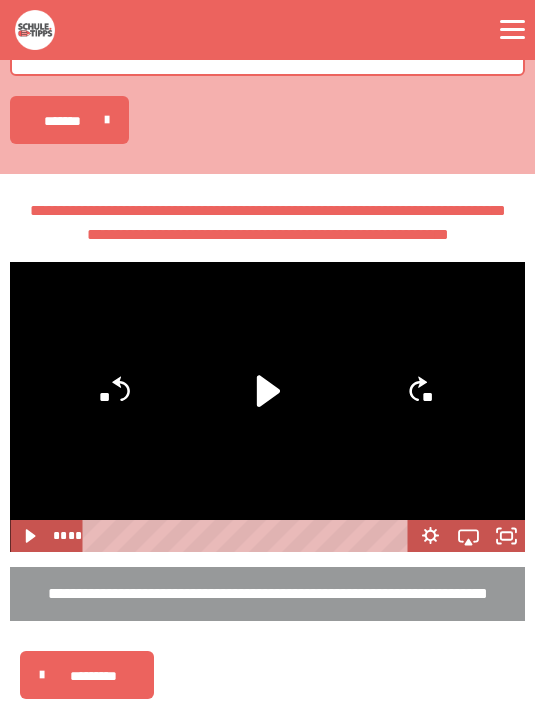click at bounding box center (267, 407) 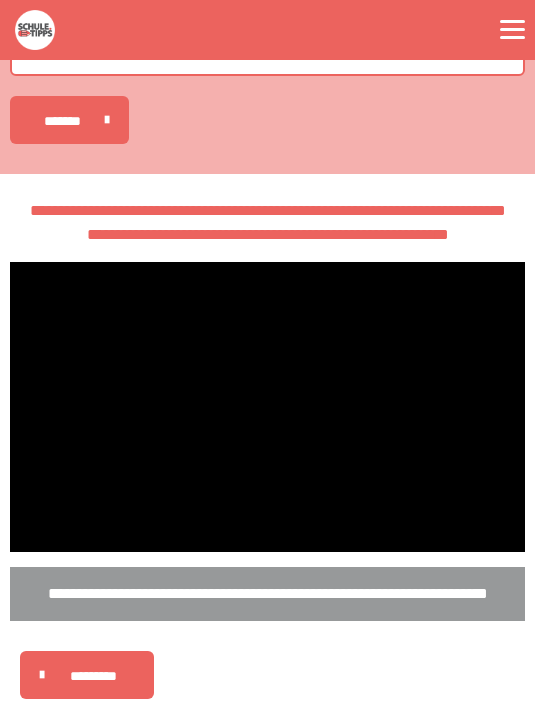 click at bounding box center [267, 407] 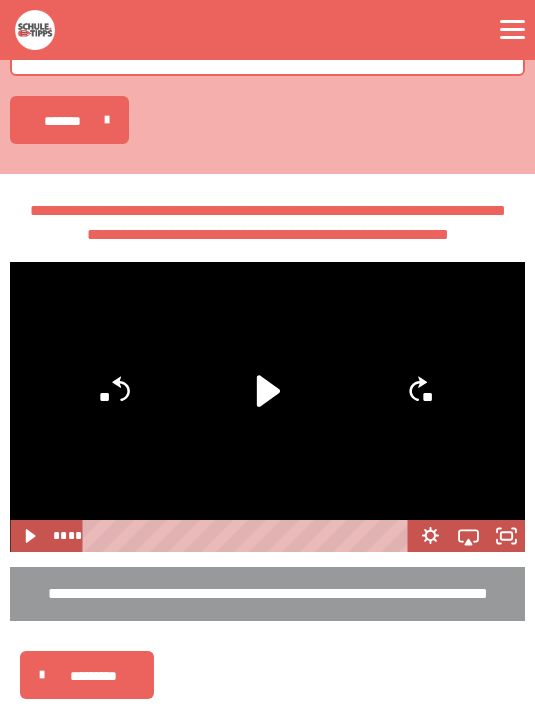 click on "**" 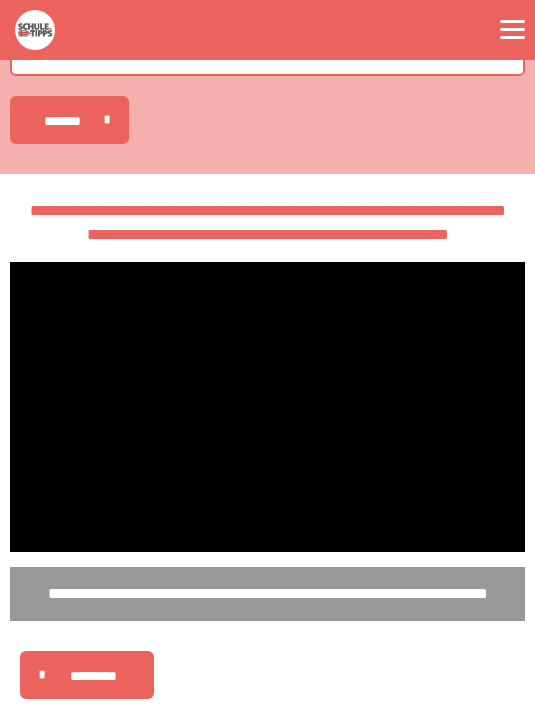 click at bounding box center (267, 407) 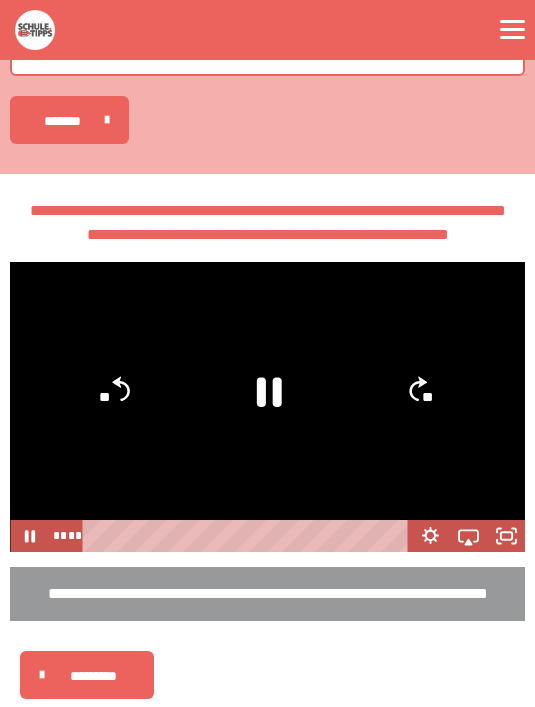 click 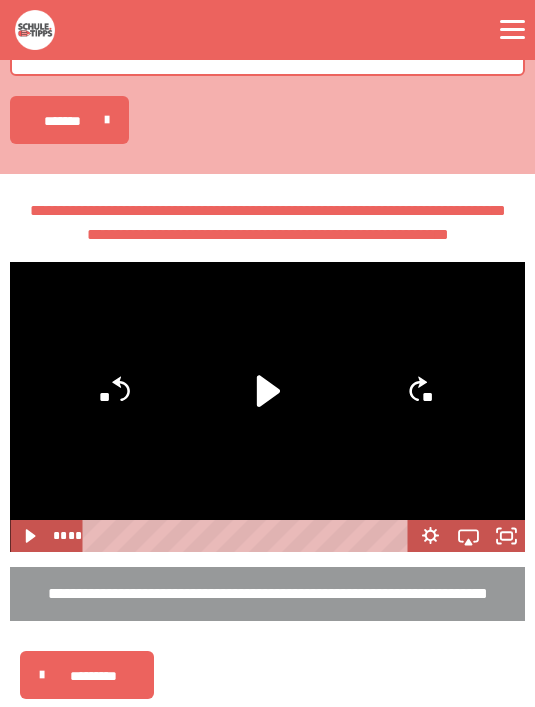 click 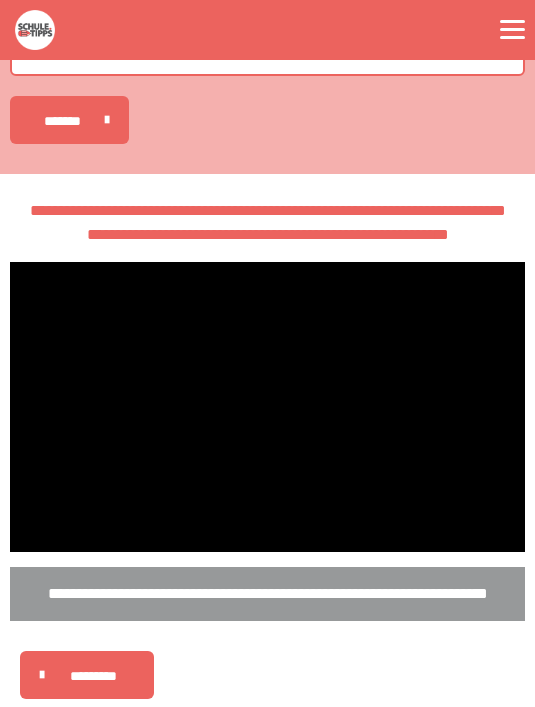 click at bounding box center [267, 407] 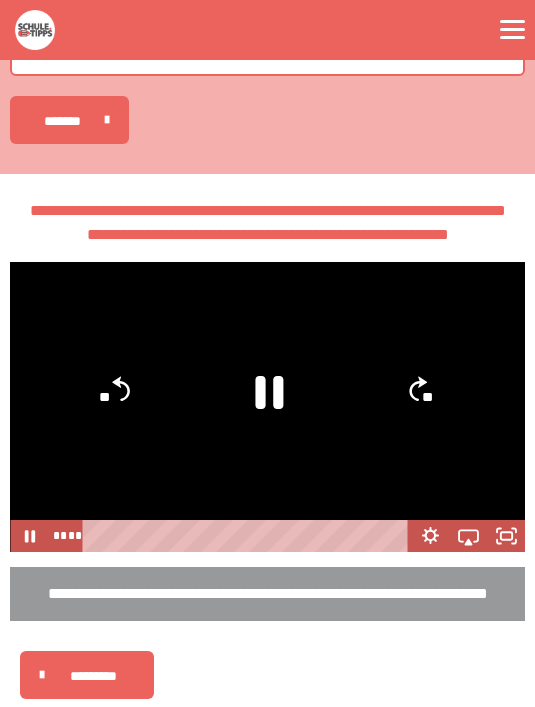 click 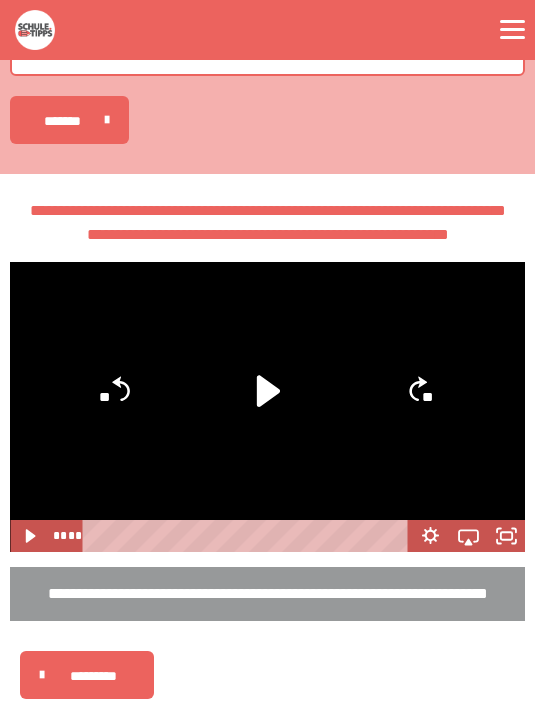 click at bounding box center (267, 407) 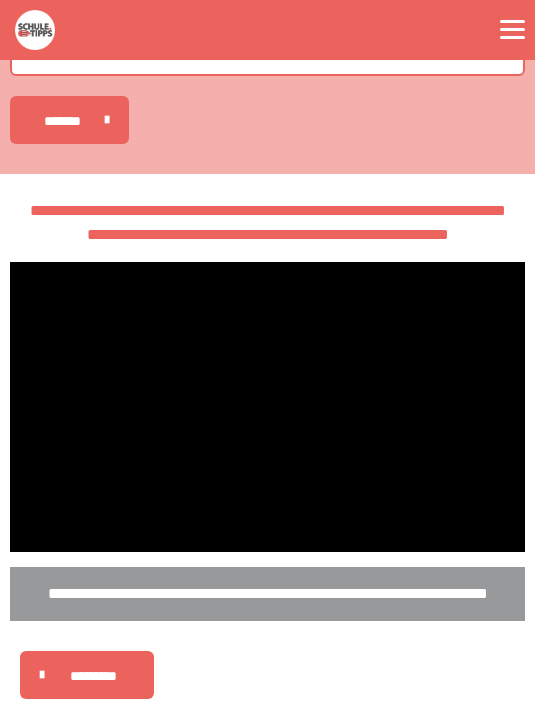 click at bounding box center (267, 407) 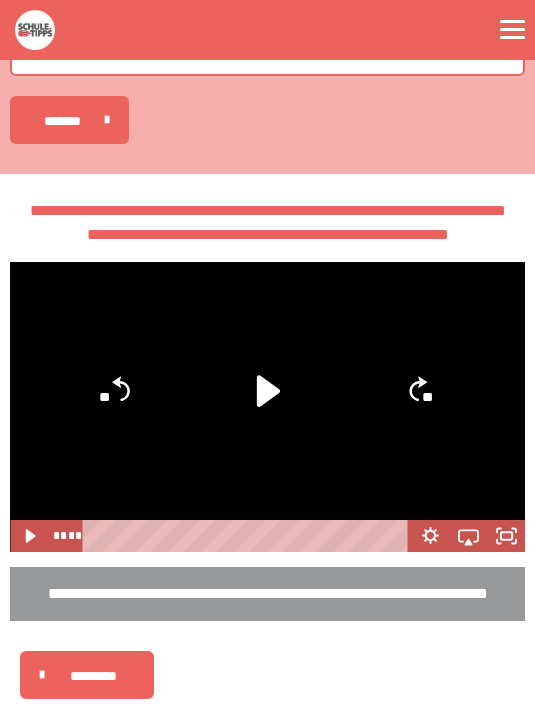 click 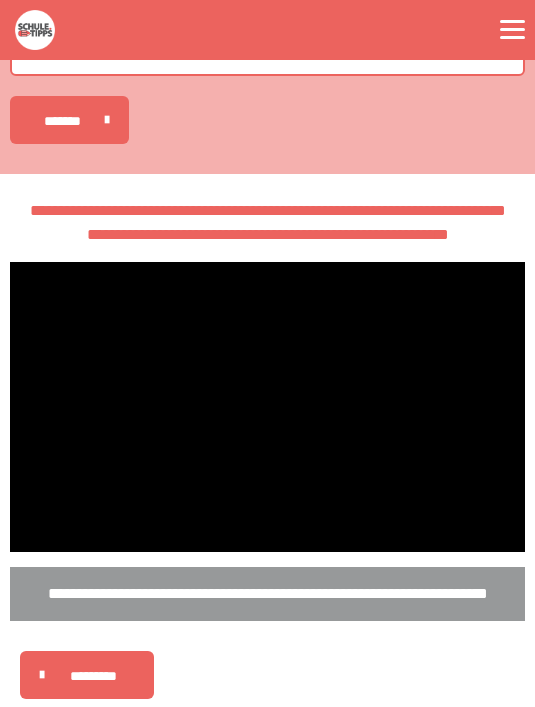 click at bounding box center [267, 407] 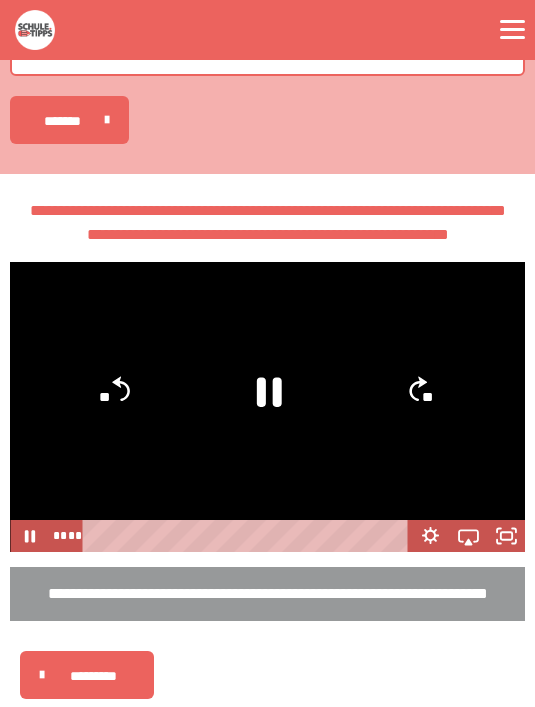 click 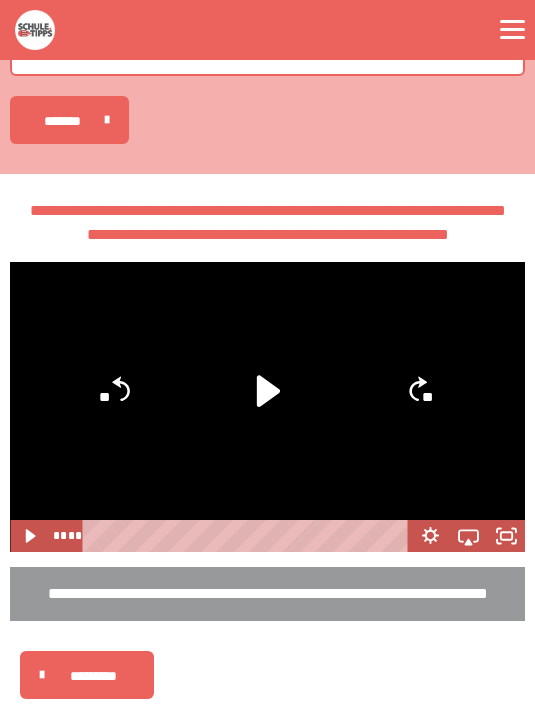 click on "**" 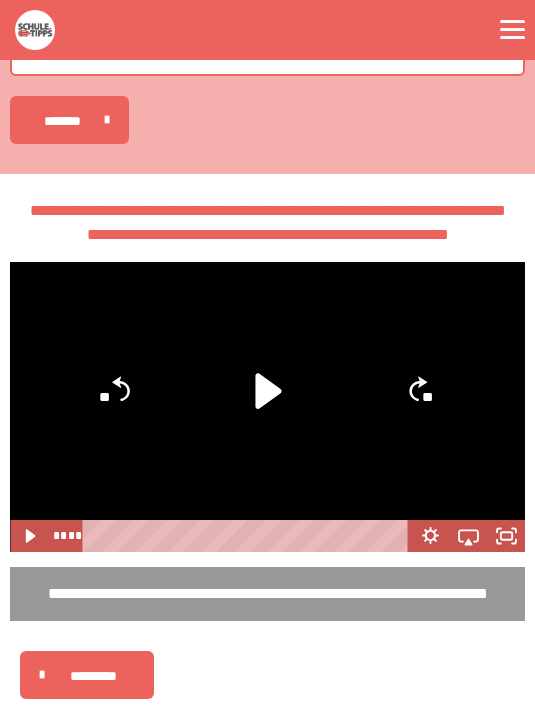click 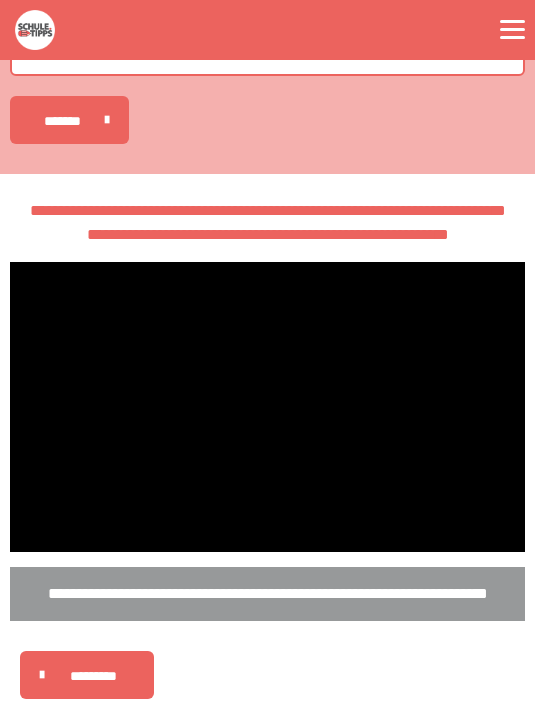 click at bounding box center (267, 407) 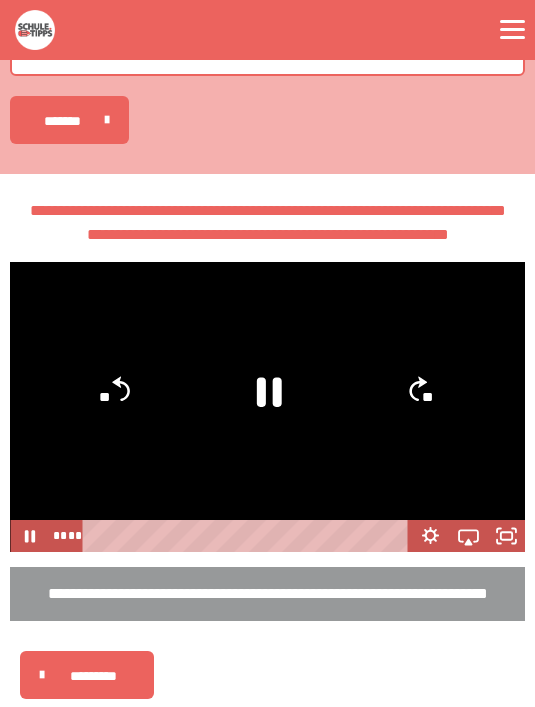 click 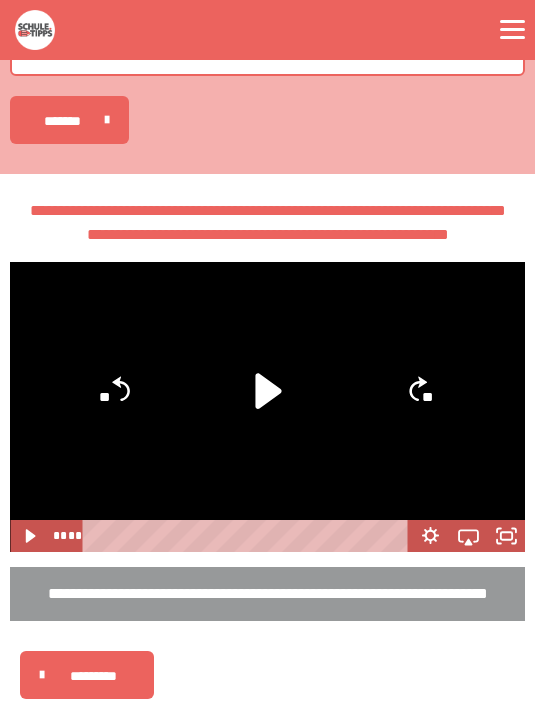 click 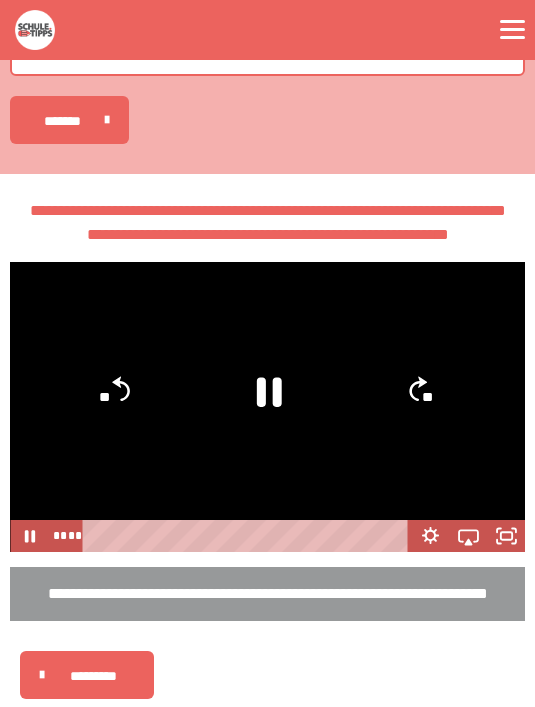 click 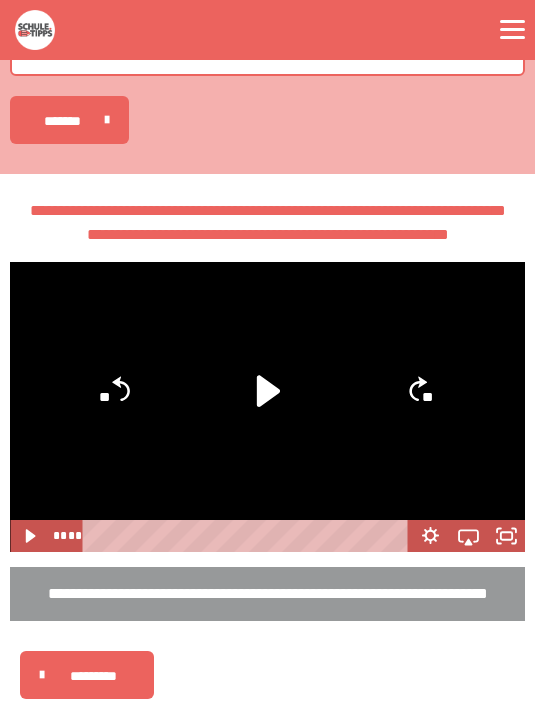 click 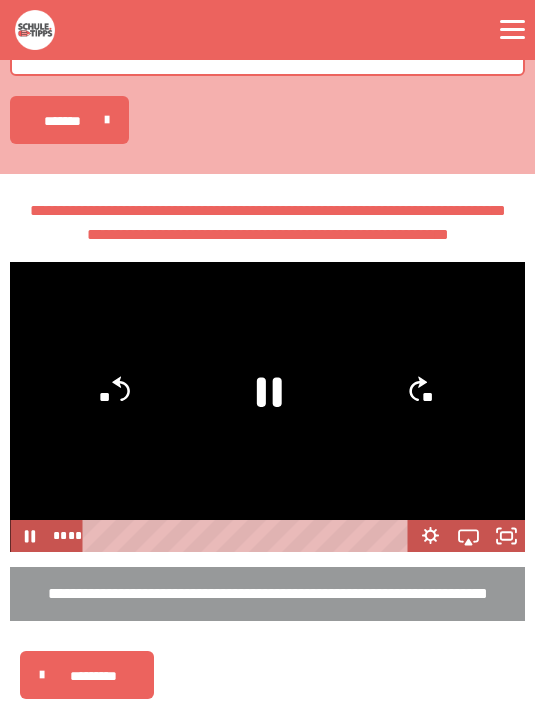click 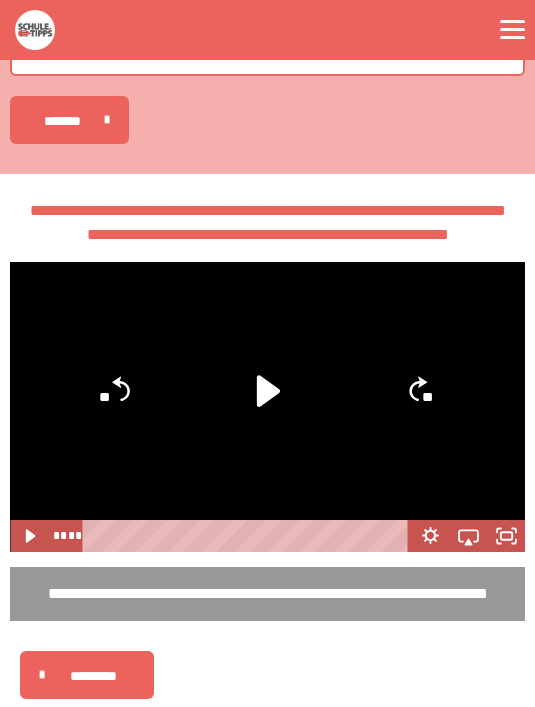 click 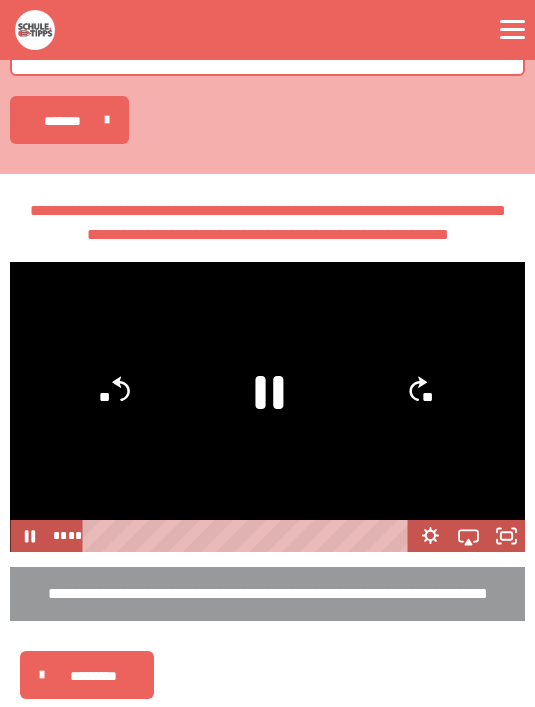click 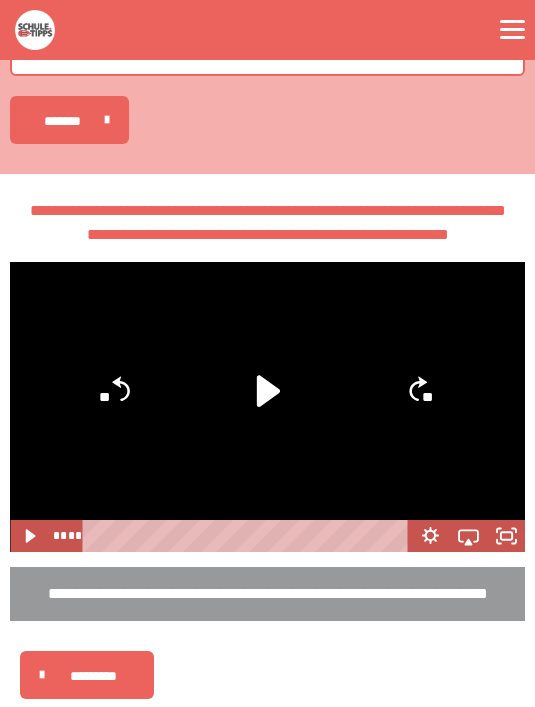 click 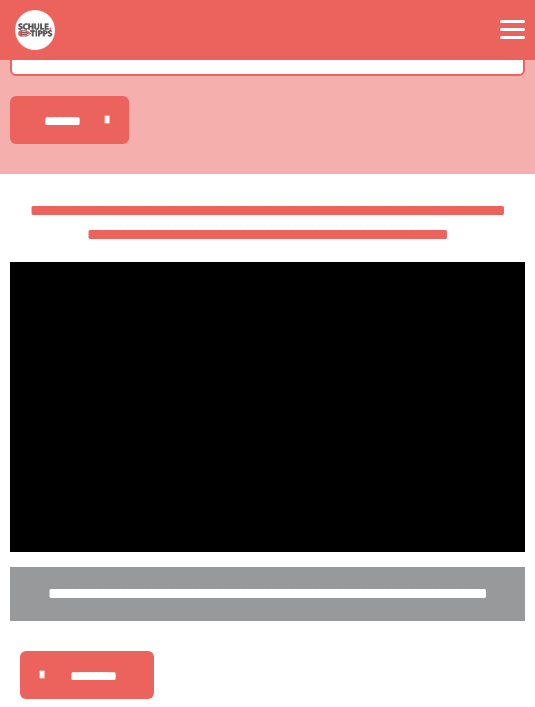 click on "**********" at bounding box center (268, 222) 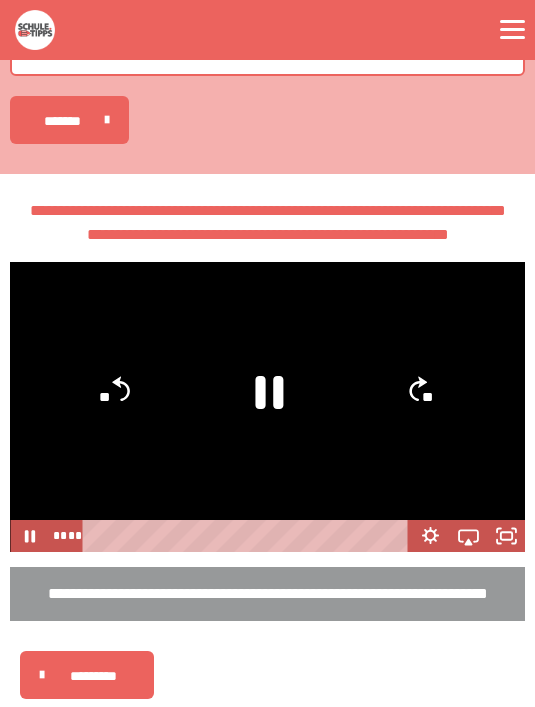 click 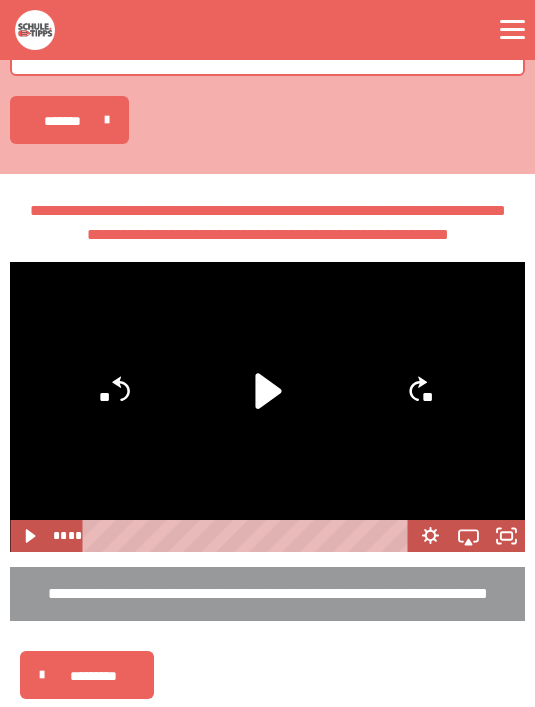 click 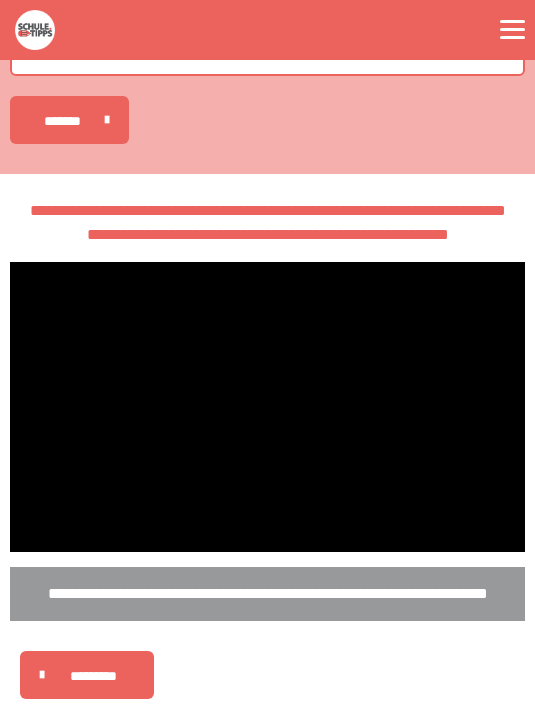 click at bounding box center [267, 407] 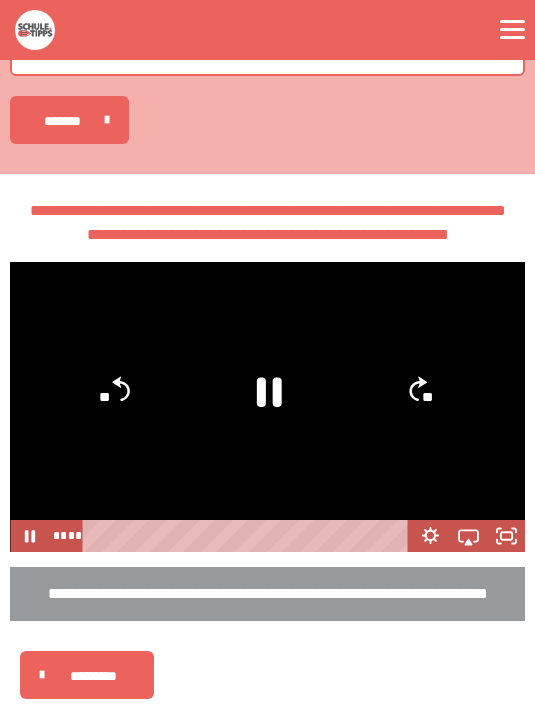 click 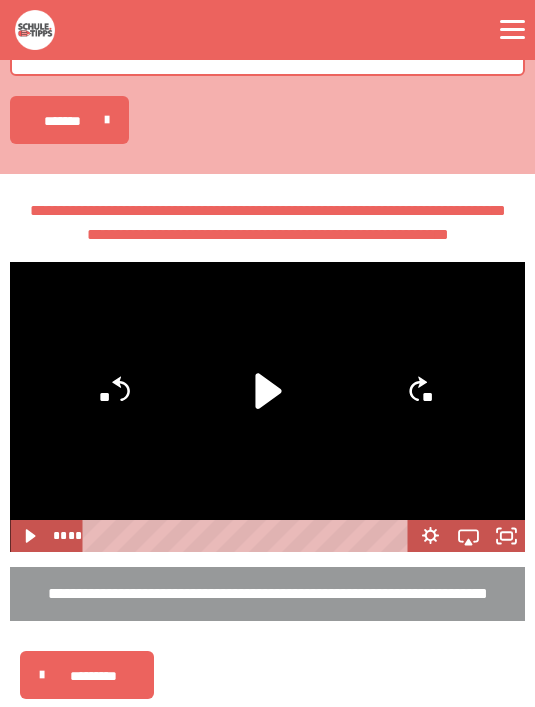 click 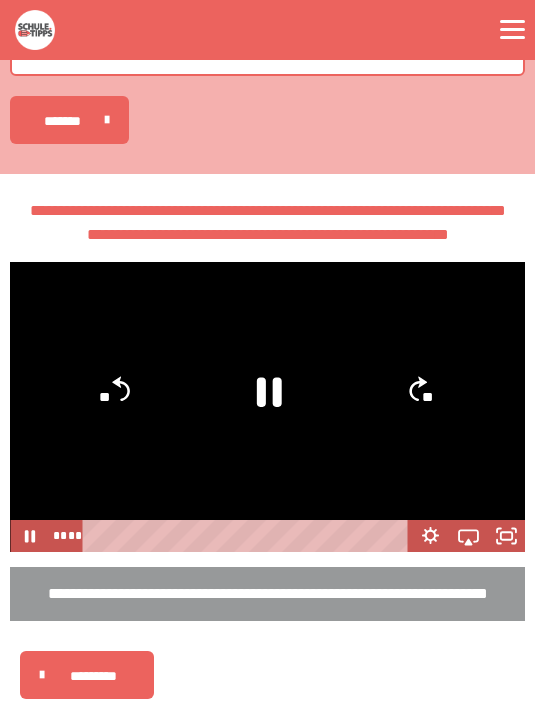 click 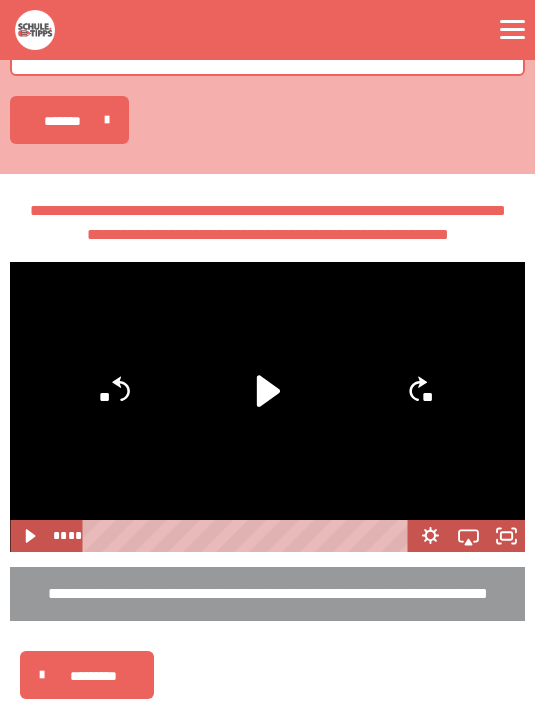 click 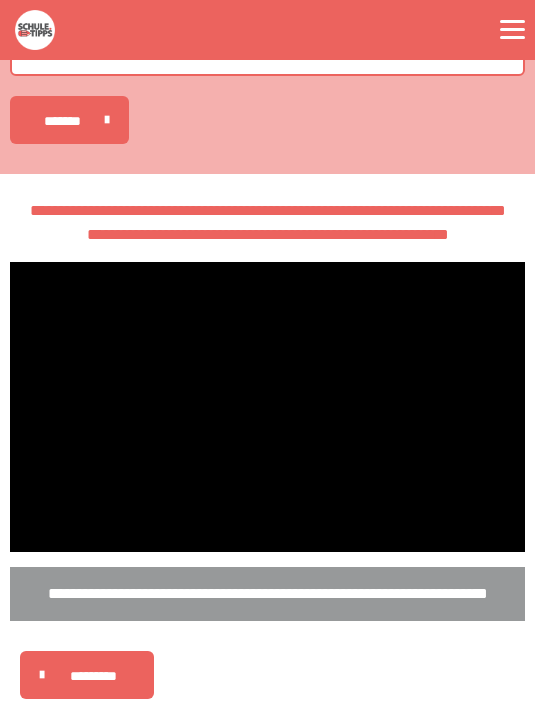 click at bounding box center (267, 407) 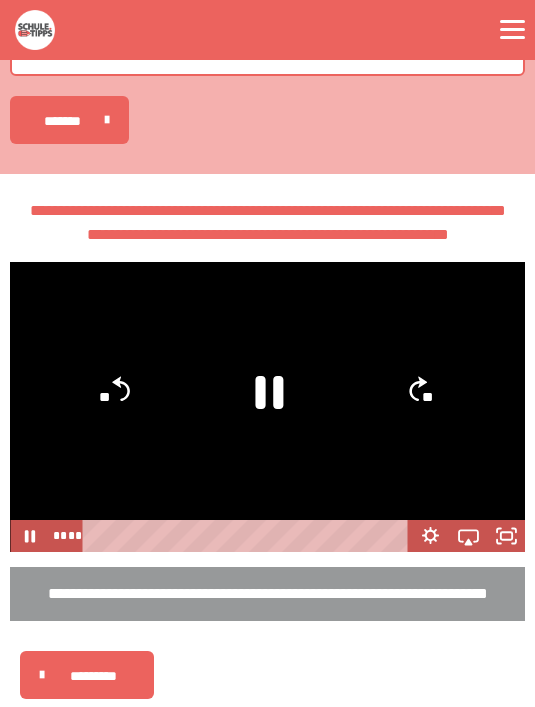 click 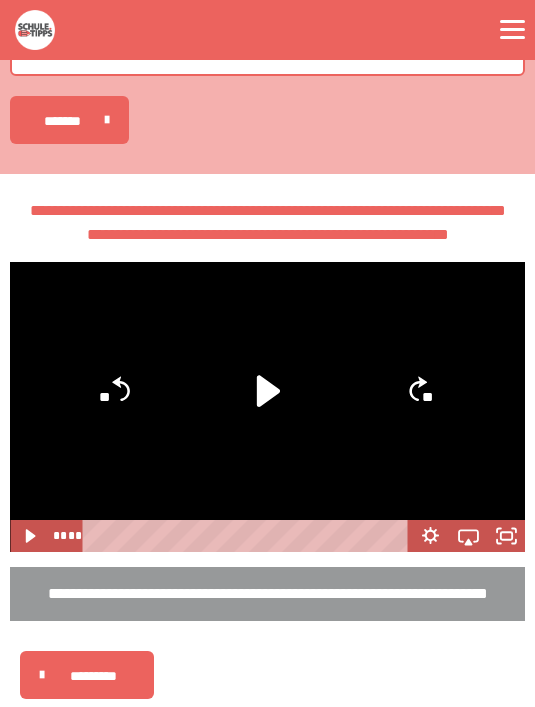 click 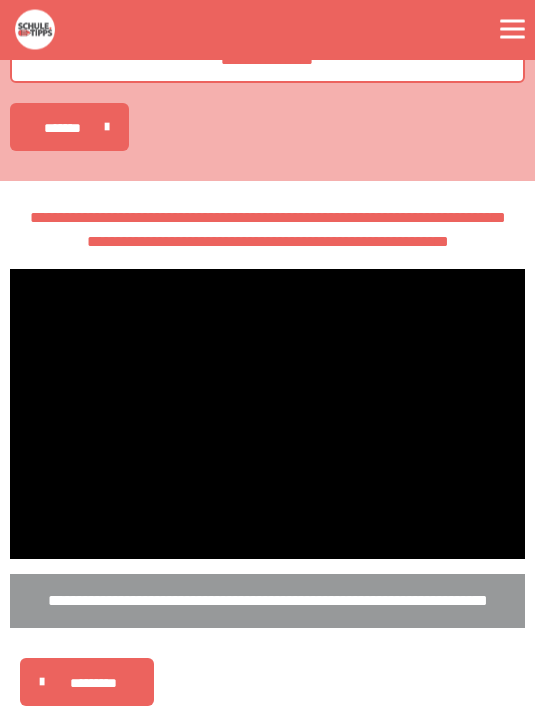 scroll, scrollTop: 257, scrollLeft: 0, axis: vertical 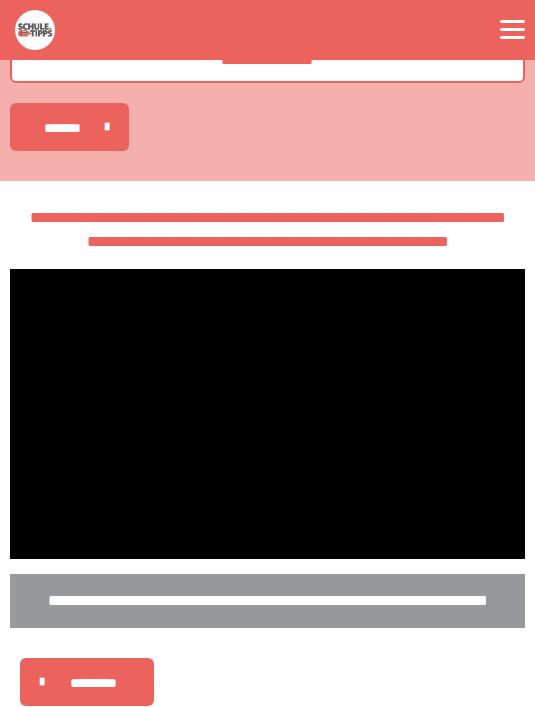 click at bounding box center (267, 414) 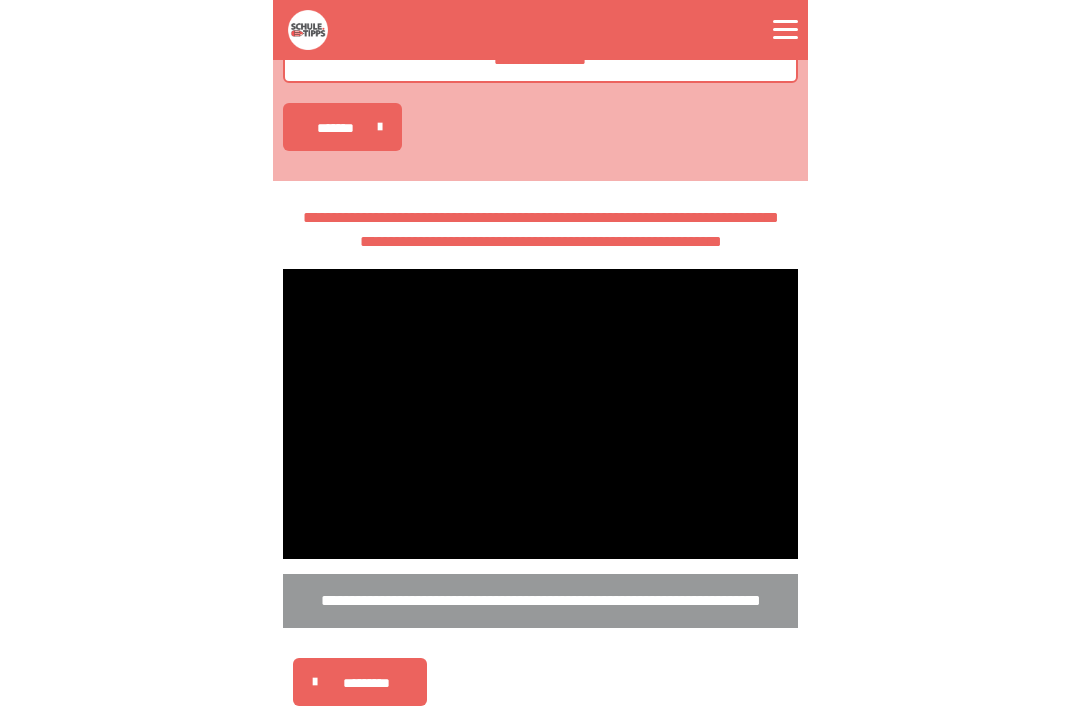 scroll, scrollTop: 152, scrollLeft: 0, axis: vertical 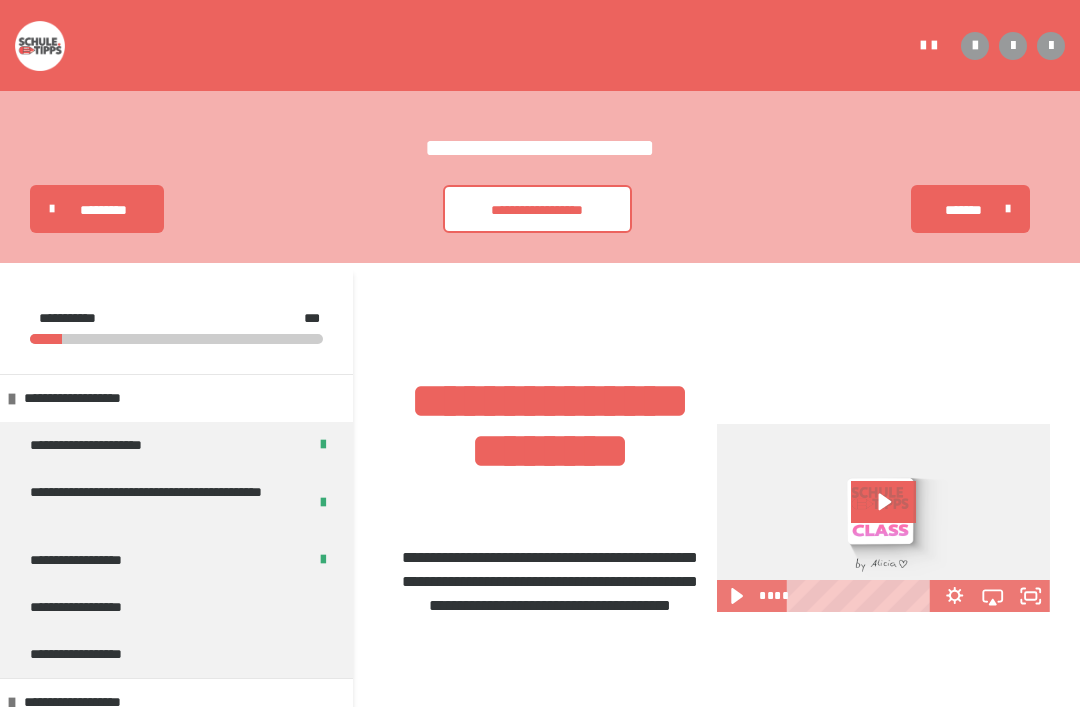 click 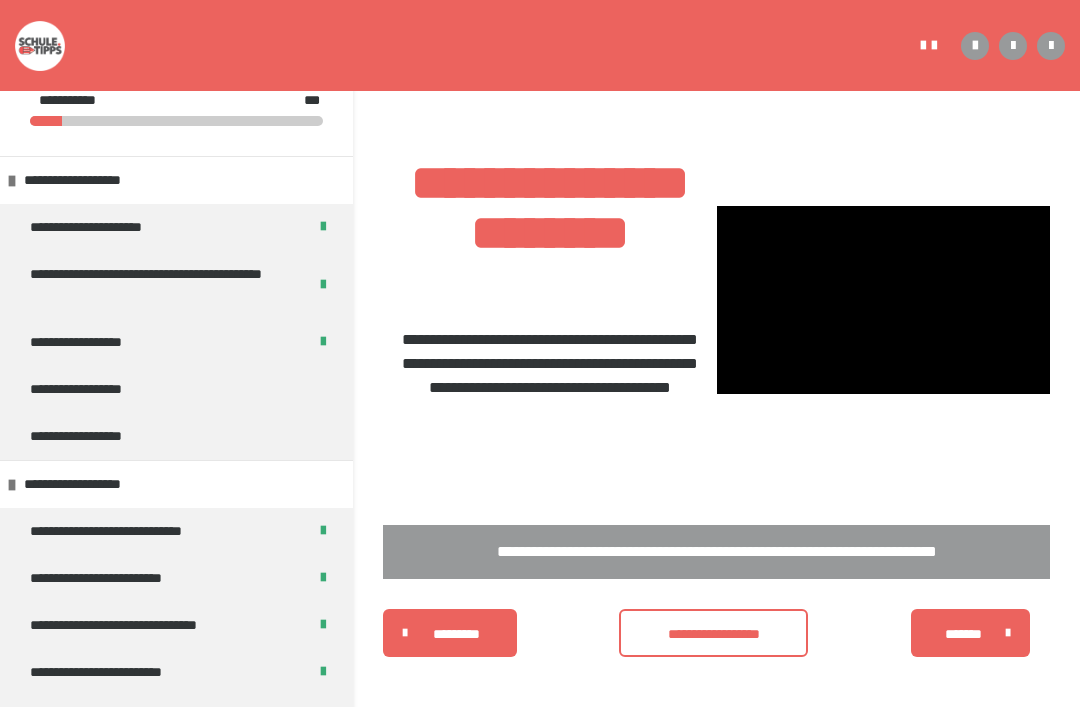 scroll, scrollTop: 370, scrollLeft: 0, axis: vertical 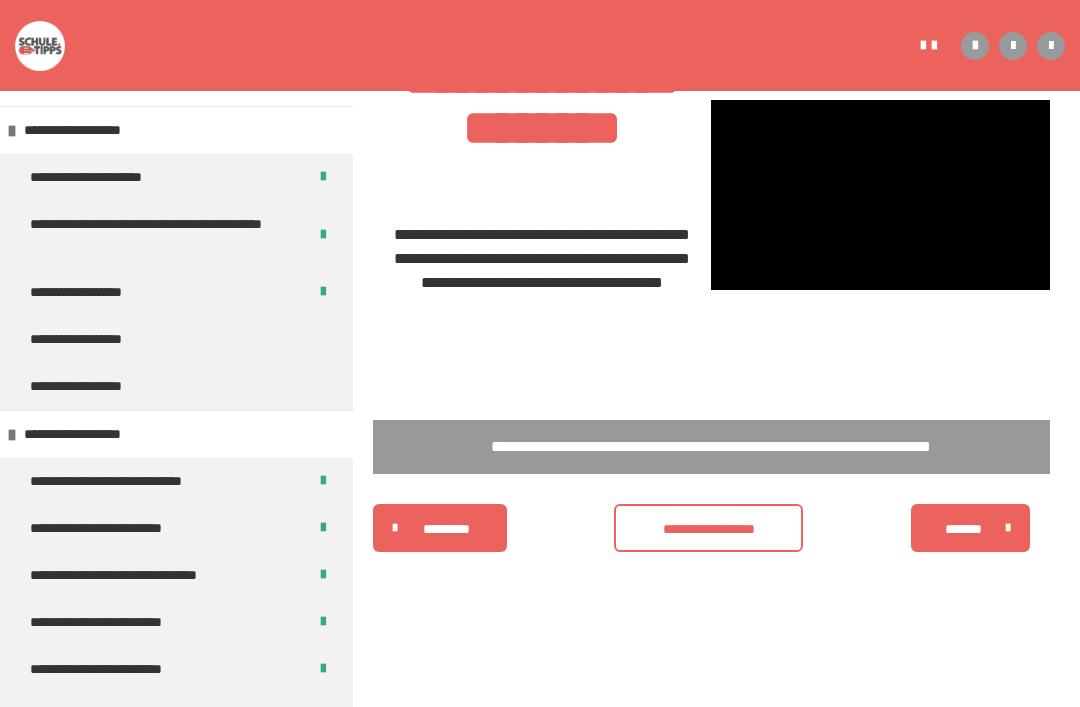 click at bounding box center (880, 195) 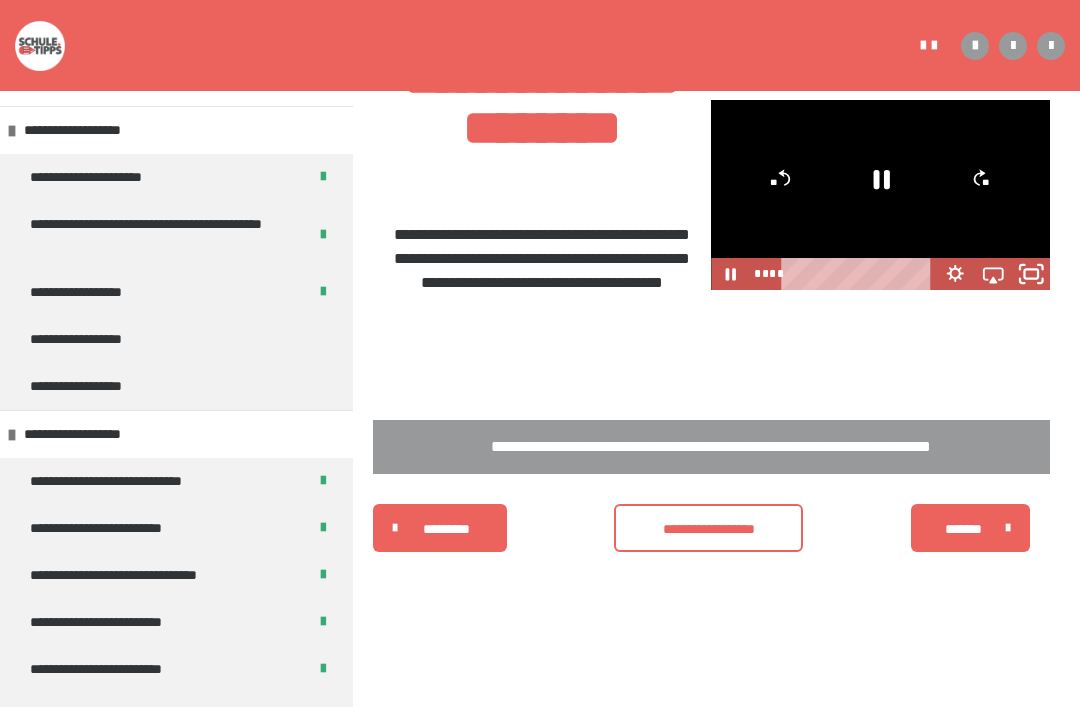 click 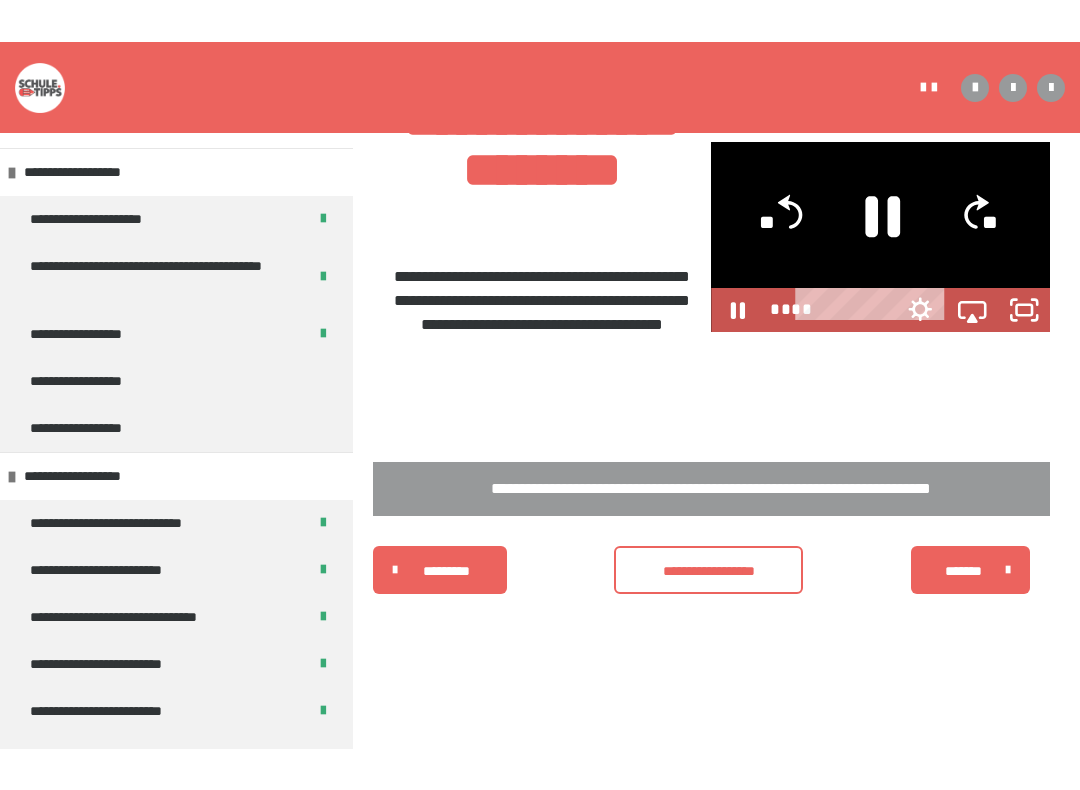 scroll, scrollTop: 20, scrollLeft: 0, axis: vertical 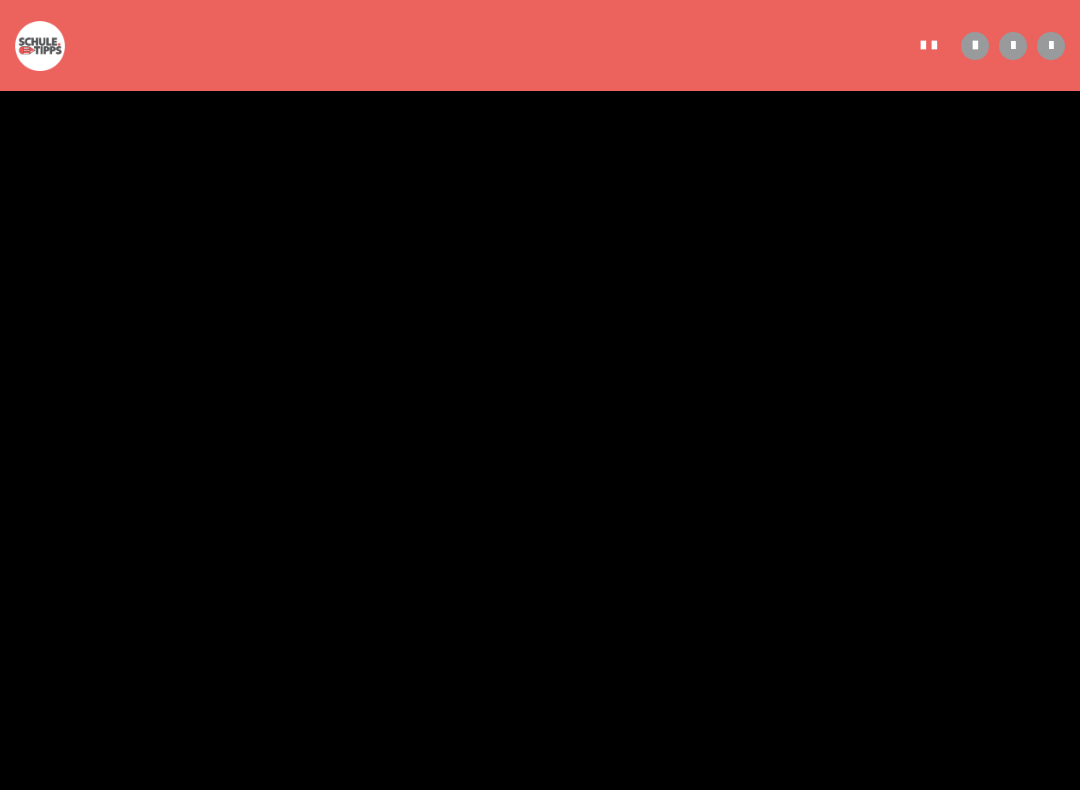 click at bounding box center (540, 395) 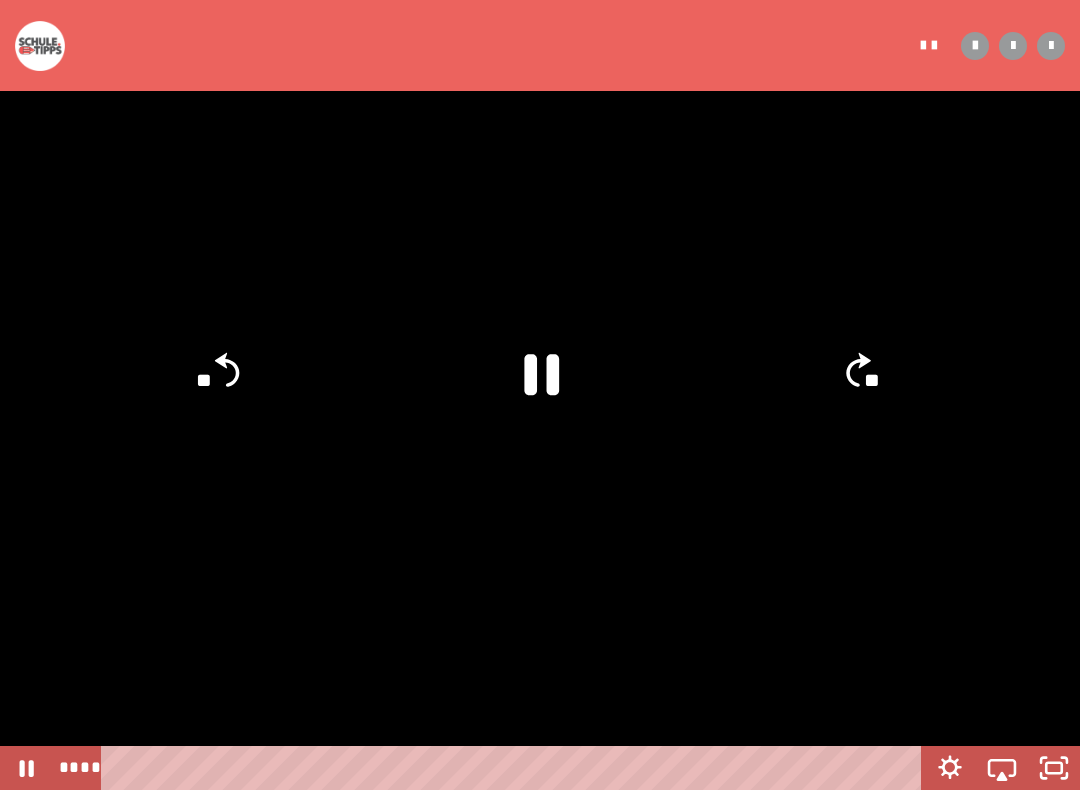 click on "**" 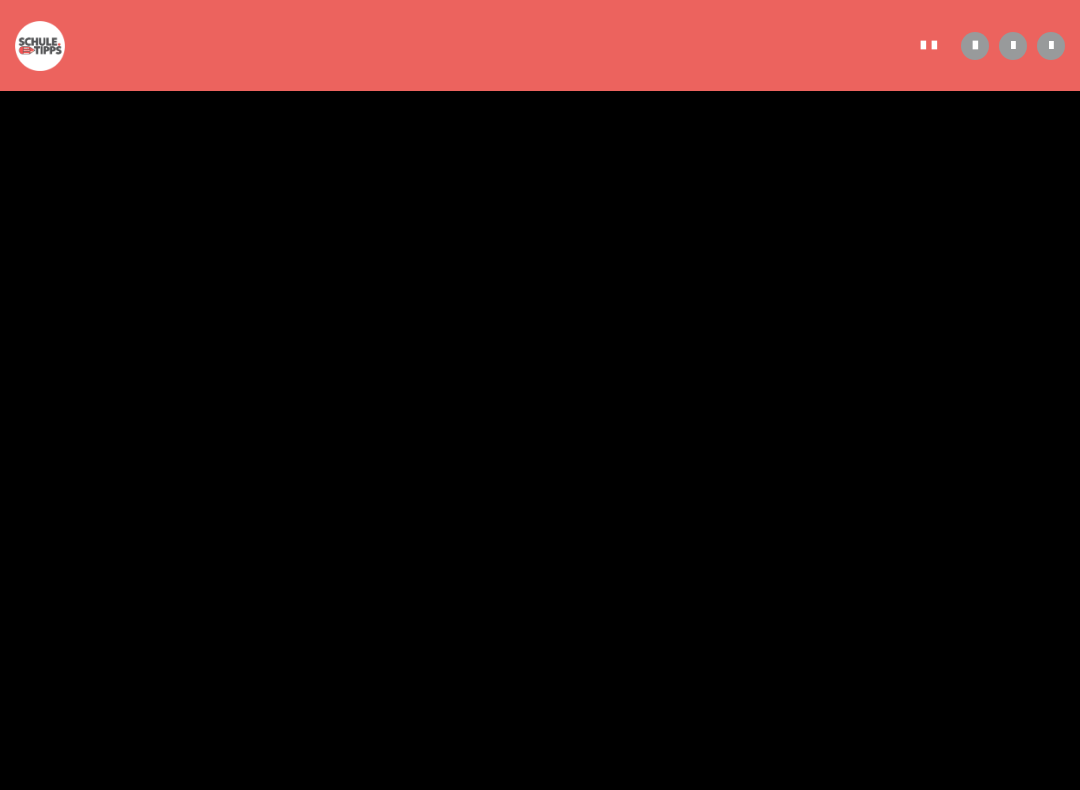 click at bounding box center (540, 395) 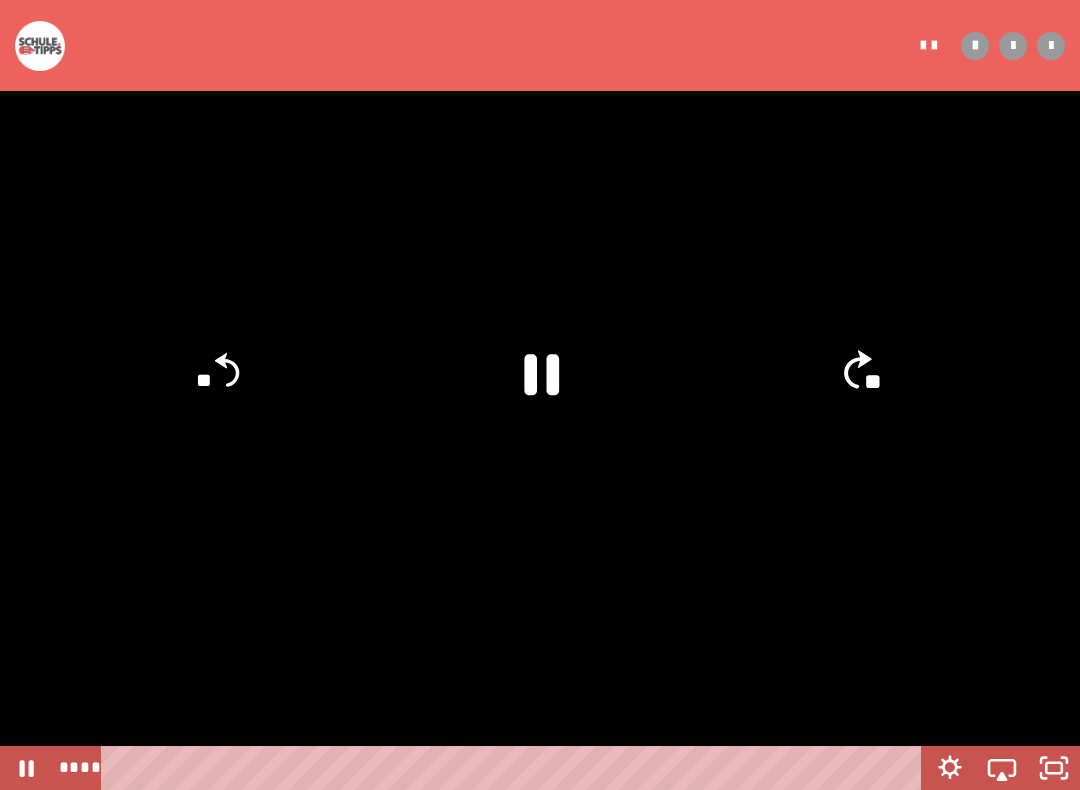 click on "**" 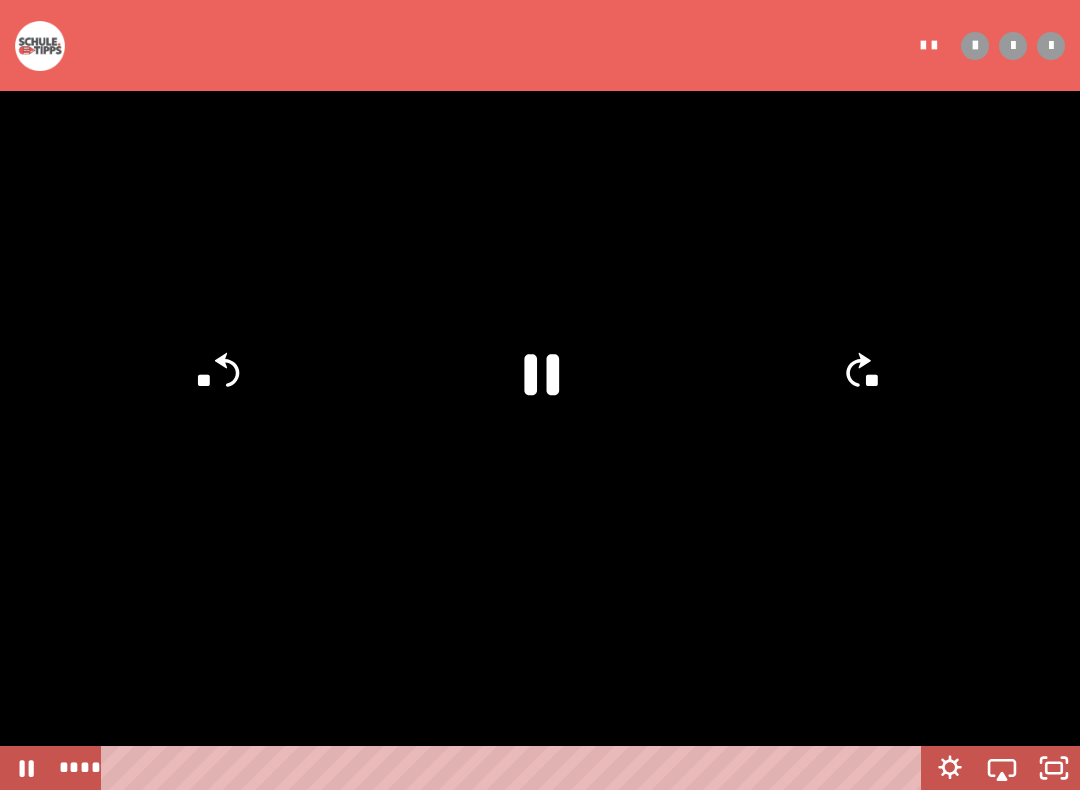 click on "**" 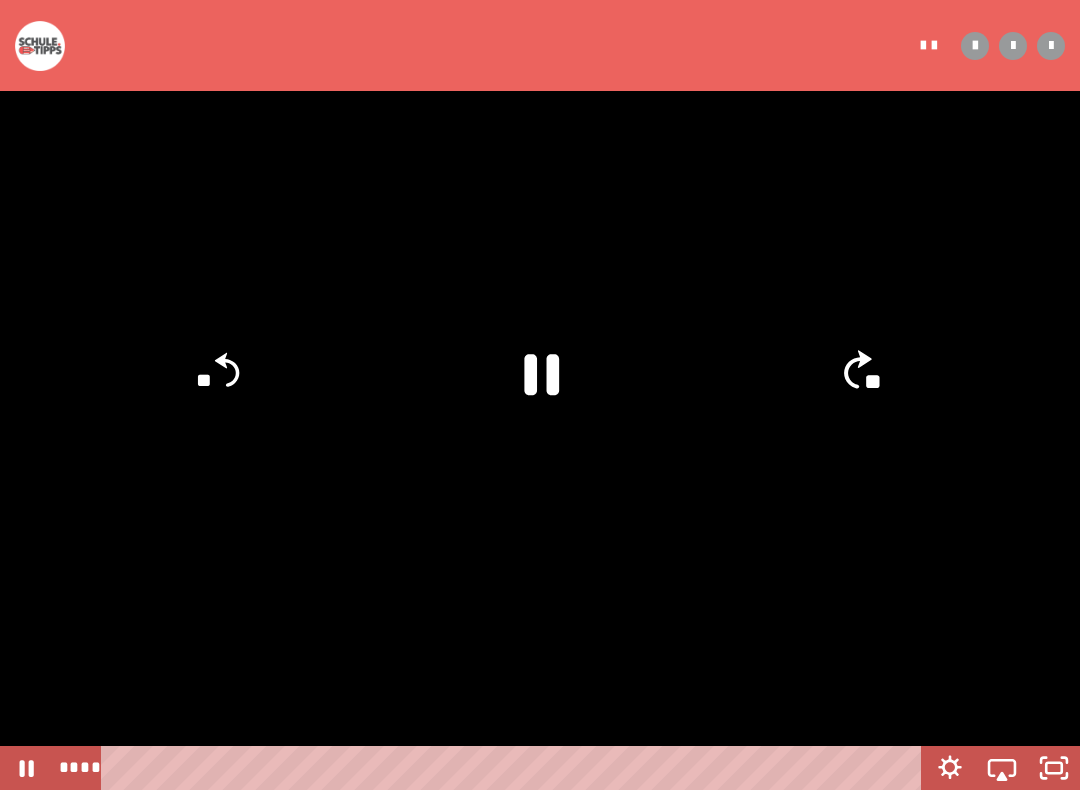 click on "**" 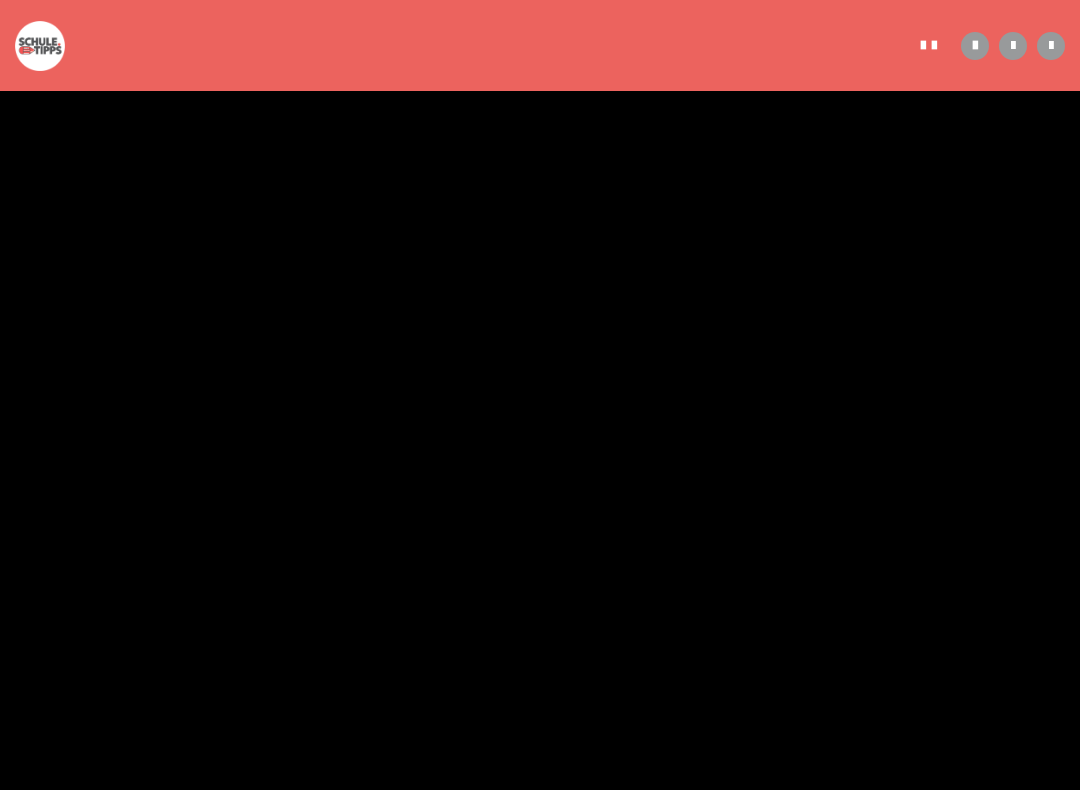click at bounding box center (540, 395) 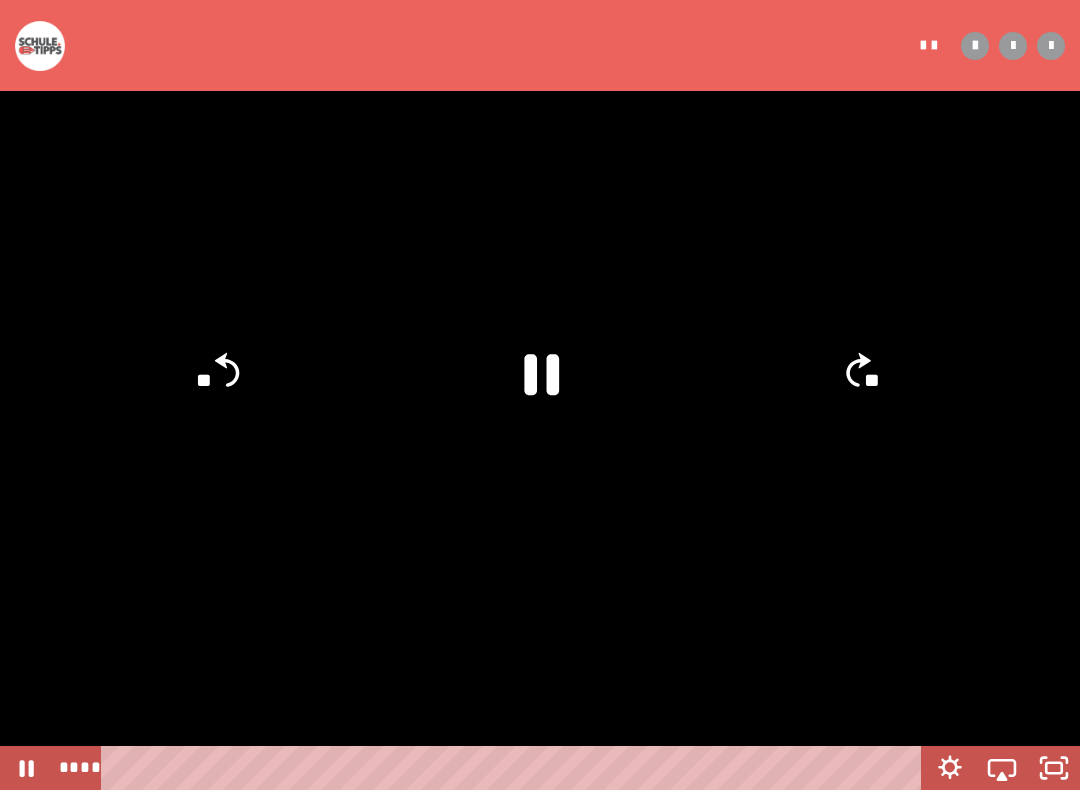 click on "**" 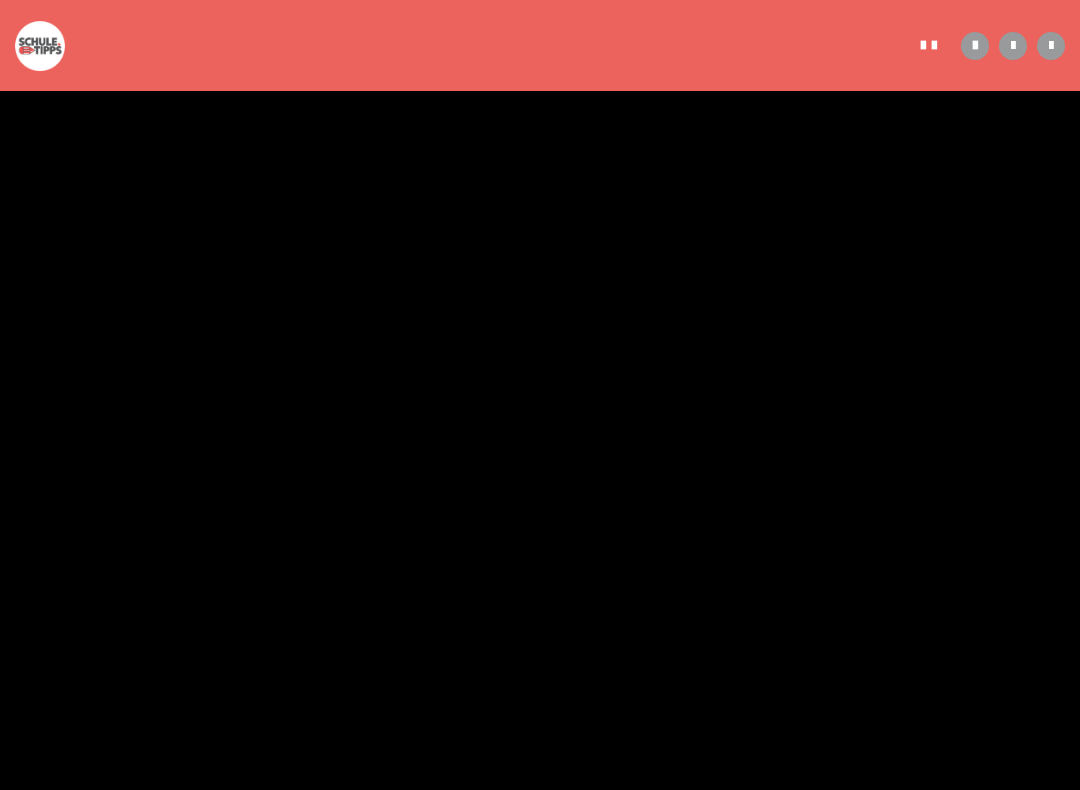 click at bounding box center [540, 395] 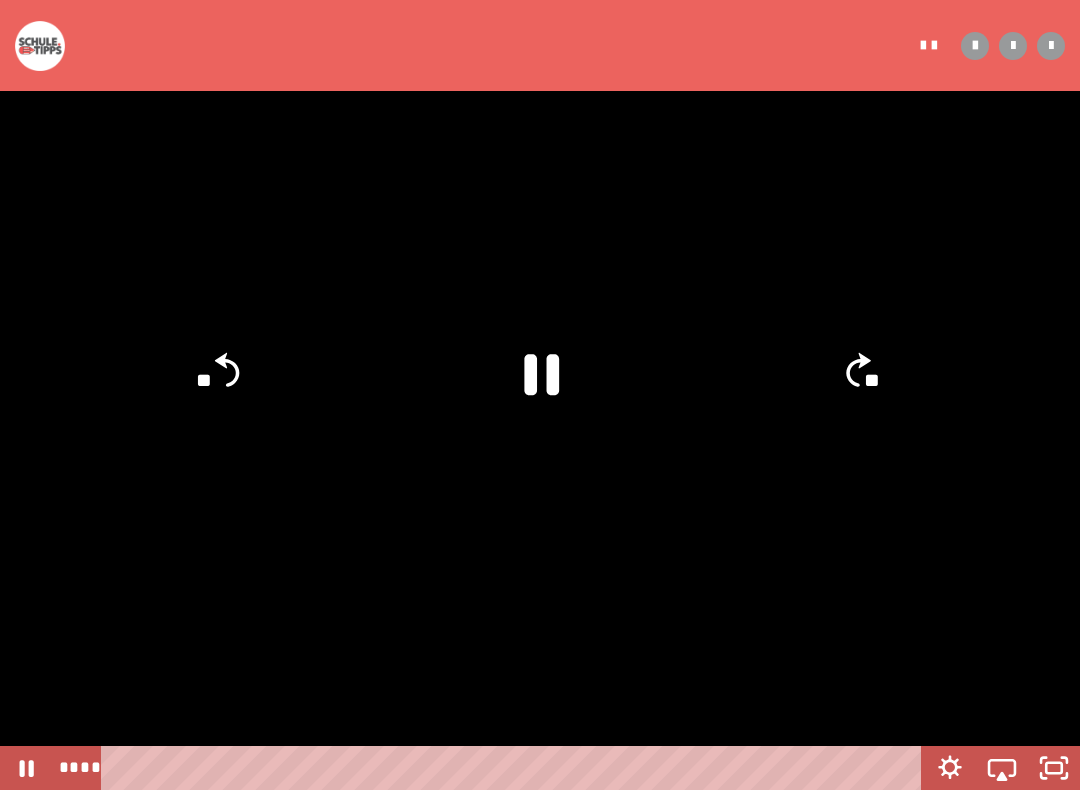 click on "**" 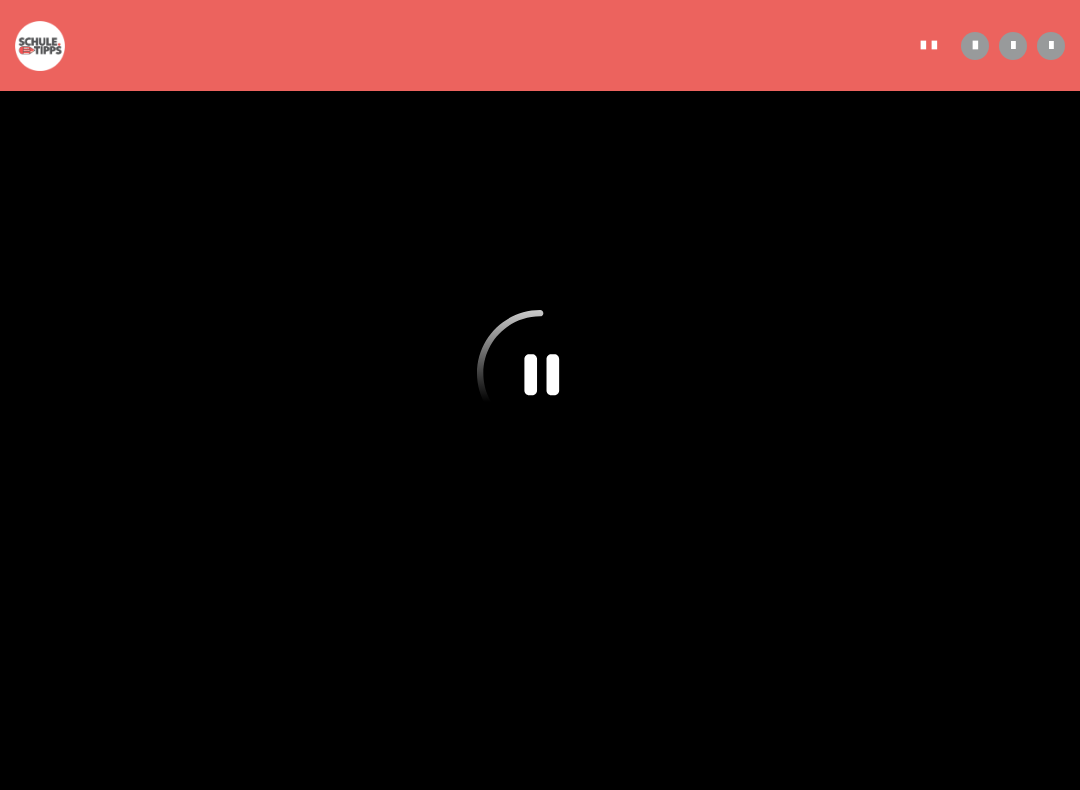 click at bounding box center [540, 395] 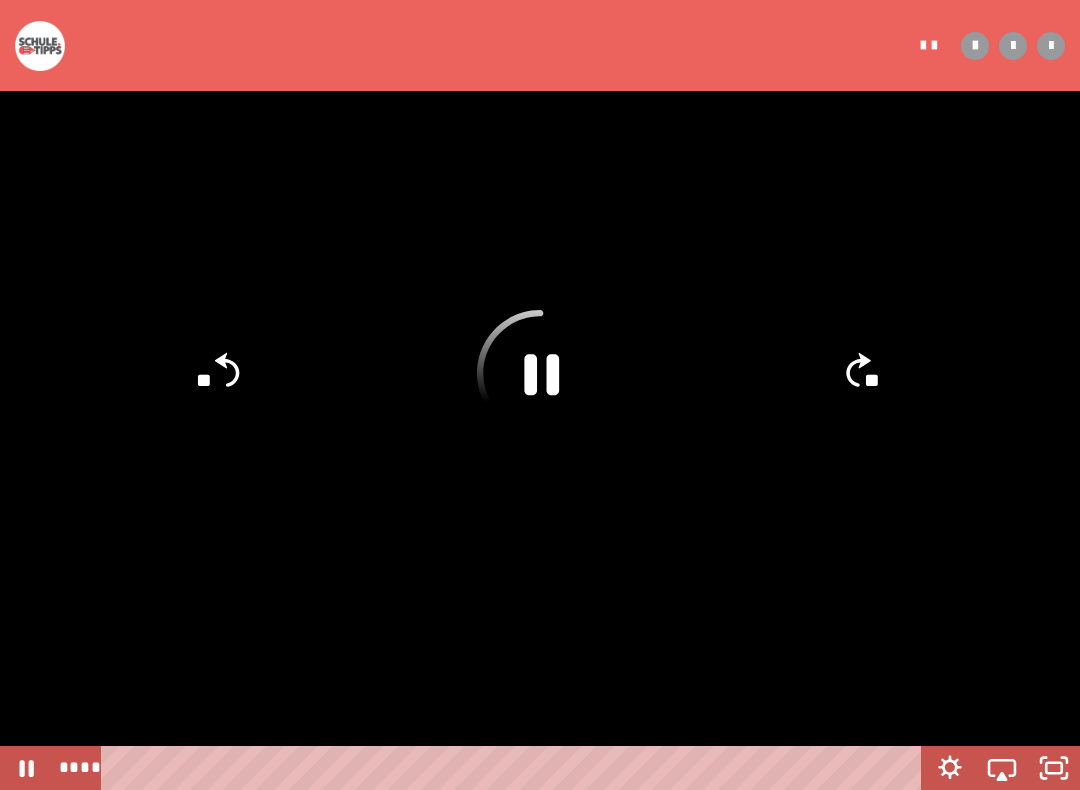 click on "**" 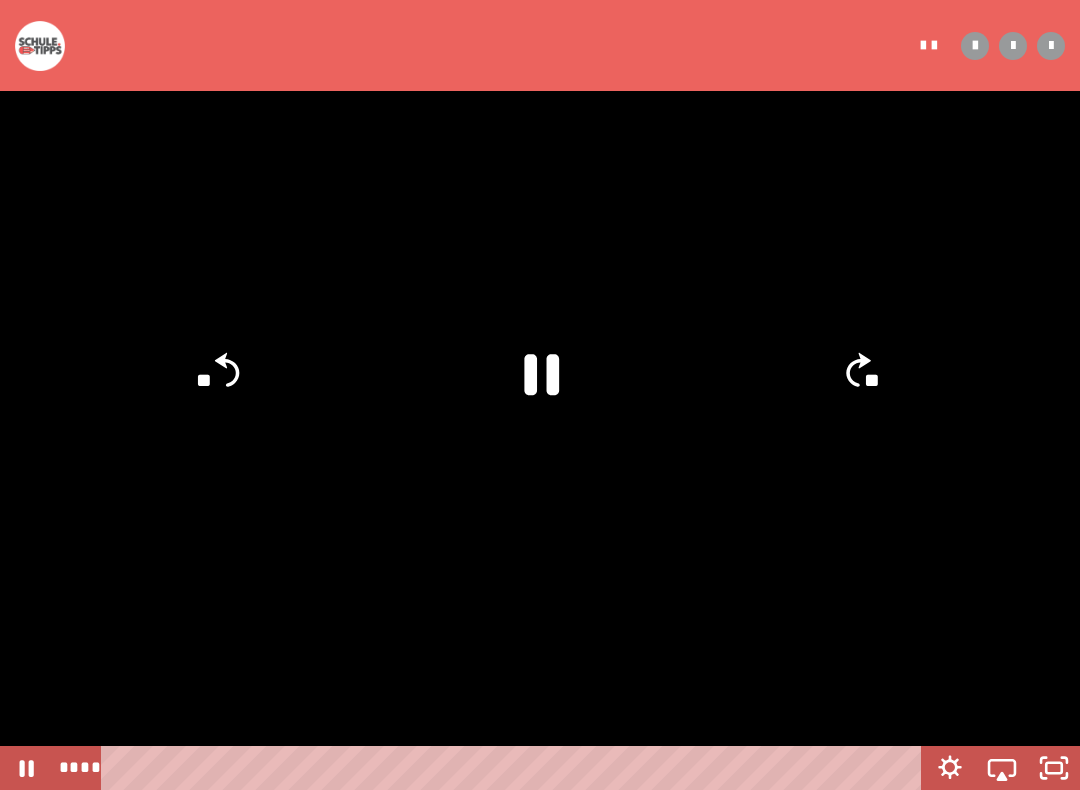 click on "**" 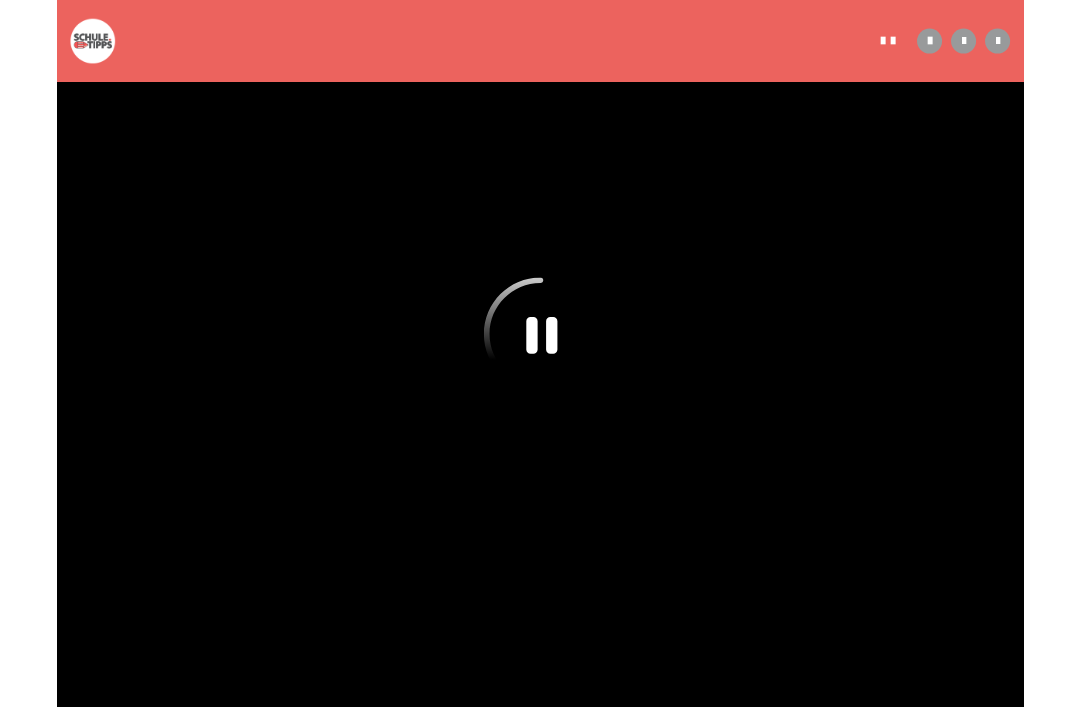 scroll, scrollTop: 475, scrollLeft: 0, axis: vertical 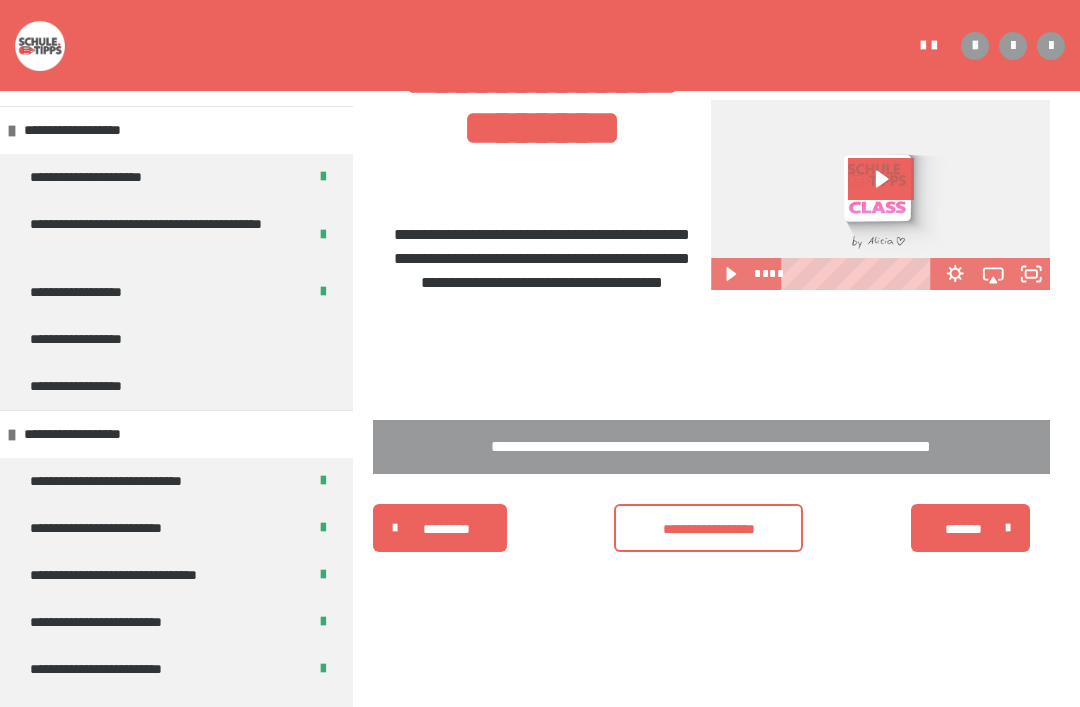 click 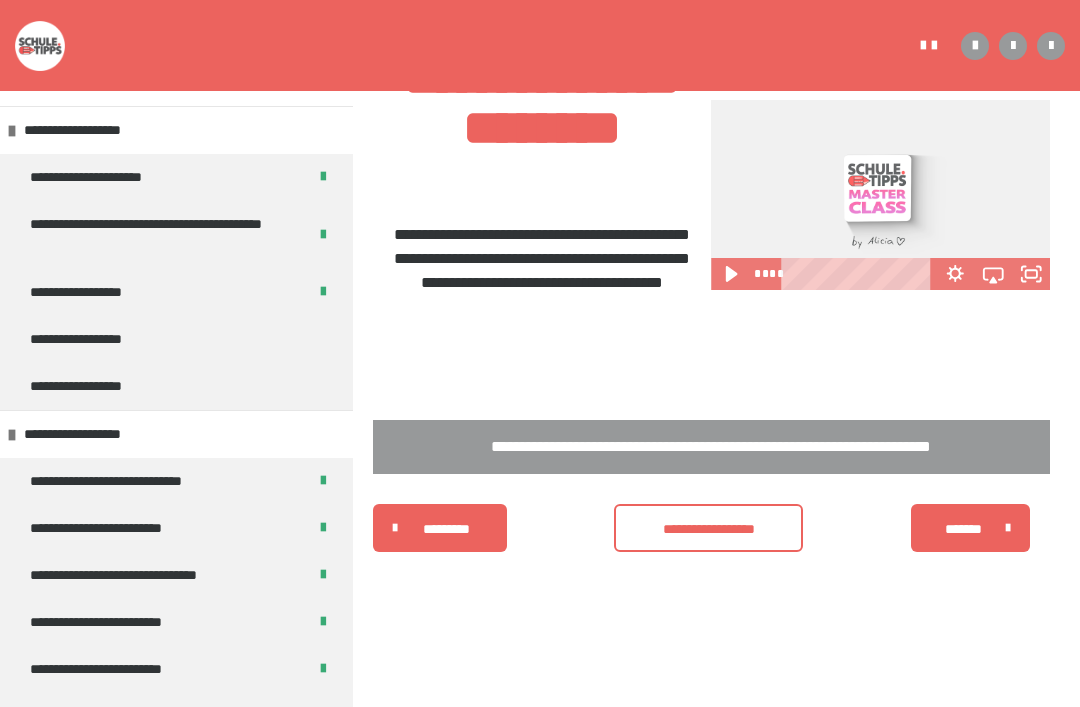 click 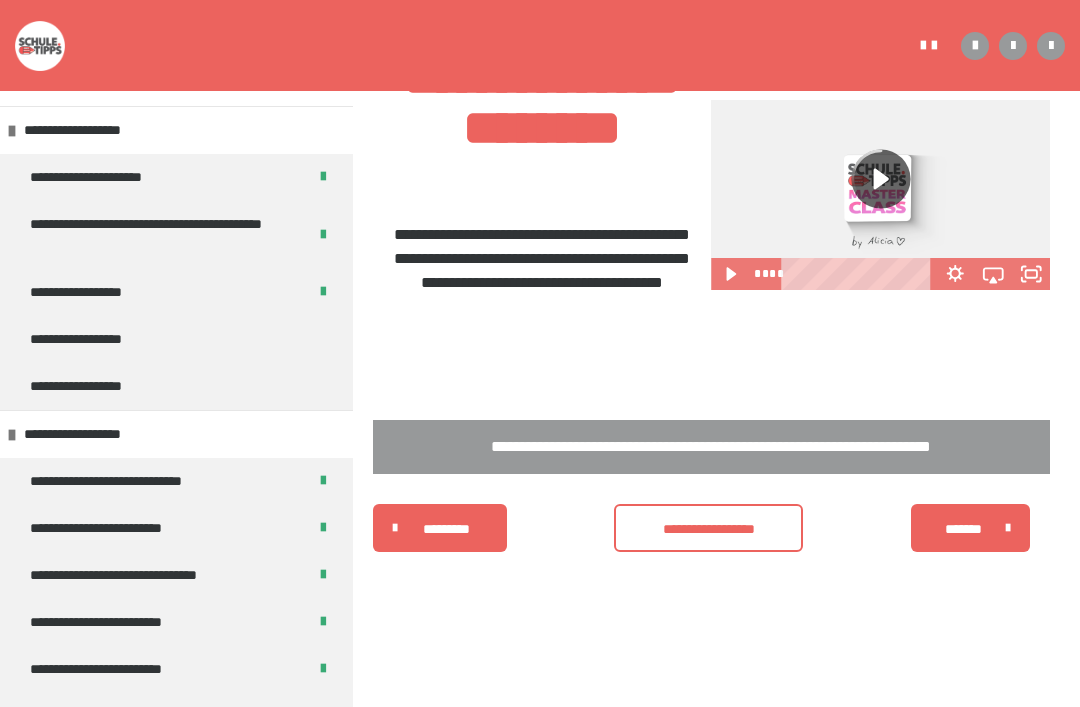 click 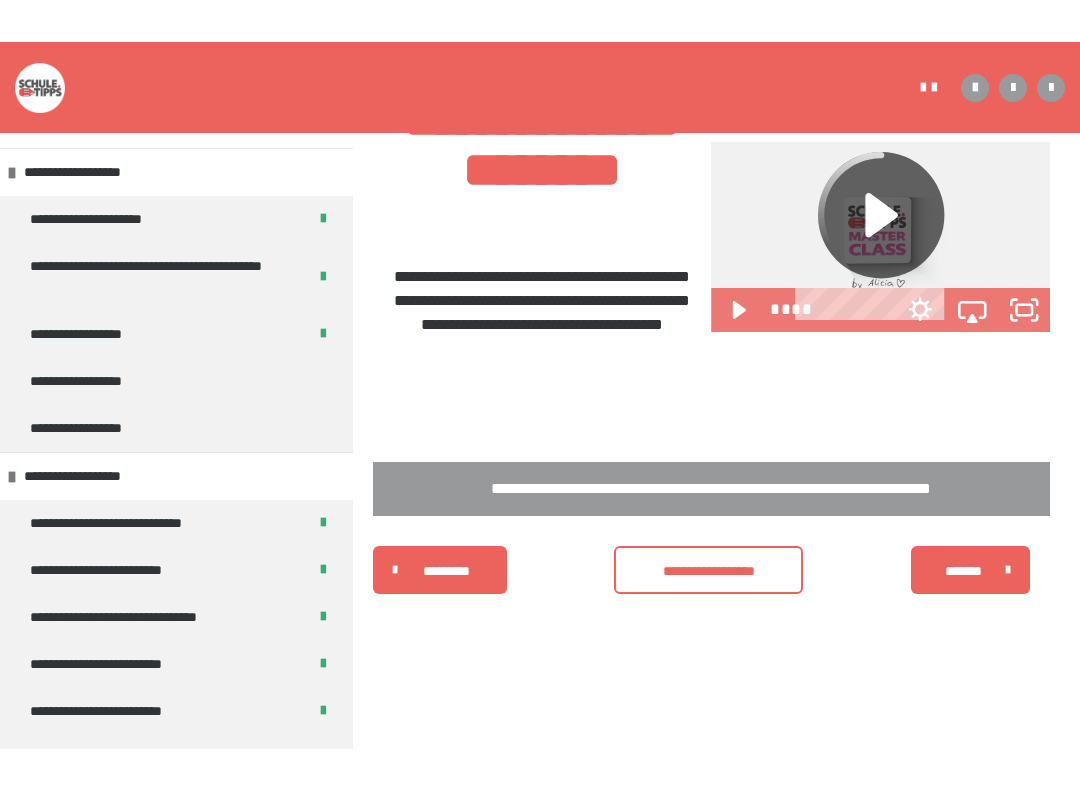 scroll, scrollTop: 20, scrollLeft: 0, axis: vertical 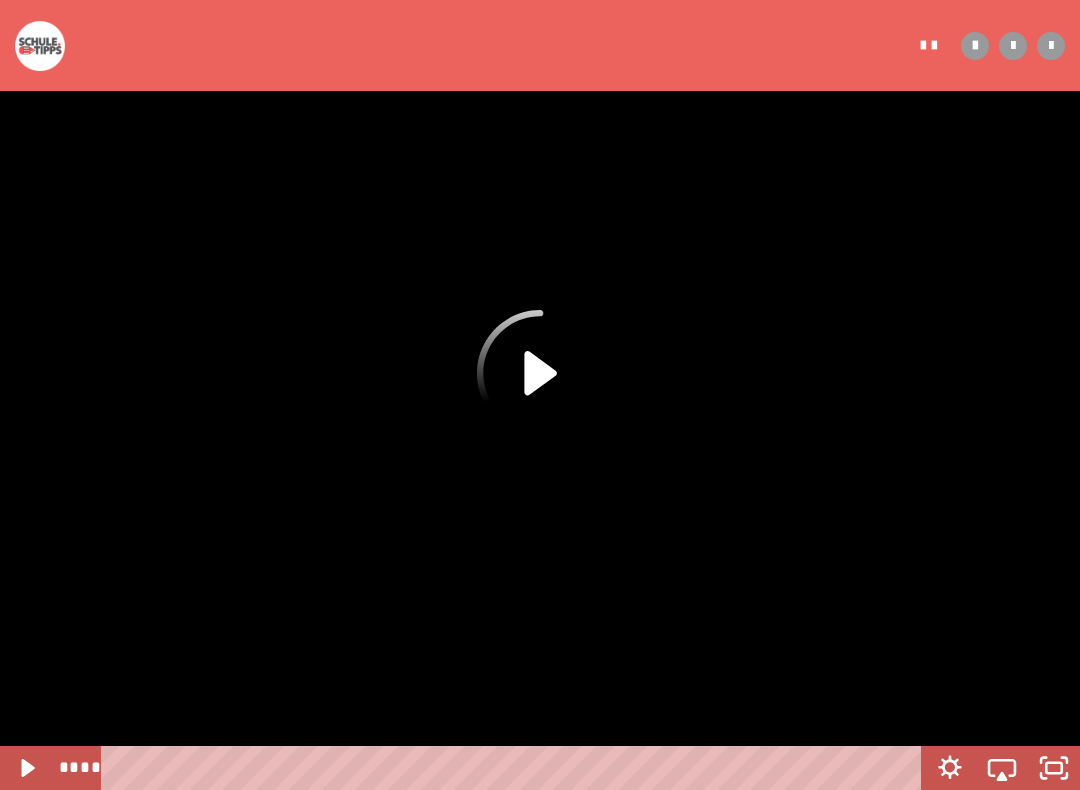 click 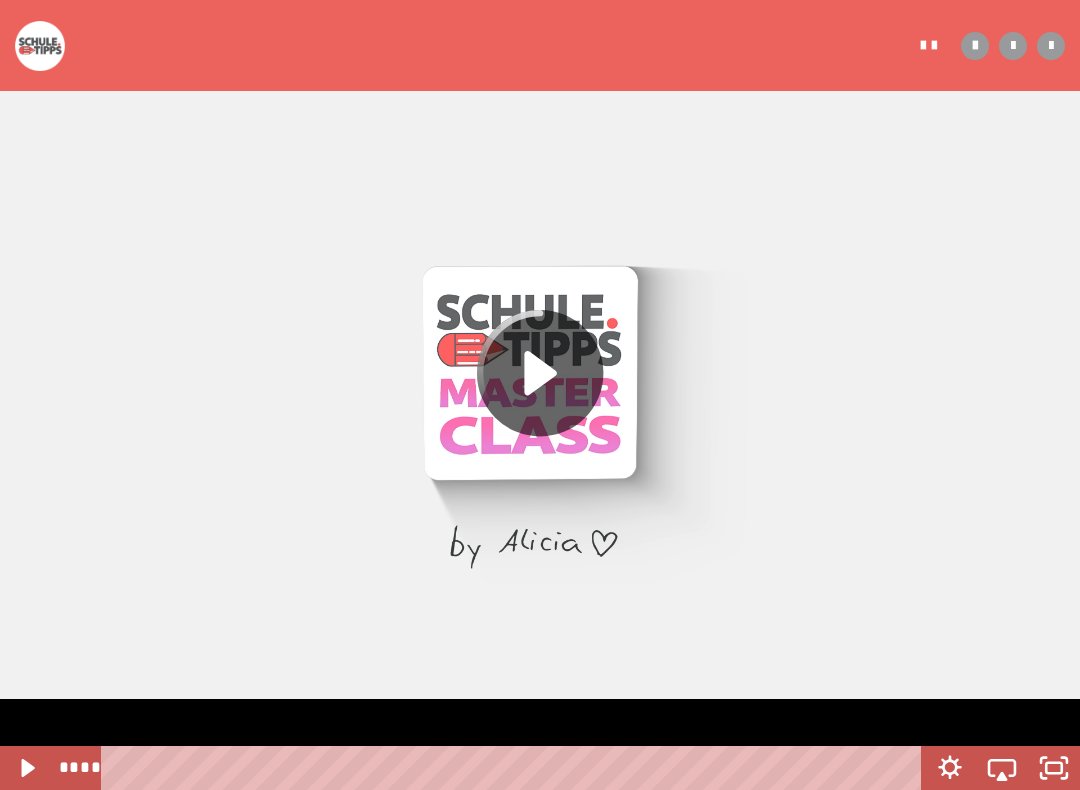 click 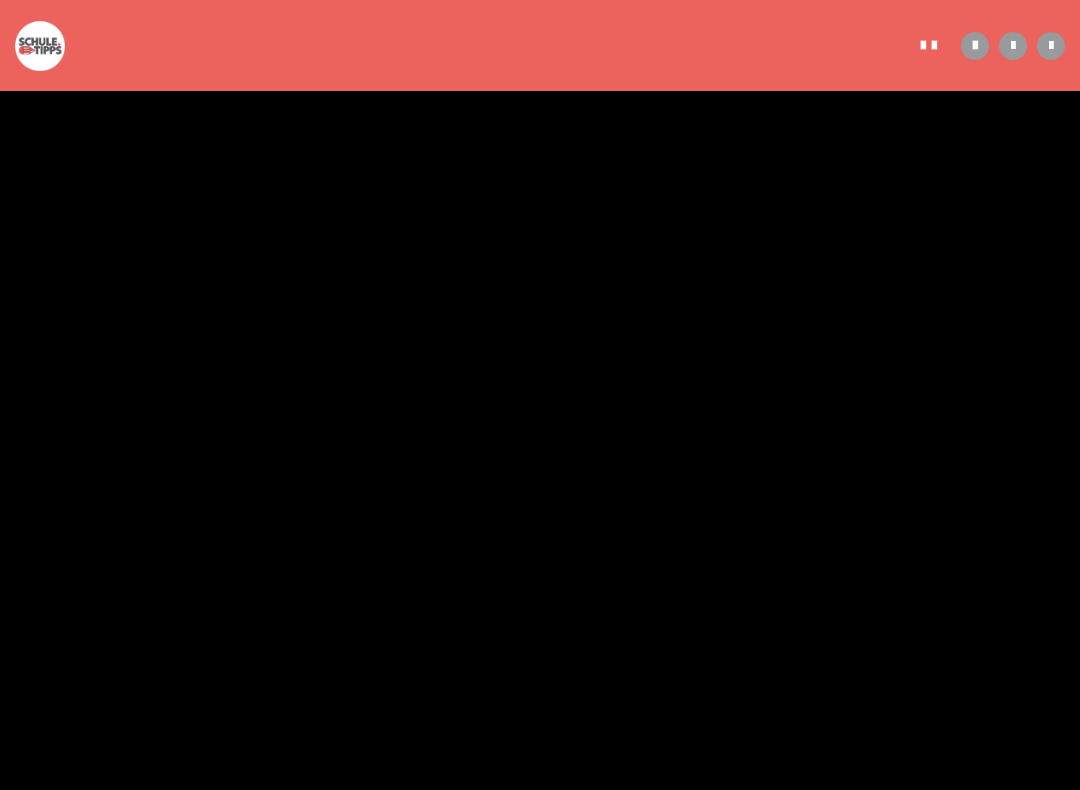 click on "**********" at bounding box center [540, 373] 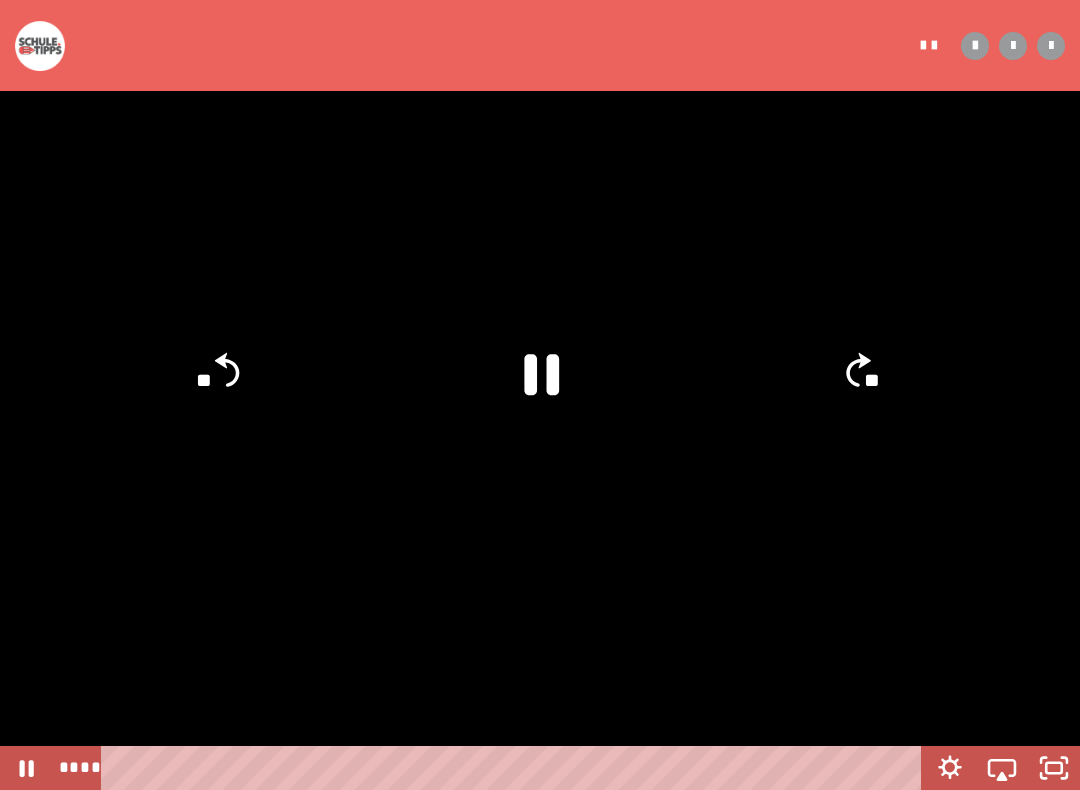 click at bounding box center (540, 395) 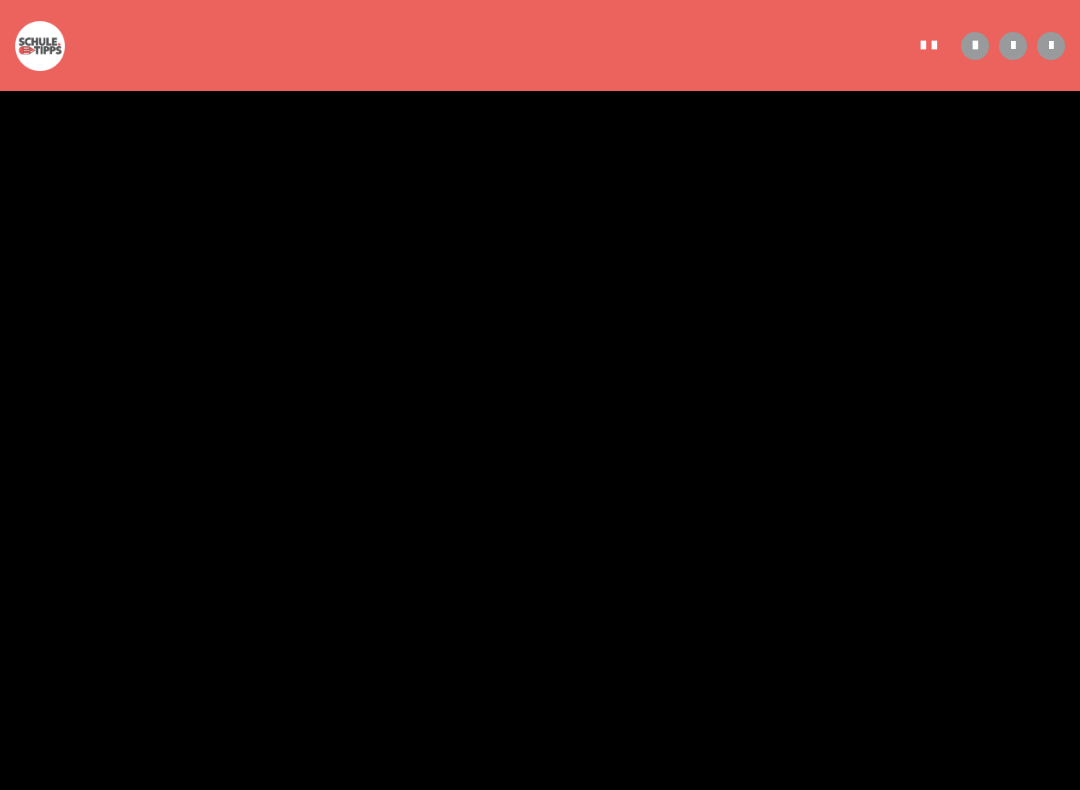 click at bounding box center (540, 395) 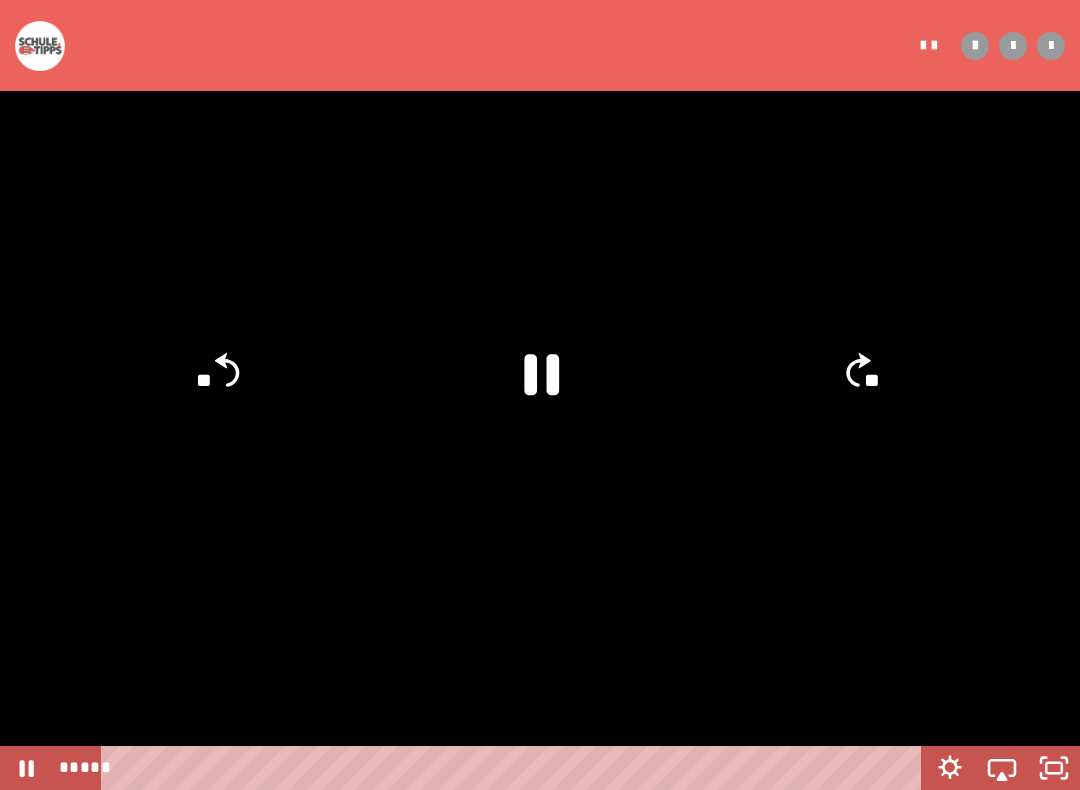 click 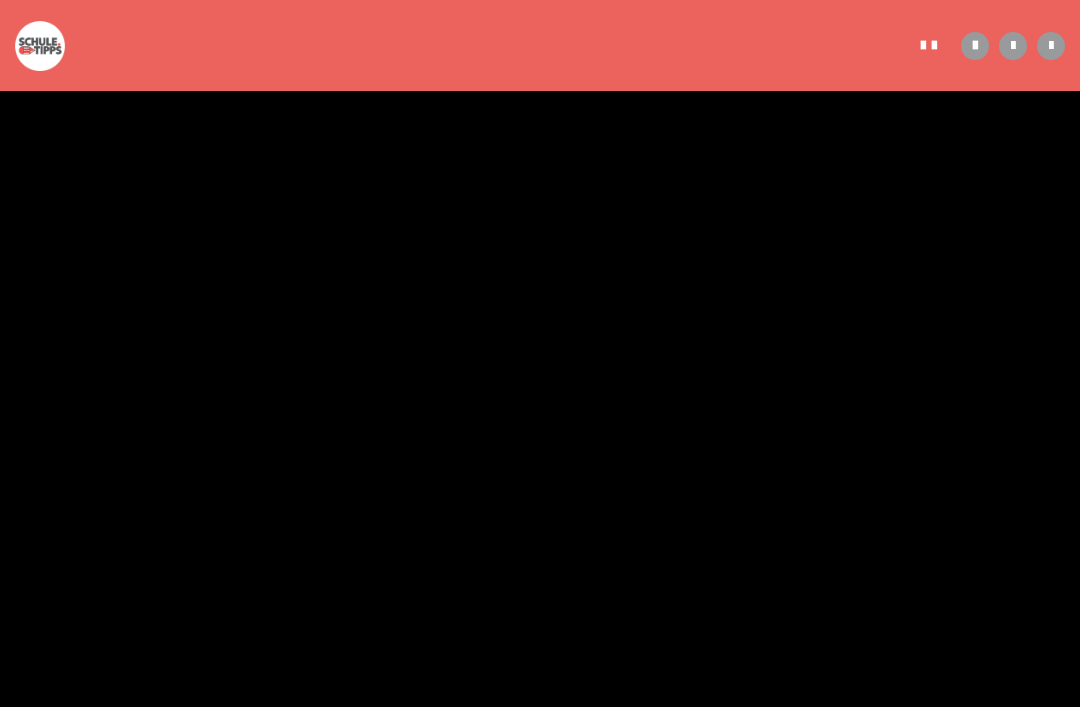 scroll, scrollTop: 295, scrollLeft: 0, axis: vertical 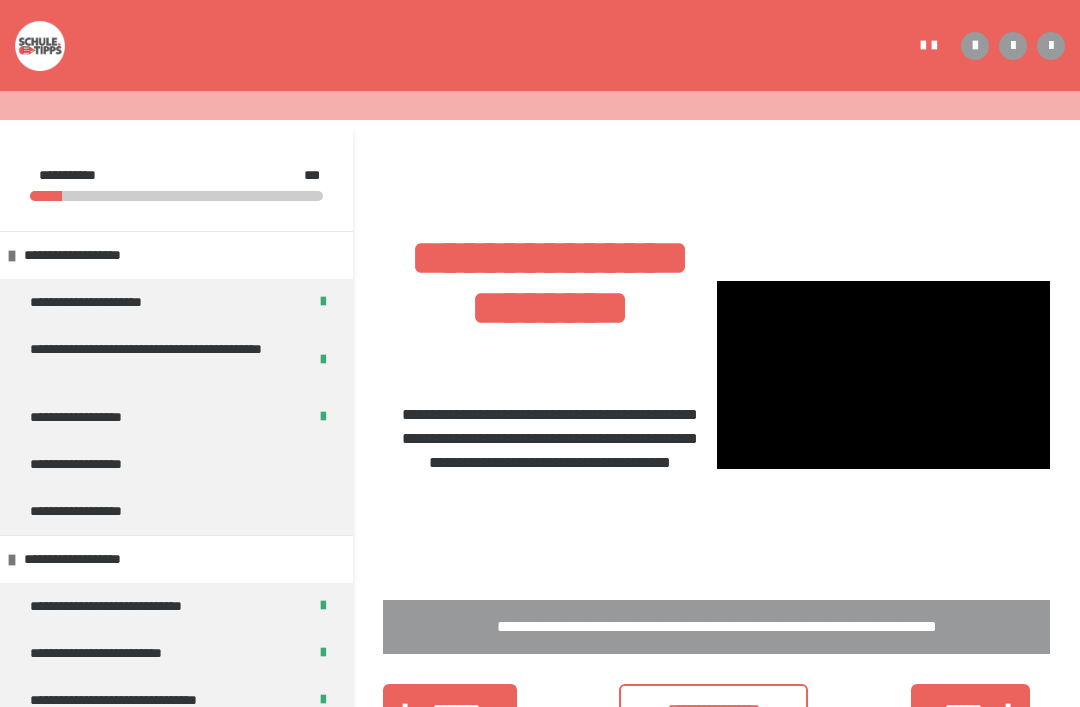 click at bounding box center [884, 375] 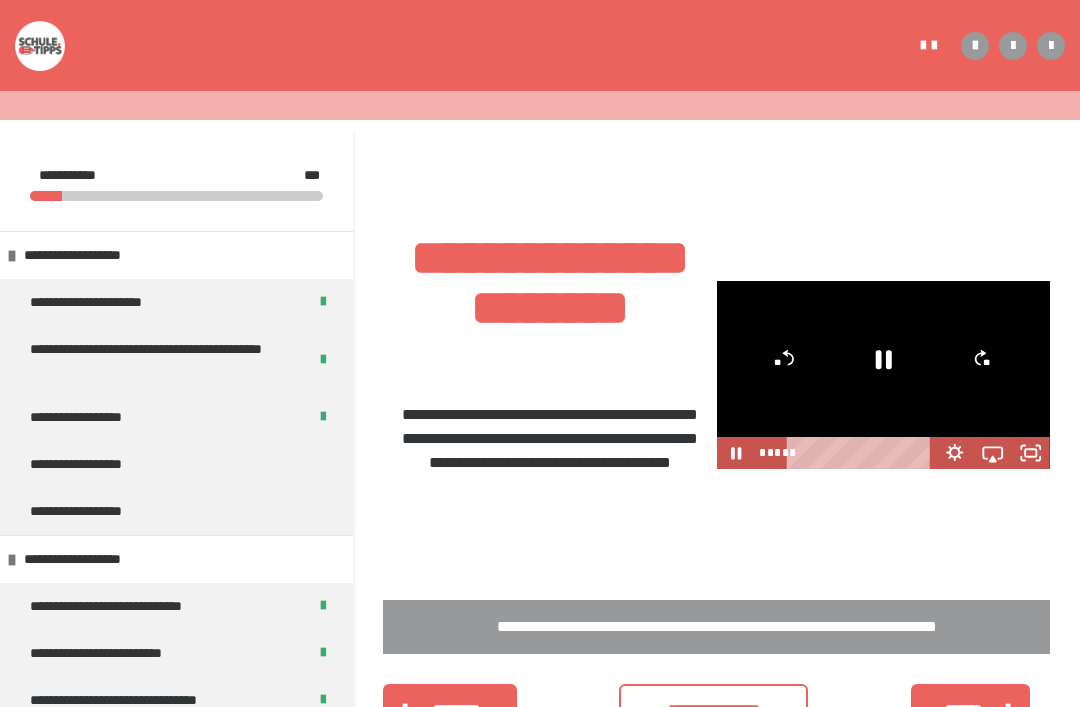 click 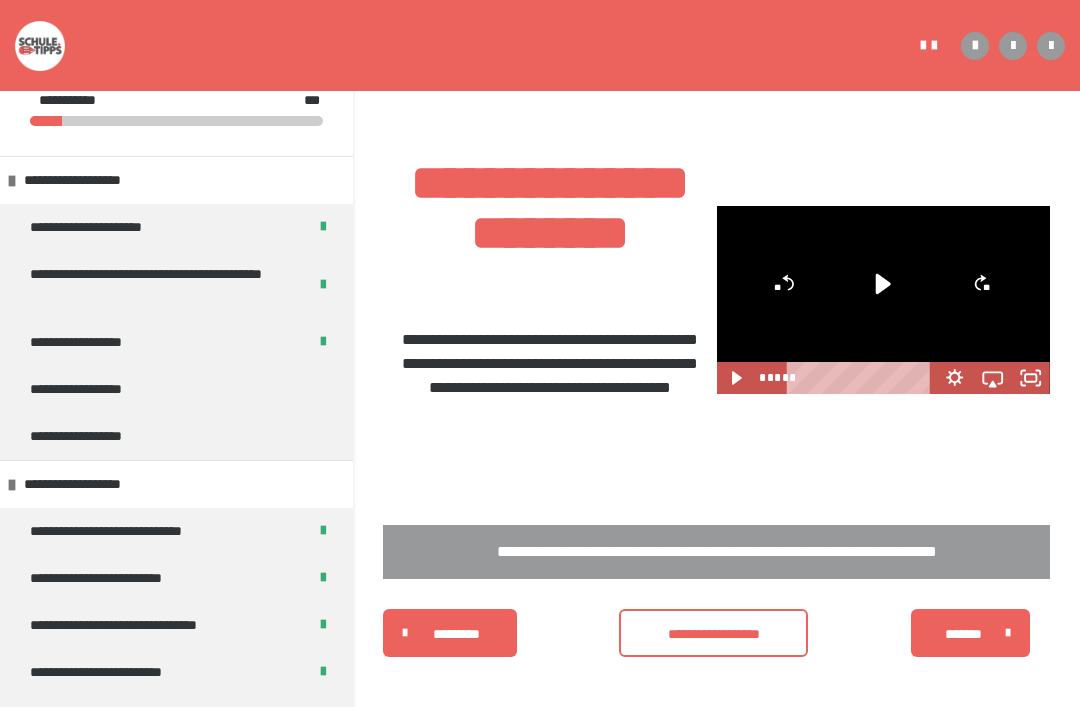 scroll, scrollTop: 372, scrollLeft: 0, axis: vertical 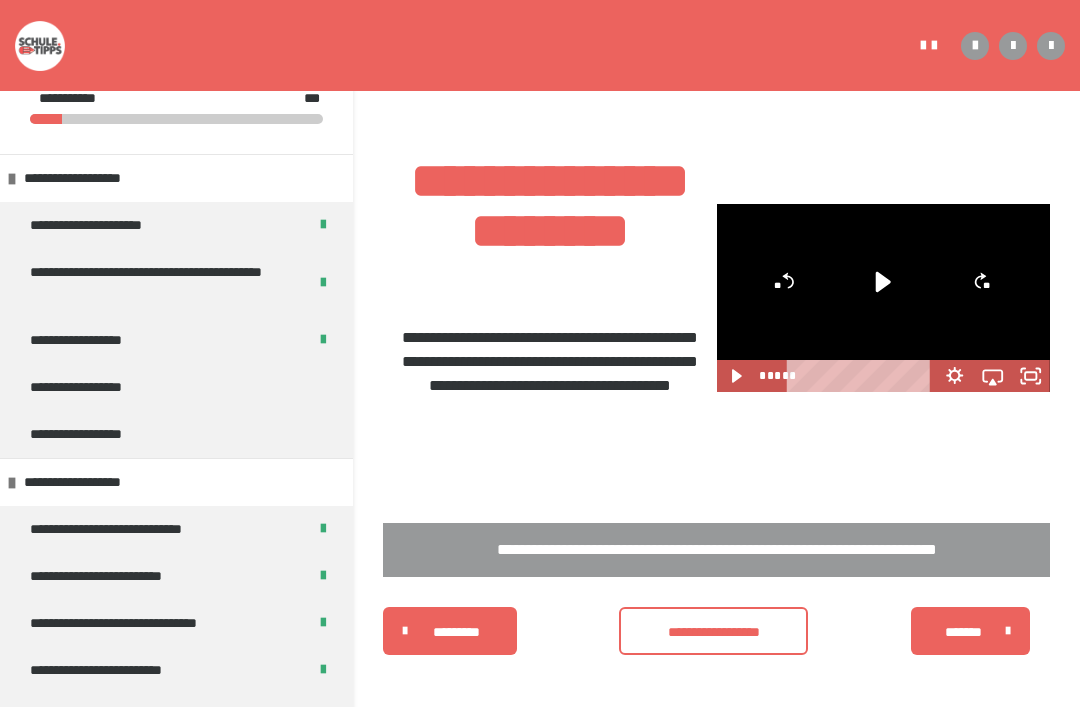 click 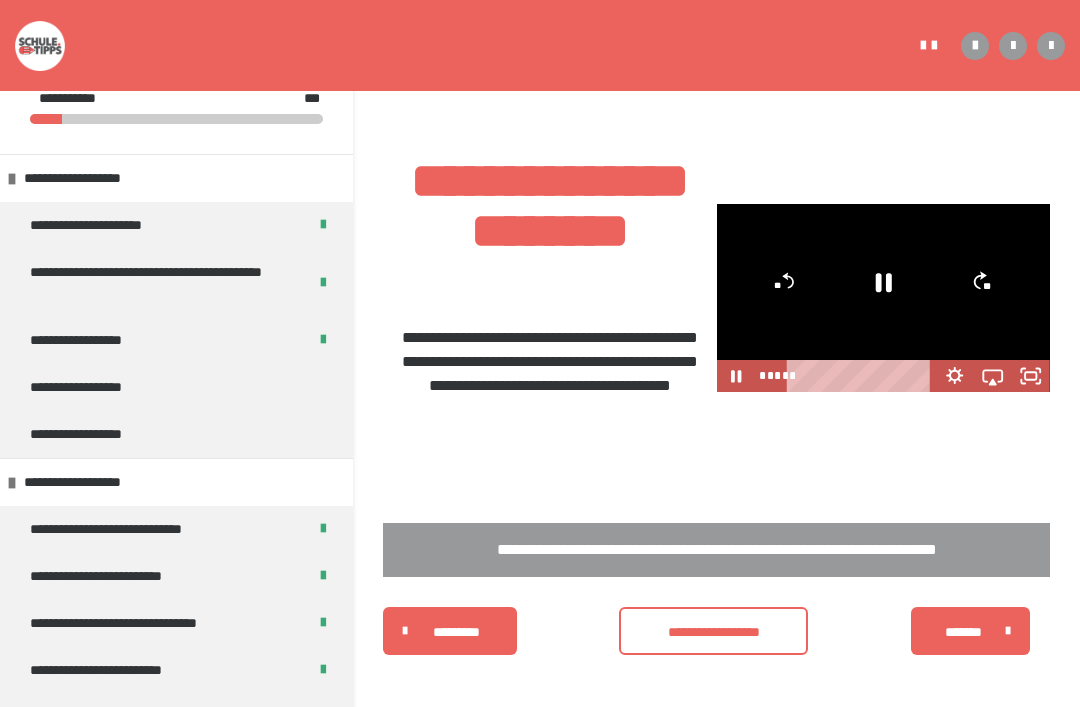 click on "**" 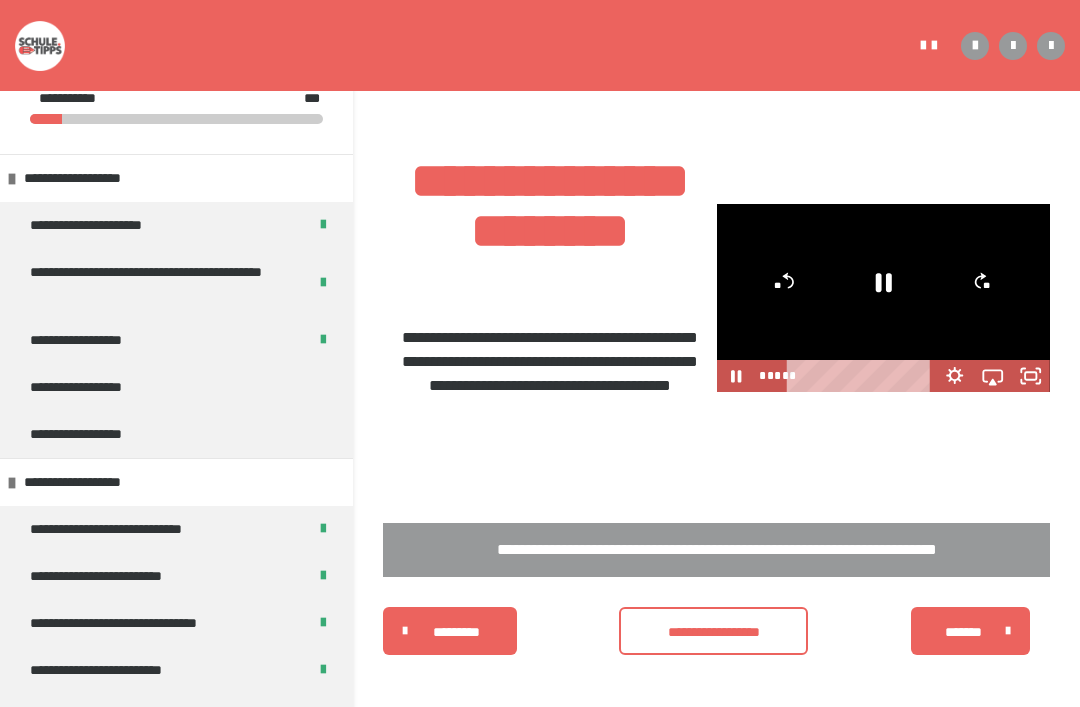click on "**" 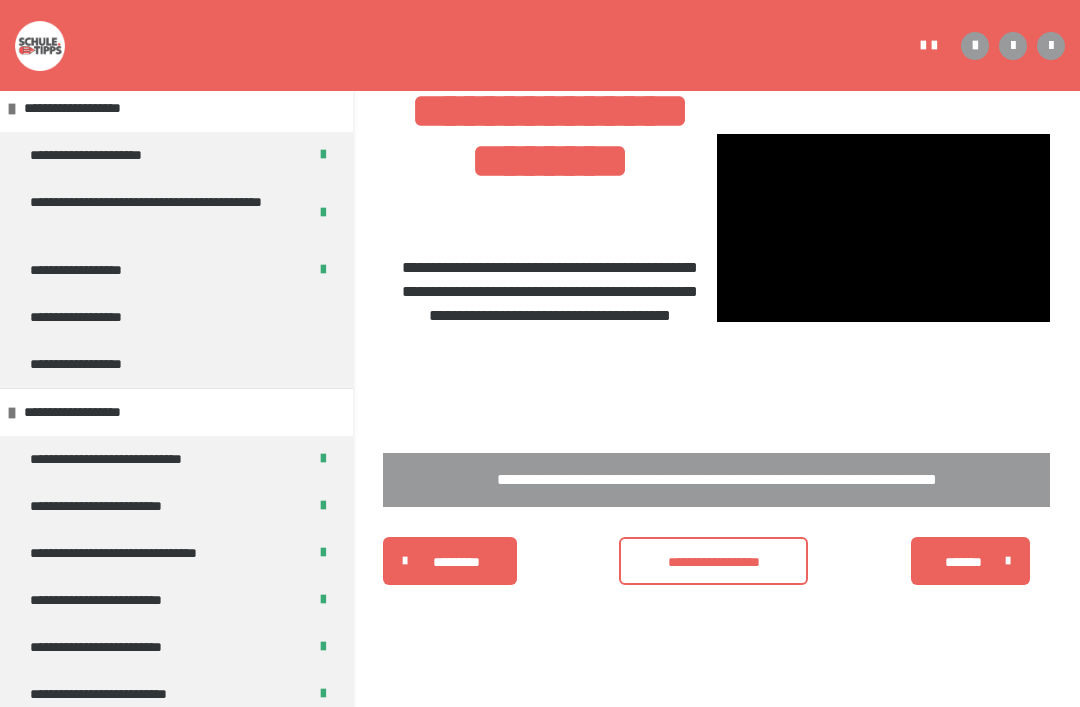scroll, scrollTop: 475, scrollLeft: 0, axis: vertical 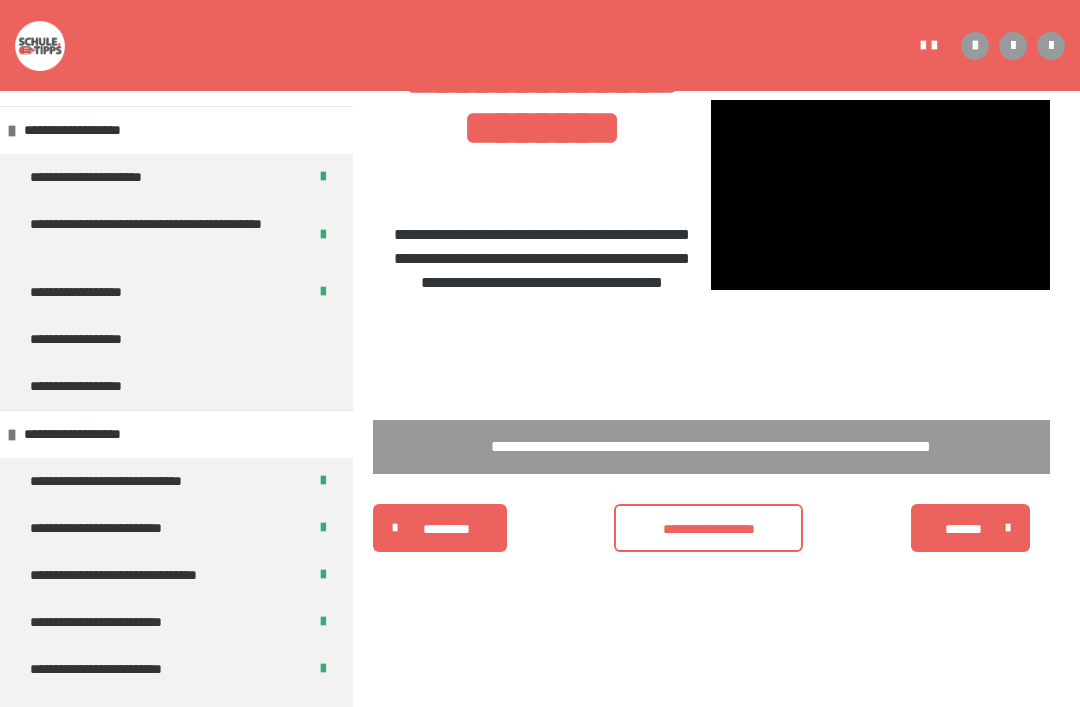 click on "**********" at bounding box center (708, 529) 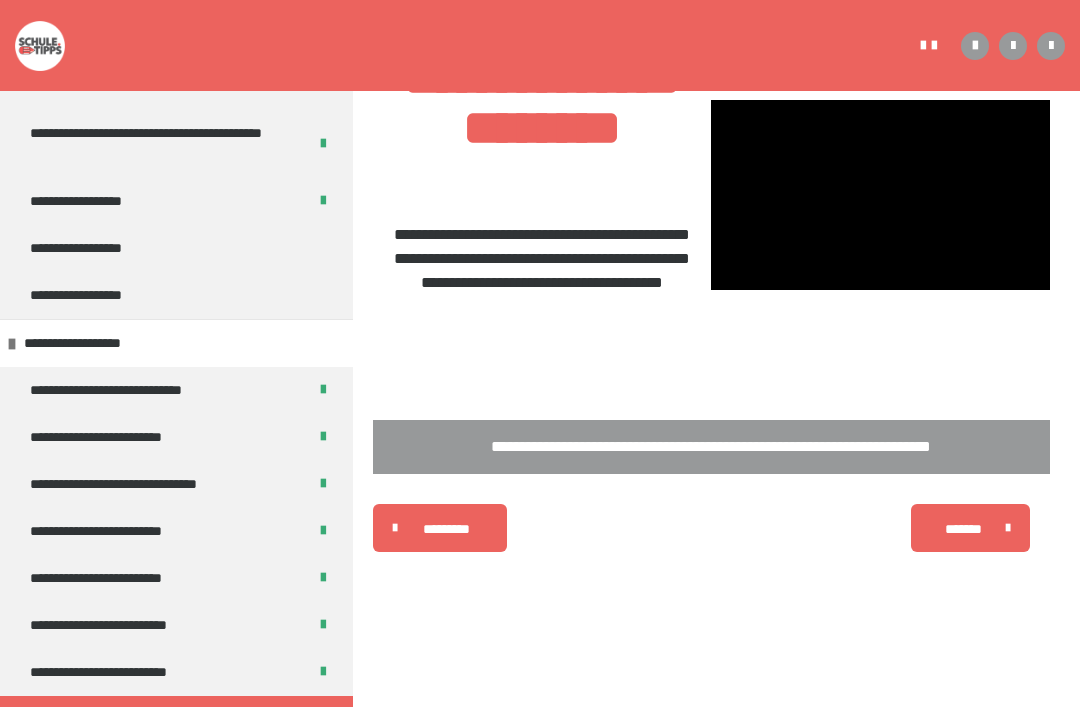 scroll, scrollTop: 79, scrollLeft: 0, axis: vertical 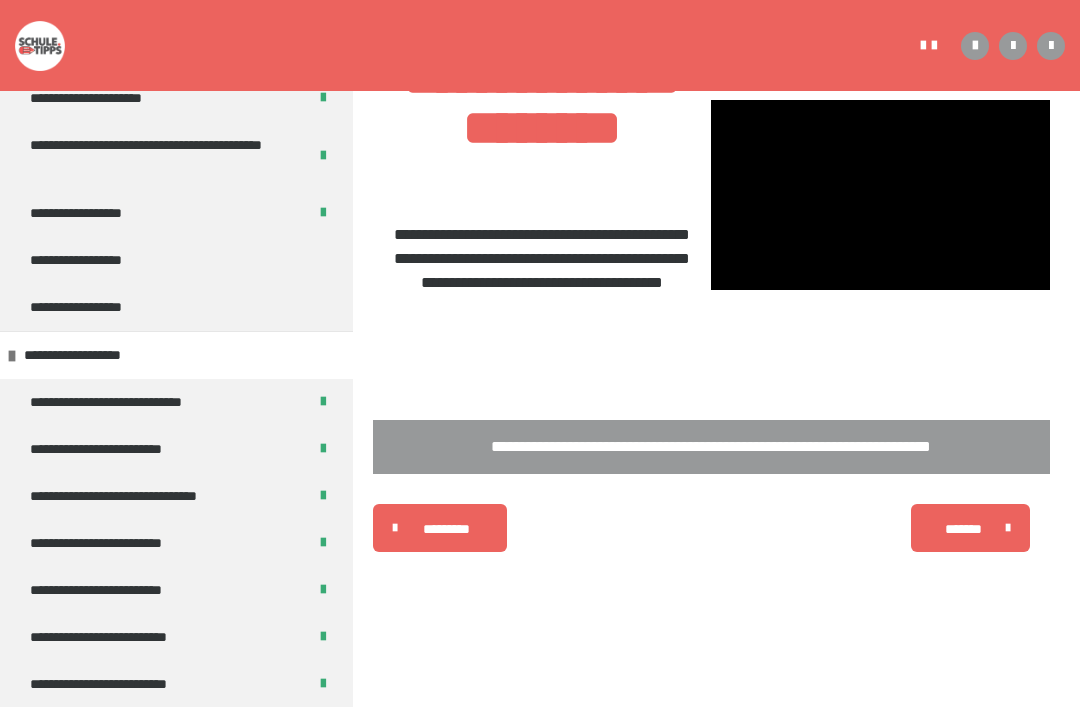 click on "**********" at bounding box center [90, 355] 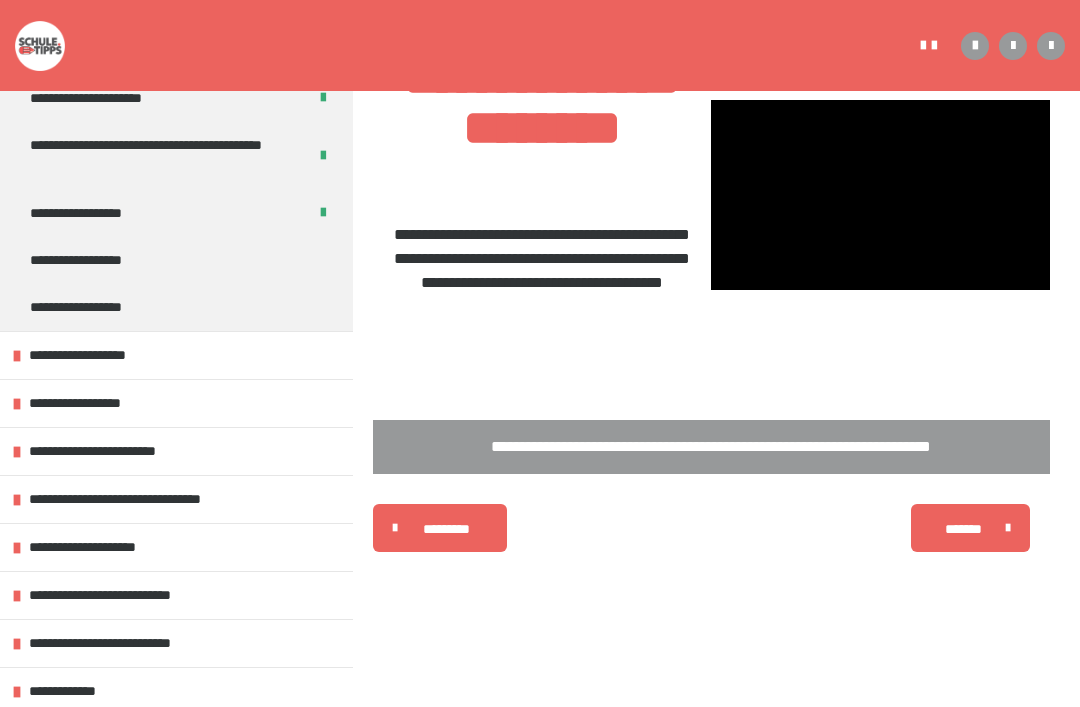 click on "**********" at bounding box center [95, 355] 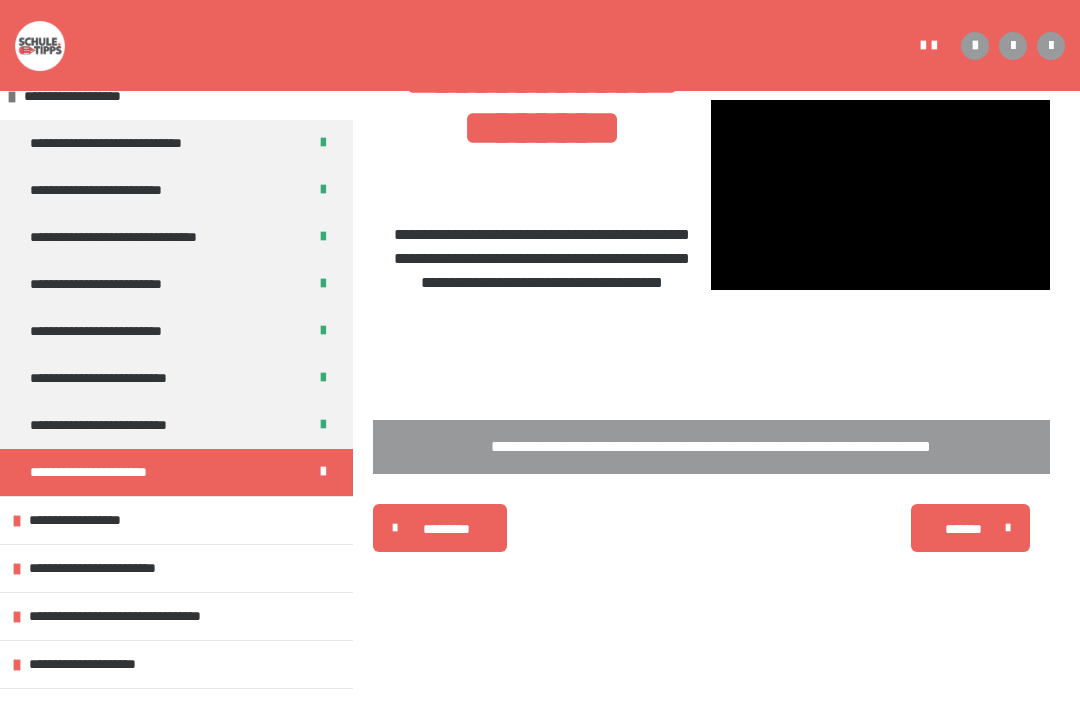 scroll, scrollTop: 350, scrollLeft: 0, axis: vertical 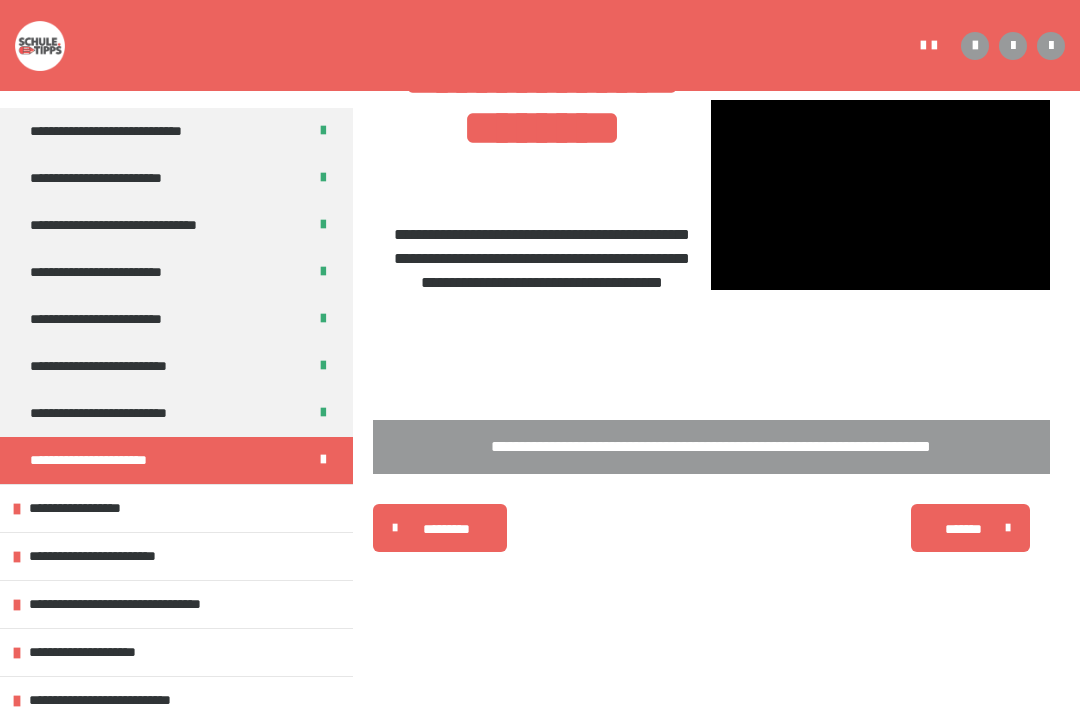 click on "**********" at bounding box center [93, 508] 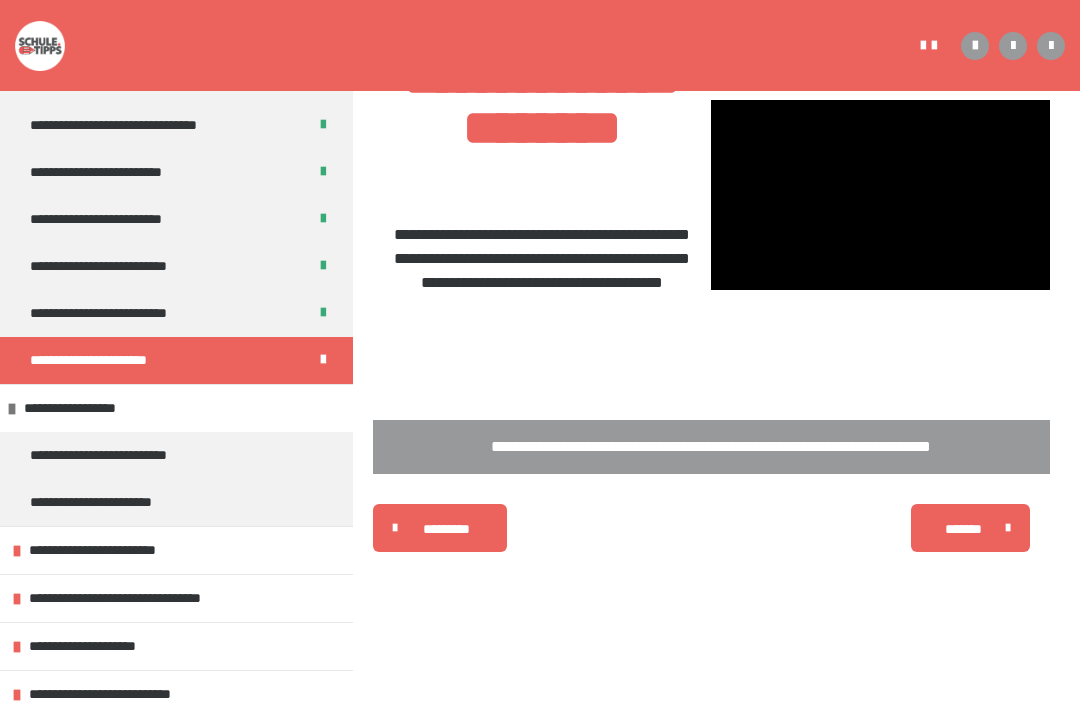 scroll, scrollTop: 451, scrollLeft: 0, axis: vertical 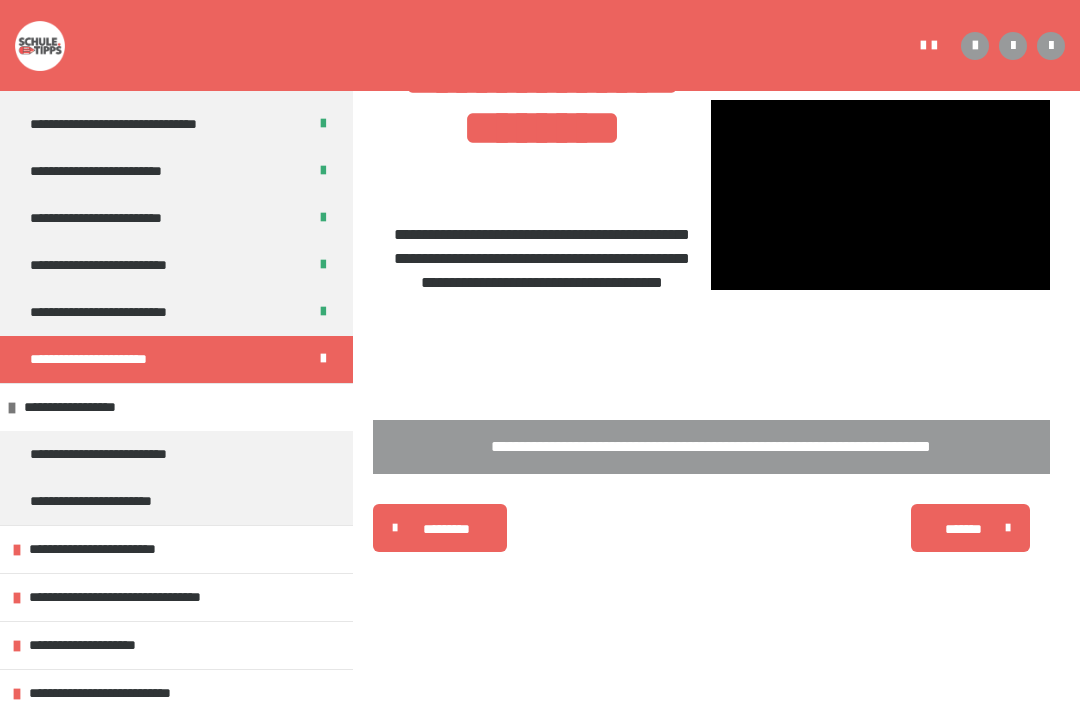 click on "**********" at bounding box center [124, 454] 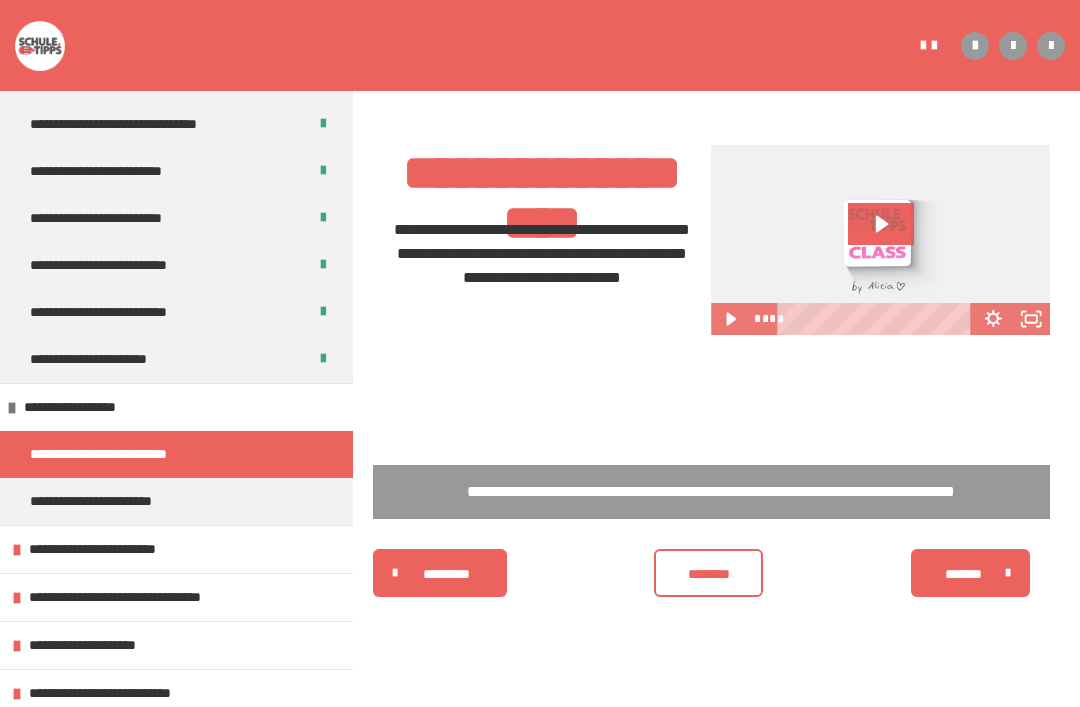 click on "**********" at bounding box center (112, 501) 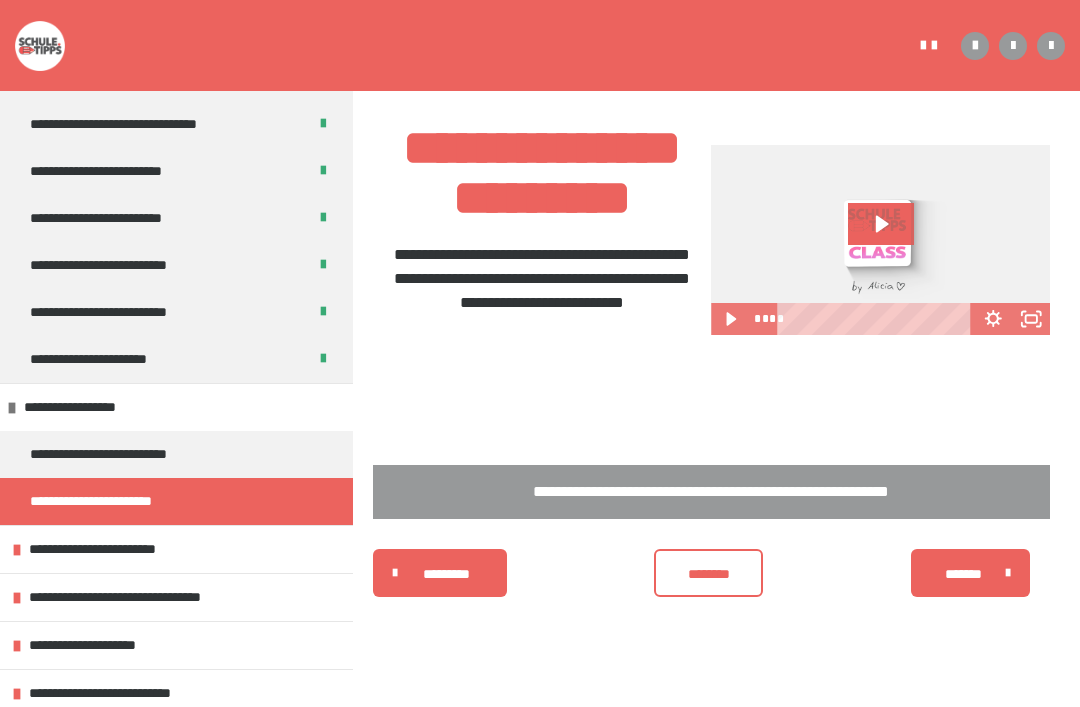 click on "**********" at bounding box center [124, 454] 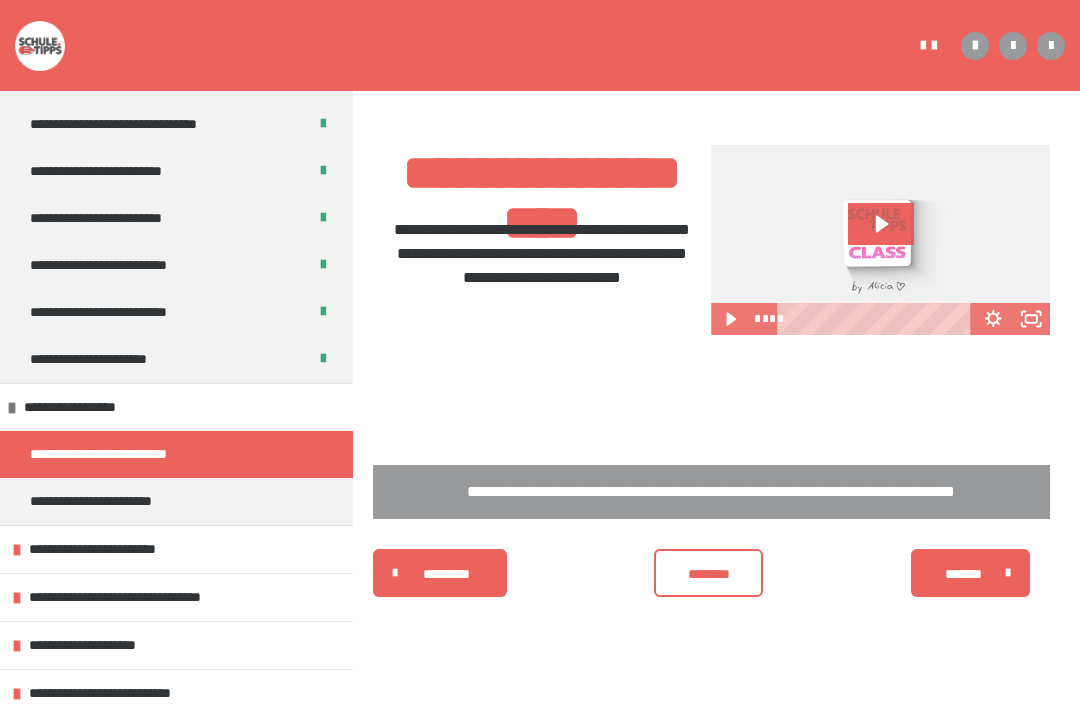 click on "**********" at bounding box center [111, 549] 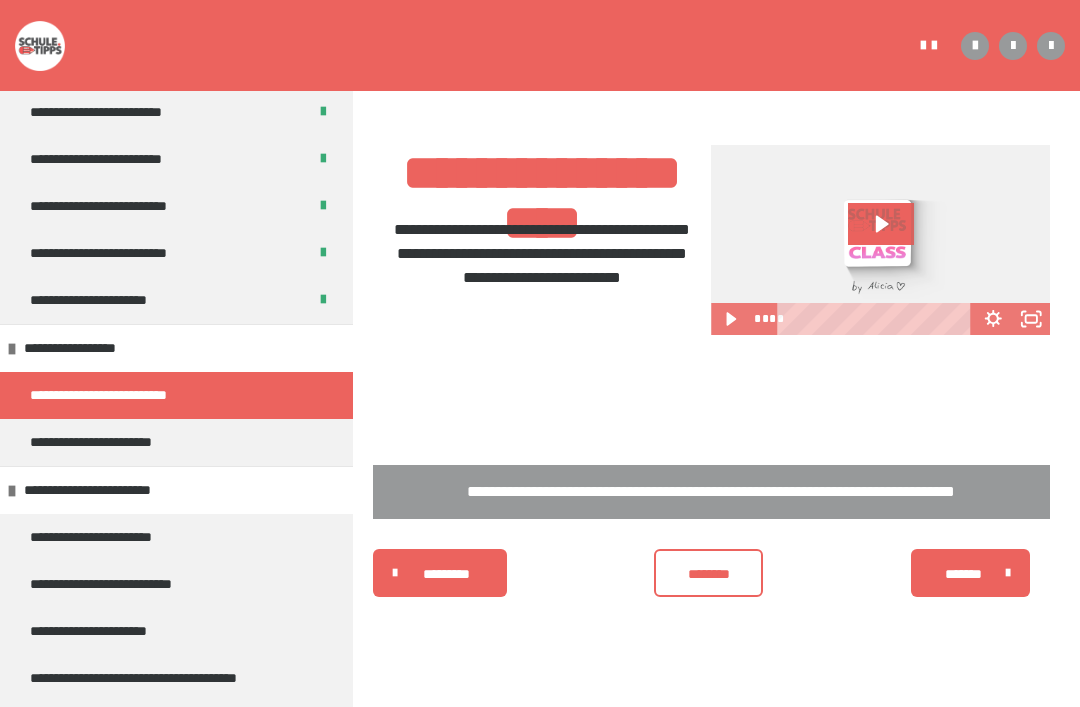 scroll, scrollTop: 509, scrollLeft: 0, axis: vertical 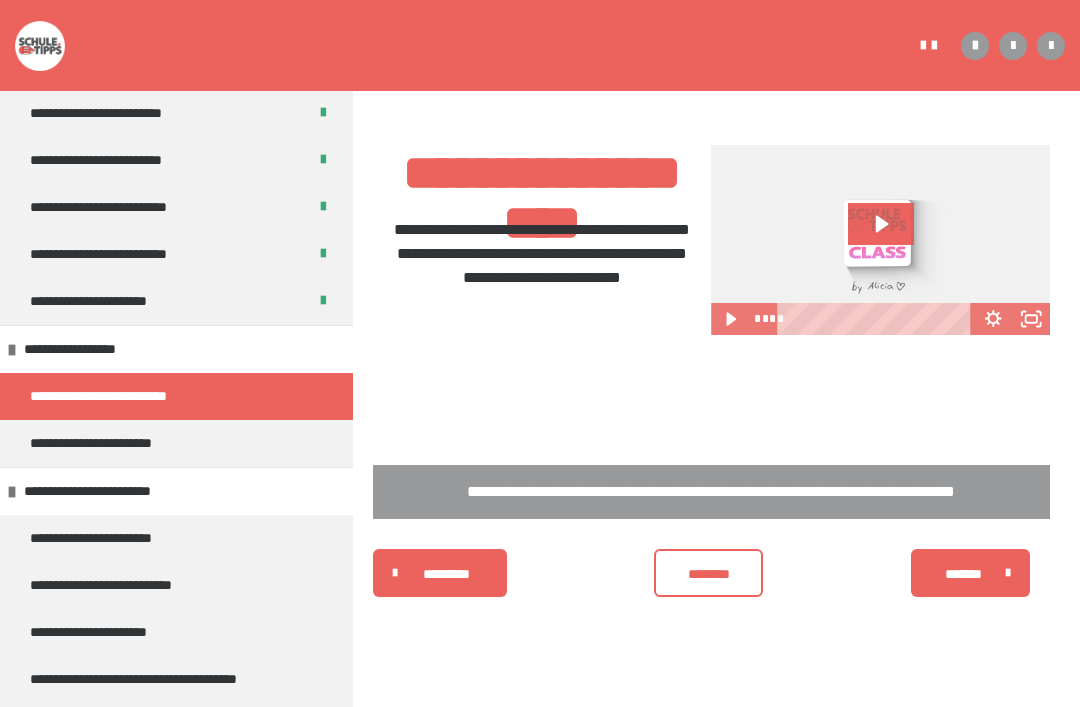 click on "**********" at bounding box center [88, 349] 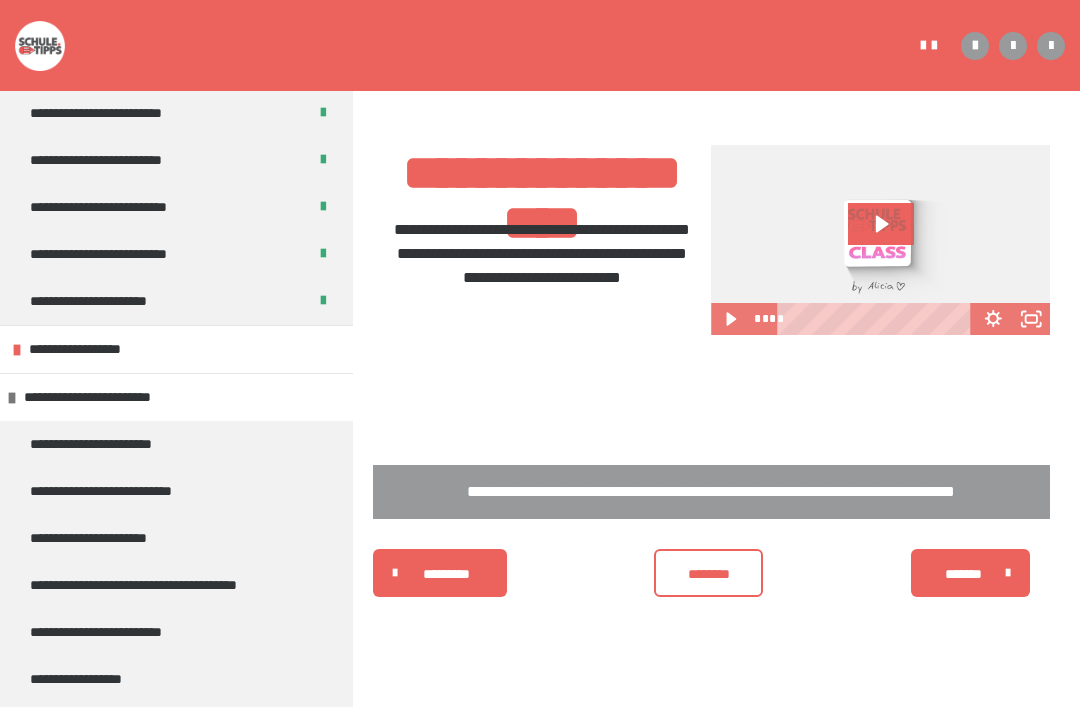 click on "**********" at bounding box center (106, 397) 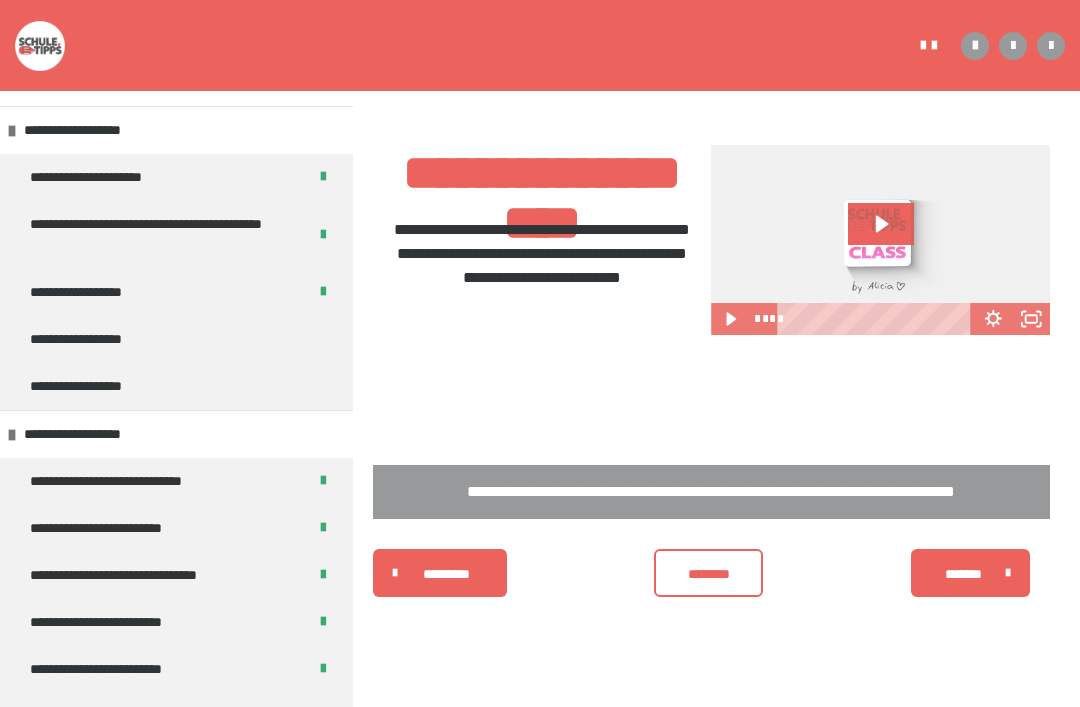 scroll, scrollTop: -2, scrollLeft: 0, axis: vertical 